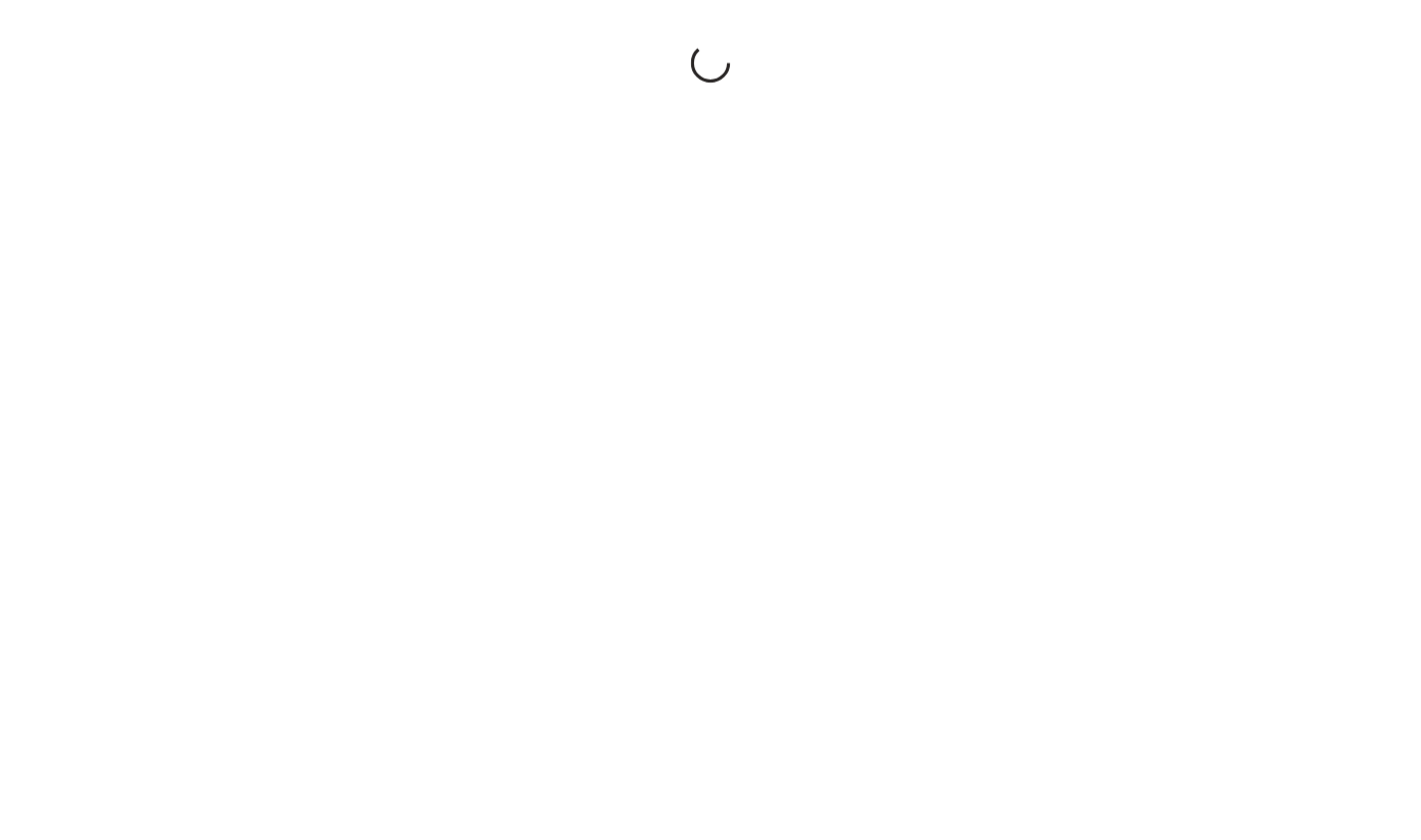 scroll, scrollTop: 0, scrollLeft: 0, axis: both 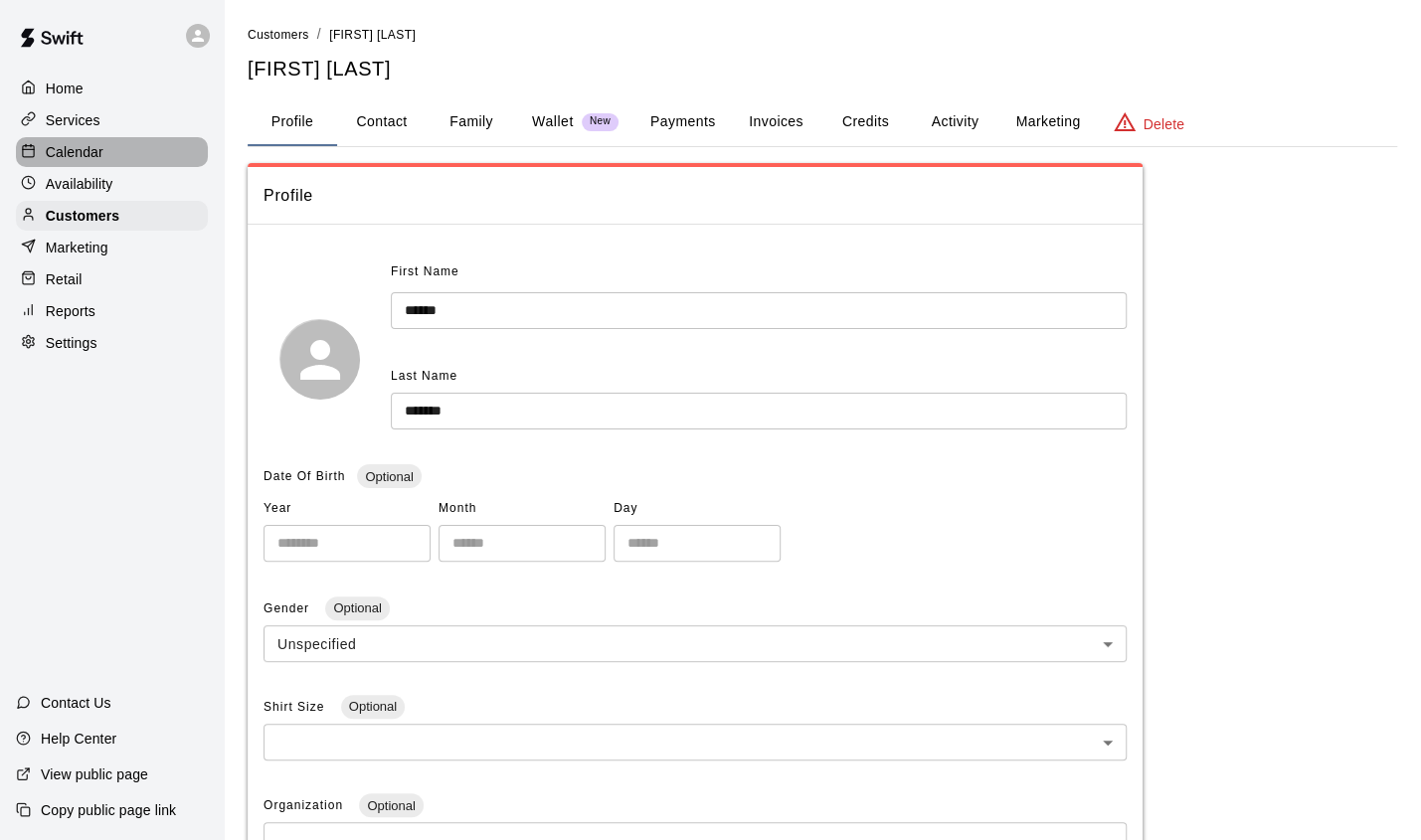 click on "Calendar" at bounding box center (75, 152) 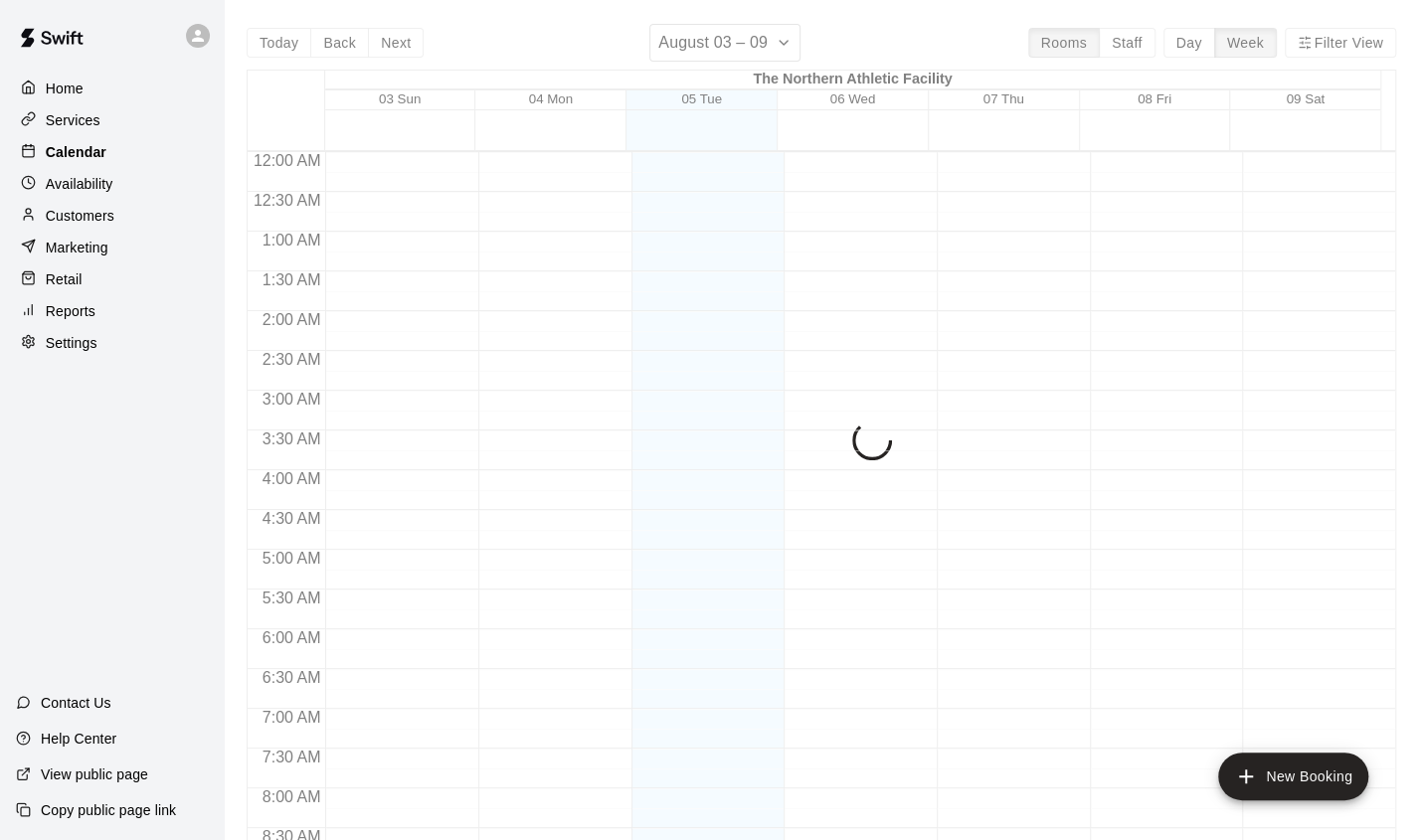 scroll, scrollTop: 702, scrollLeft: 0, axis: vertical 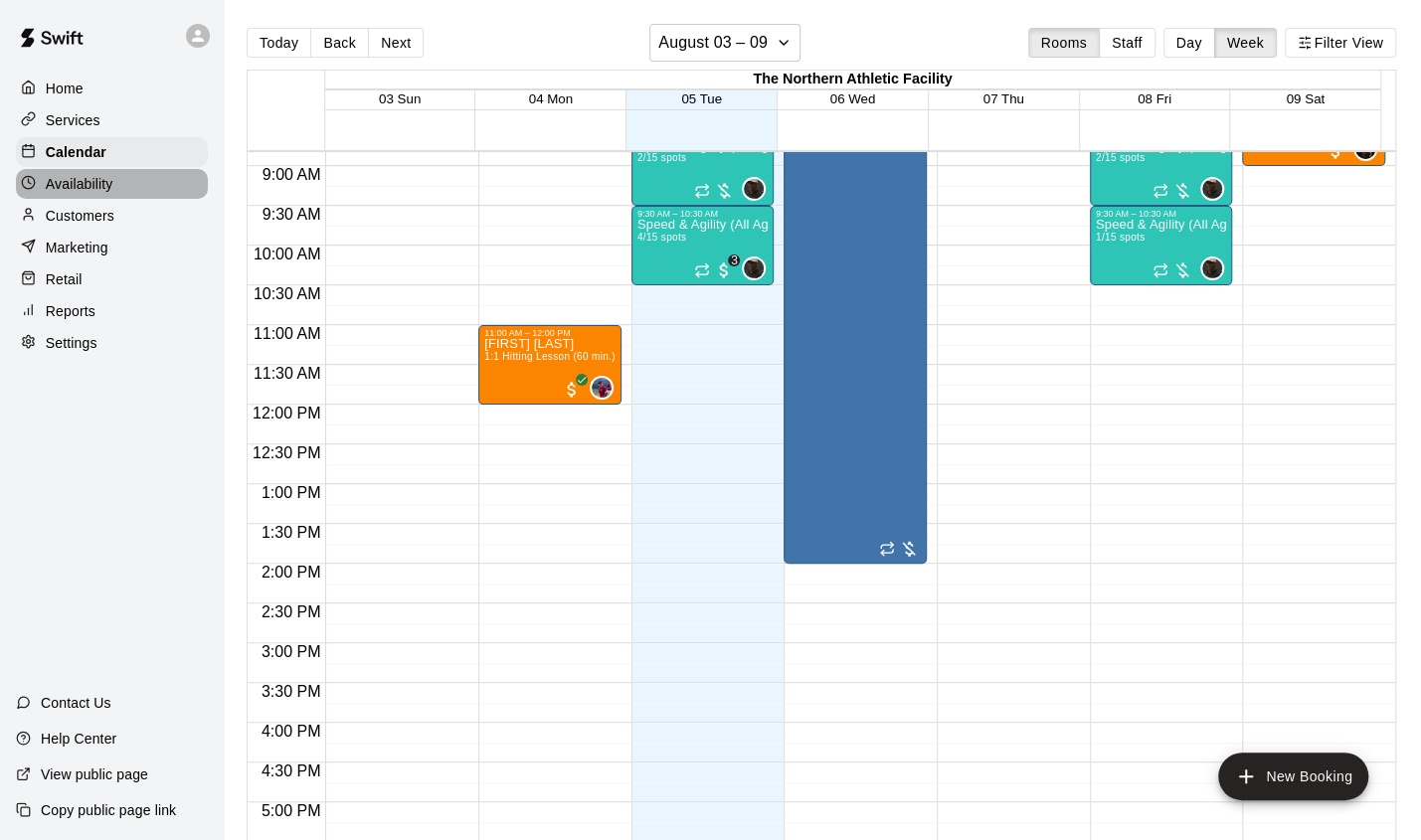 click on "Availability" at bounding box center (80, 184) 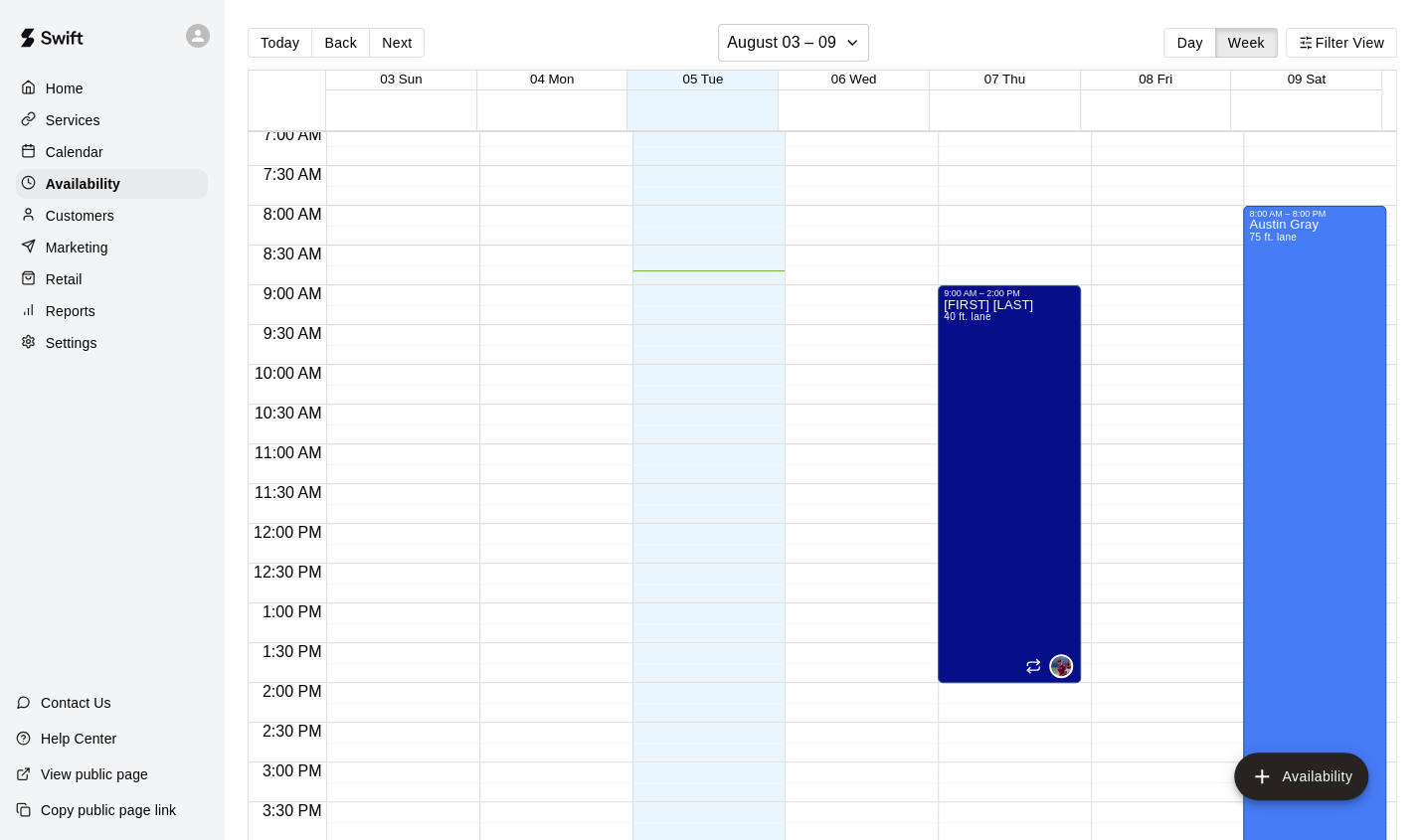 scroll, scrollTop: 561, scrollLeft: 0, axis: vertical 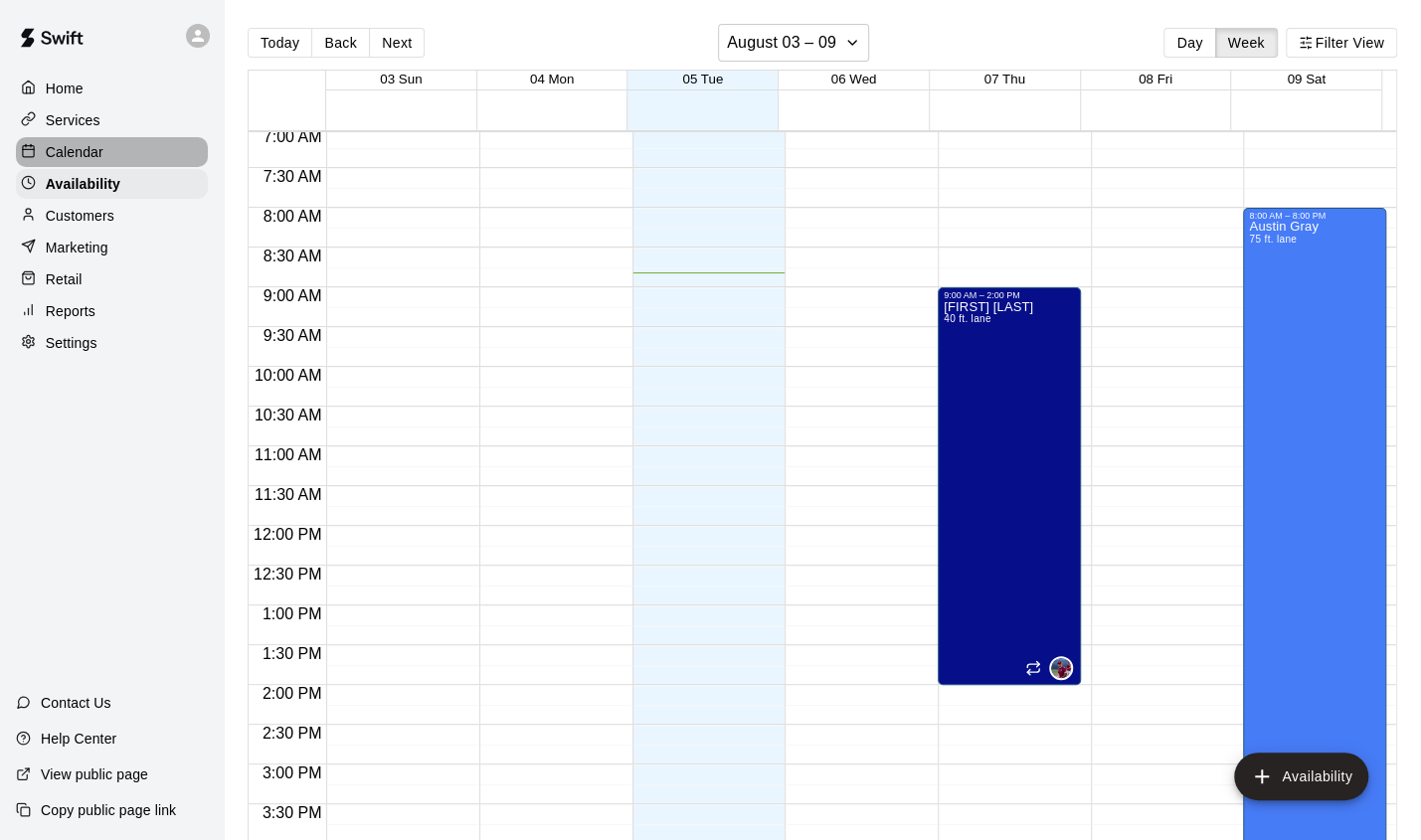 click on "Calendar" at bounding box center (111, 152) 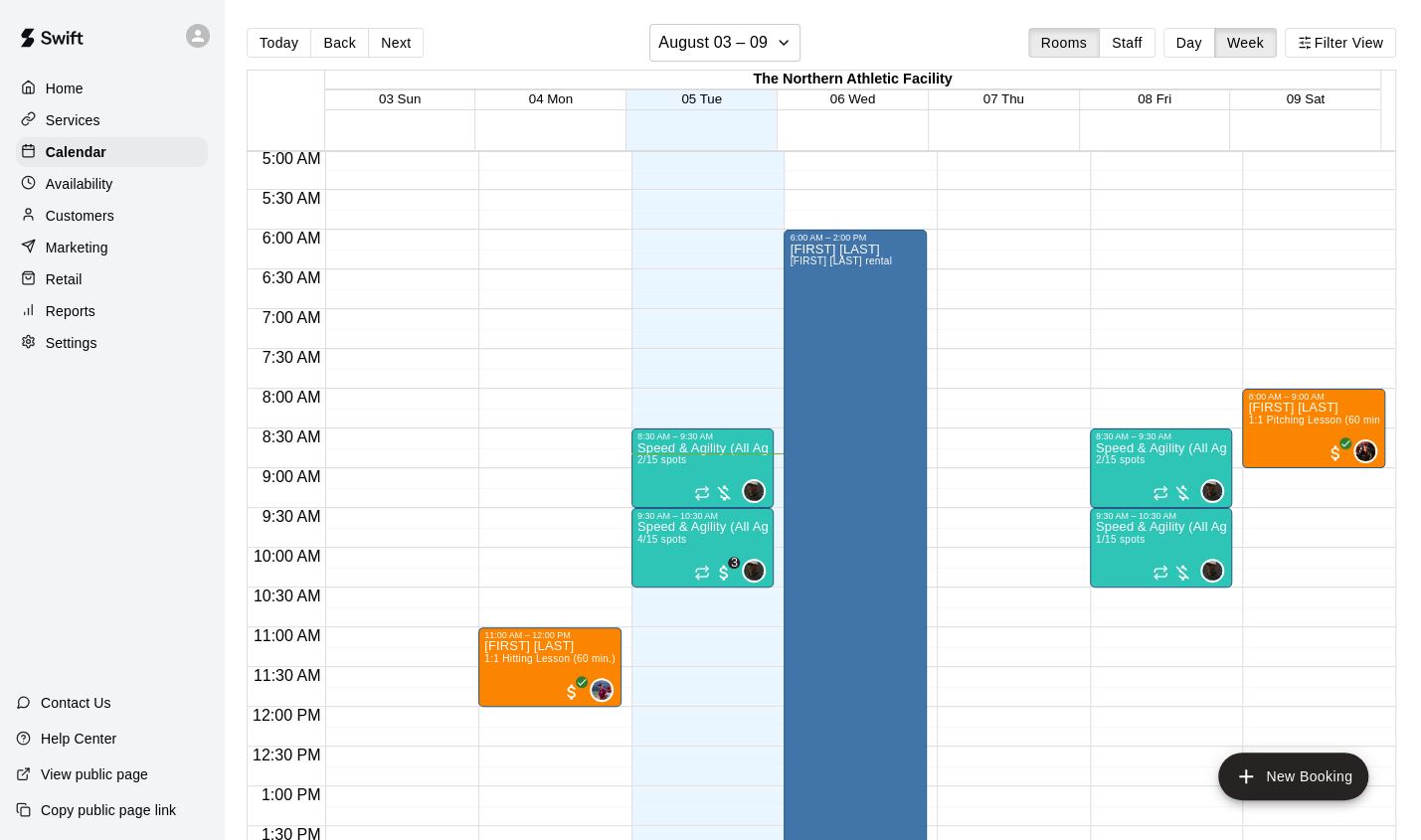 scroll, scrollTop: 425, scrollLeft: 0, axis: vertical 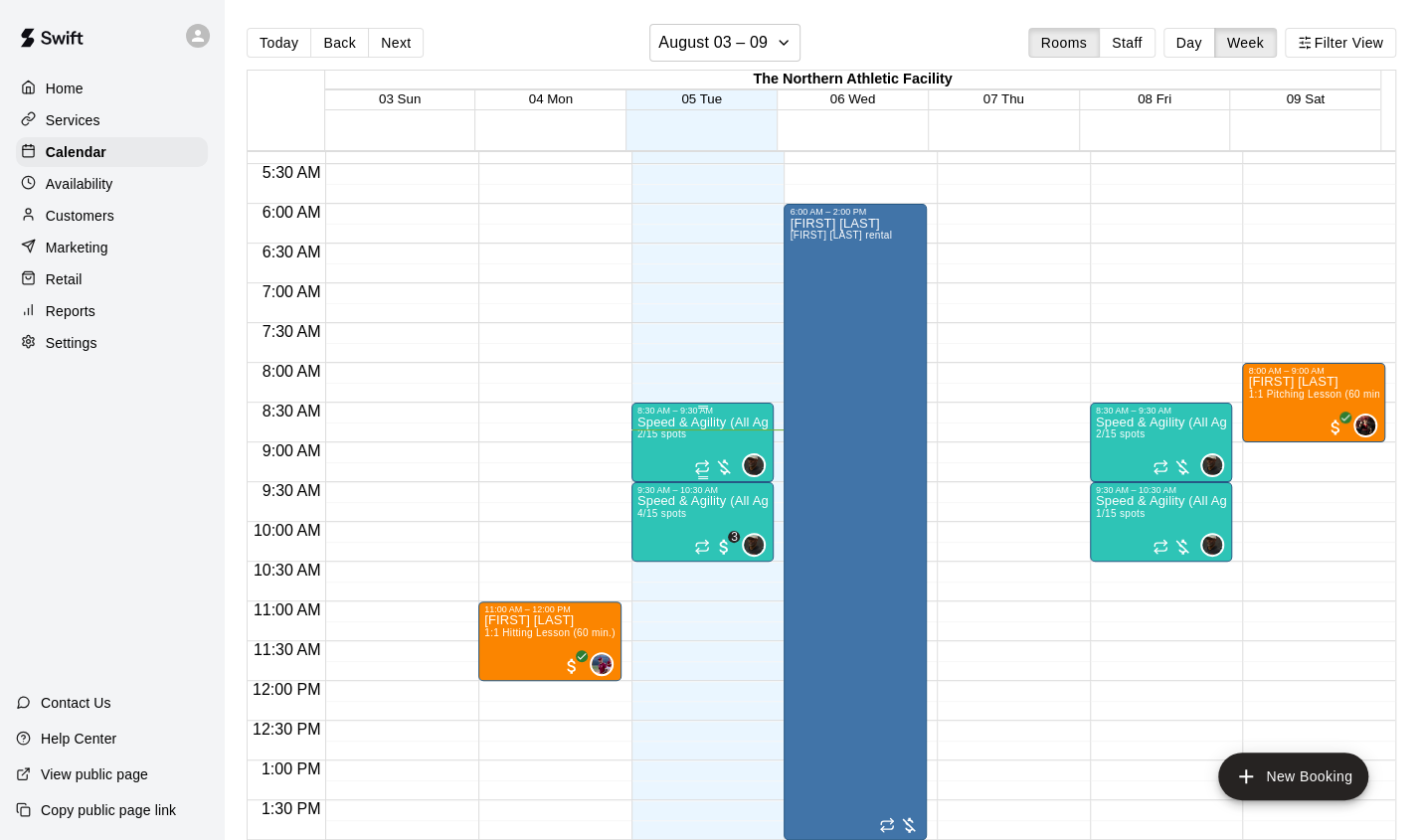 click on "Speed & Agility (All Ages) 2/15 spots" at bounding box center [703, 835] 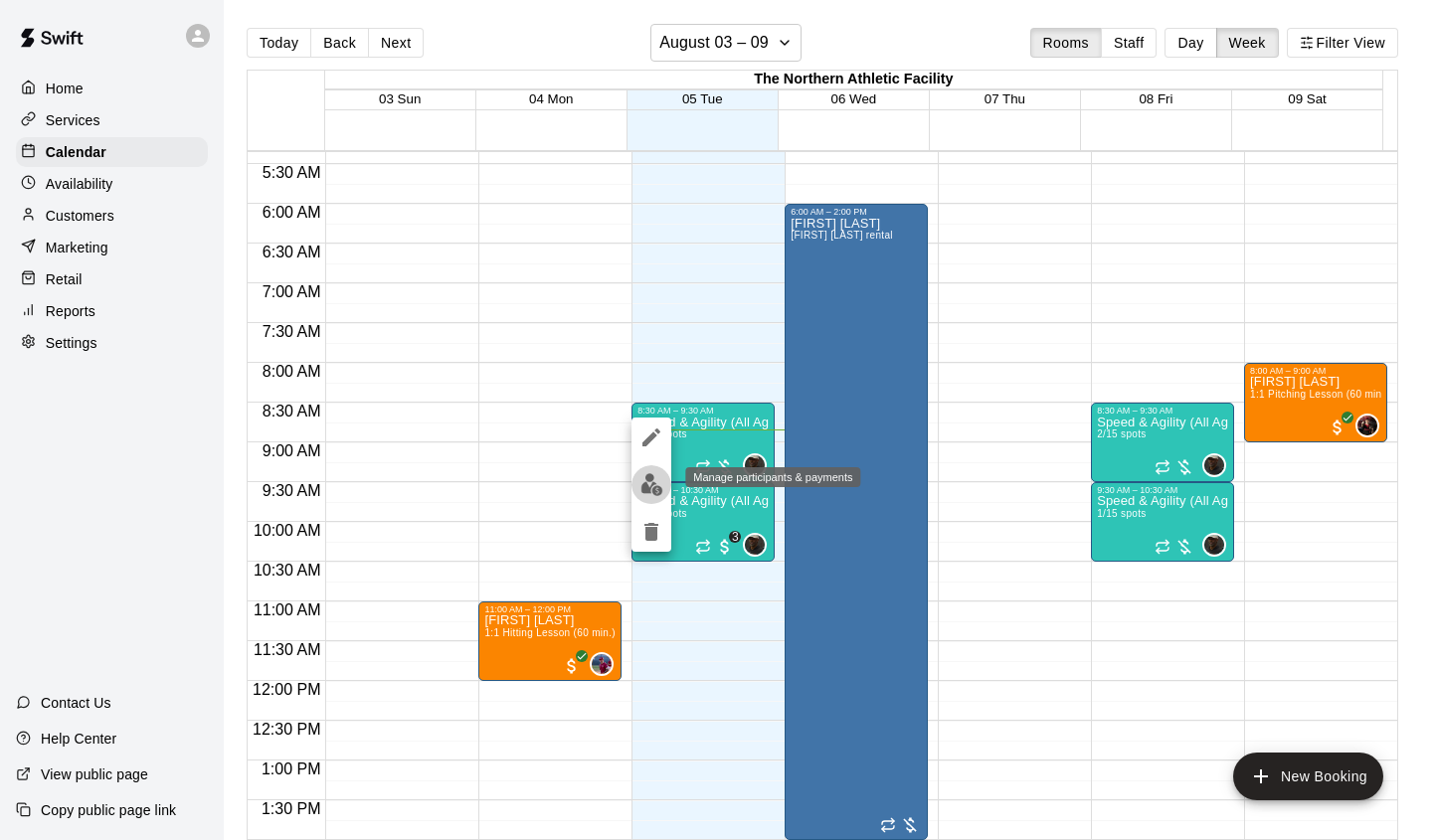 click at bounding box center (651, 484) 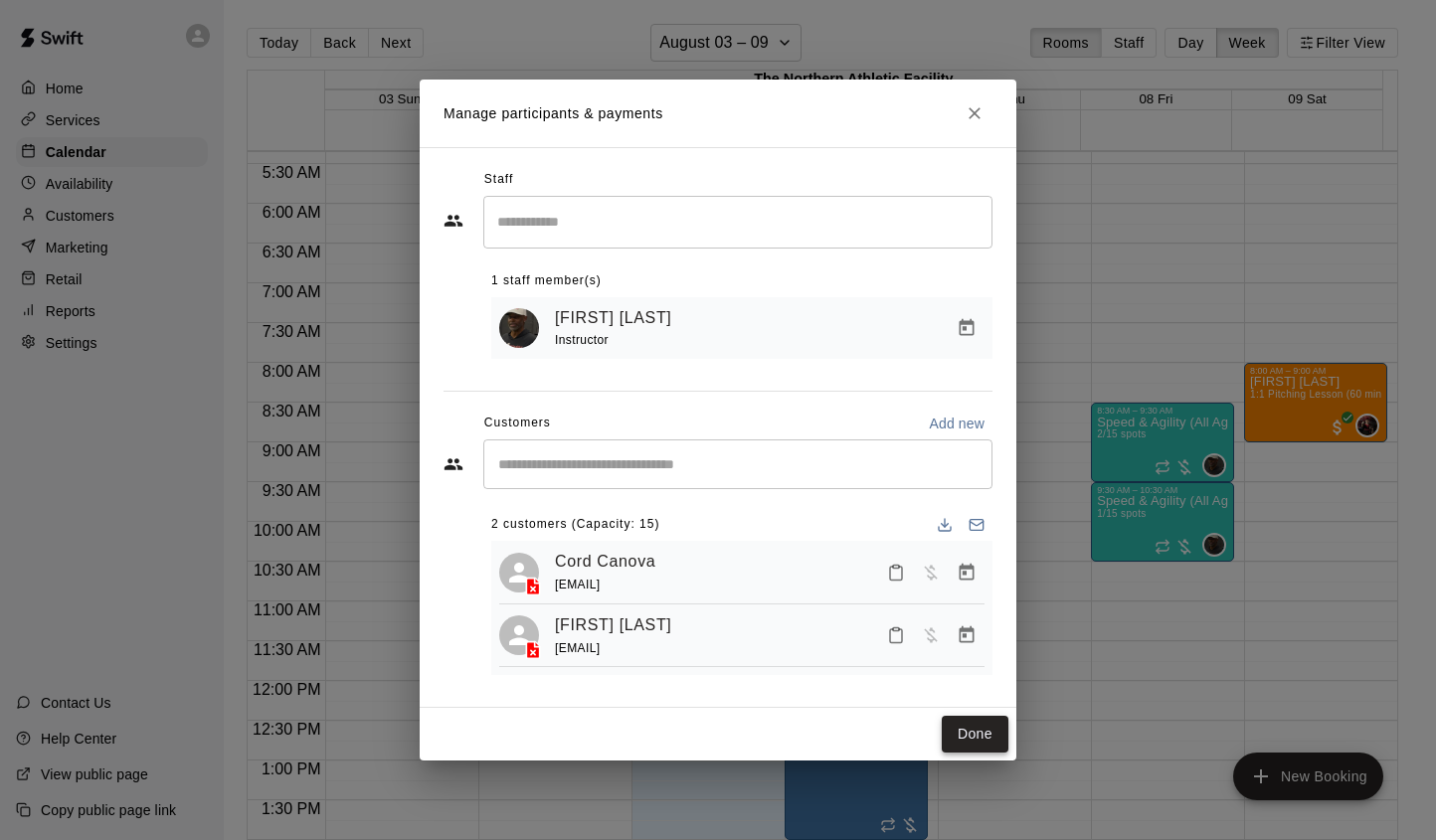 click on "Done" at bounding box center [975, 734] 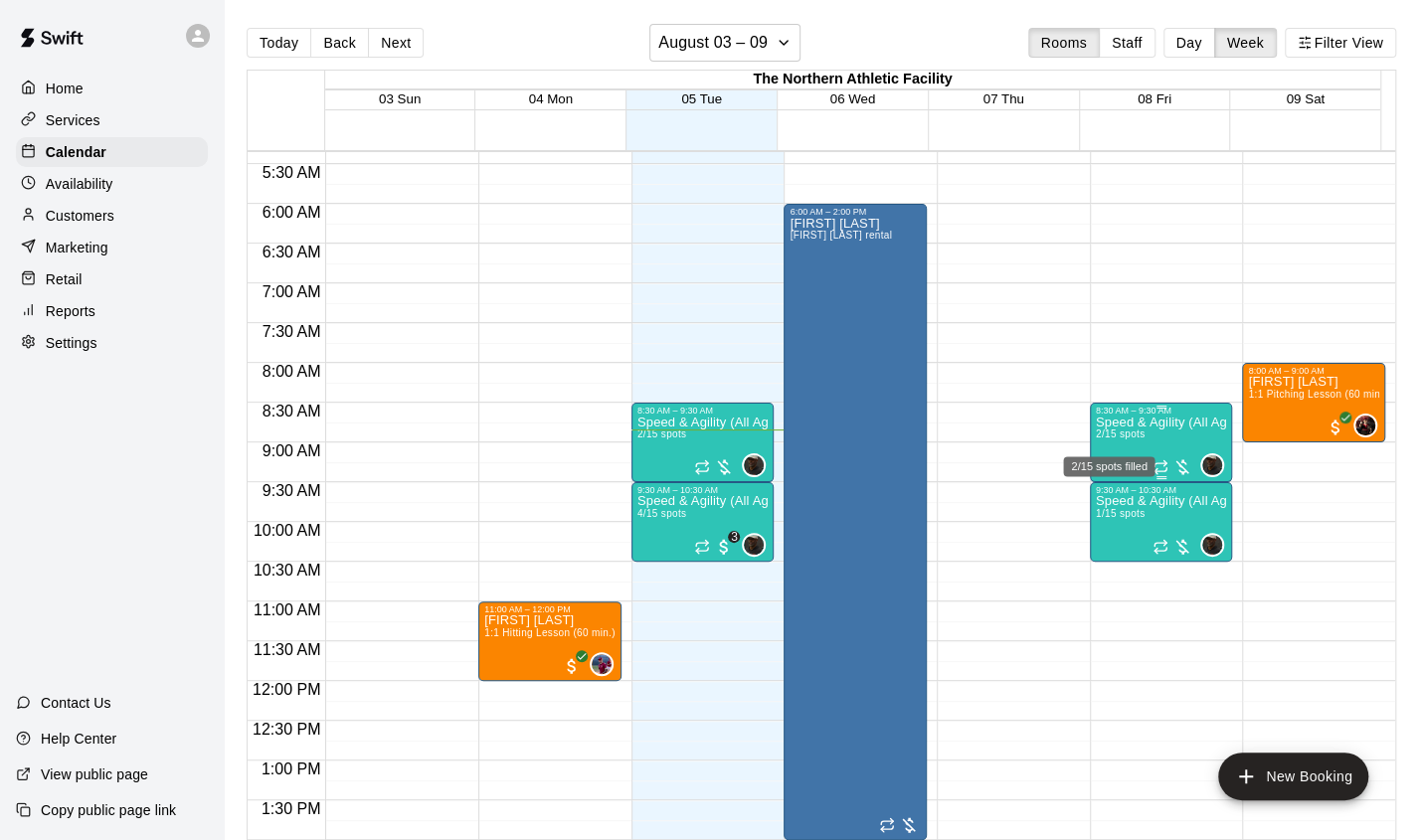 click on "2/15 spots" at bounding box center (1120, 433) 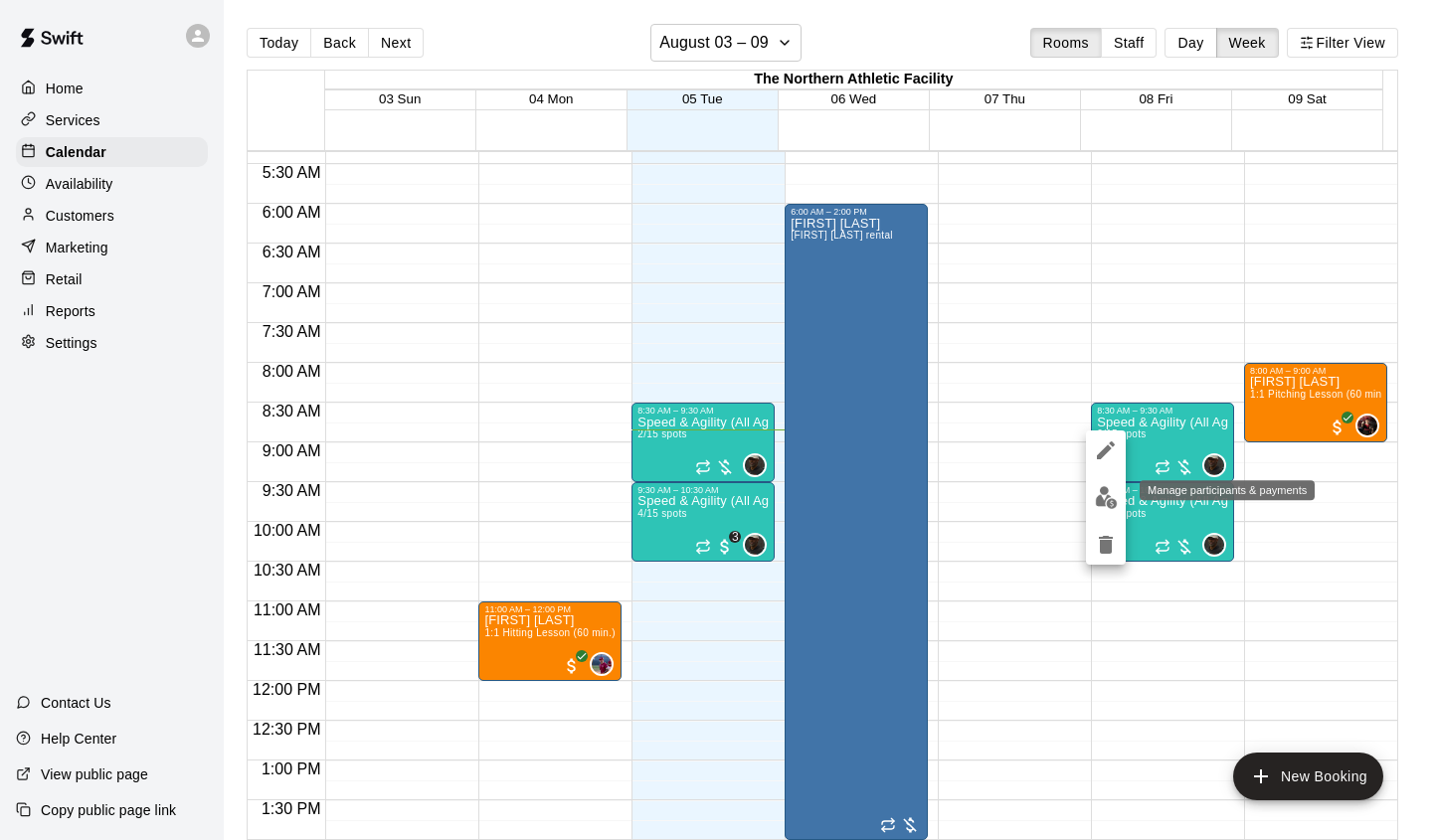 click at bounding box center [1106, 497] 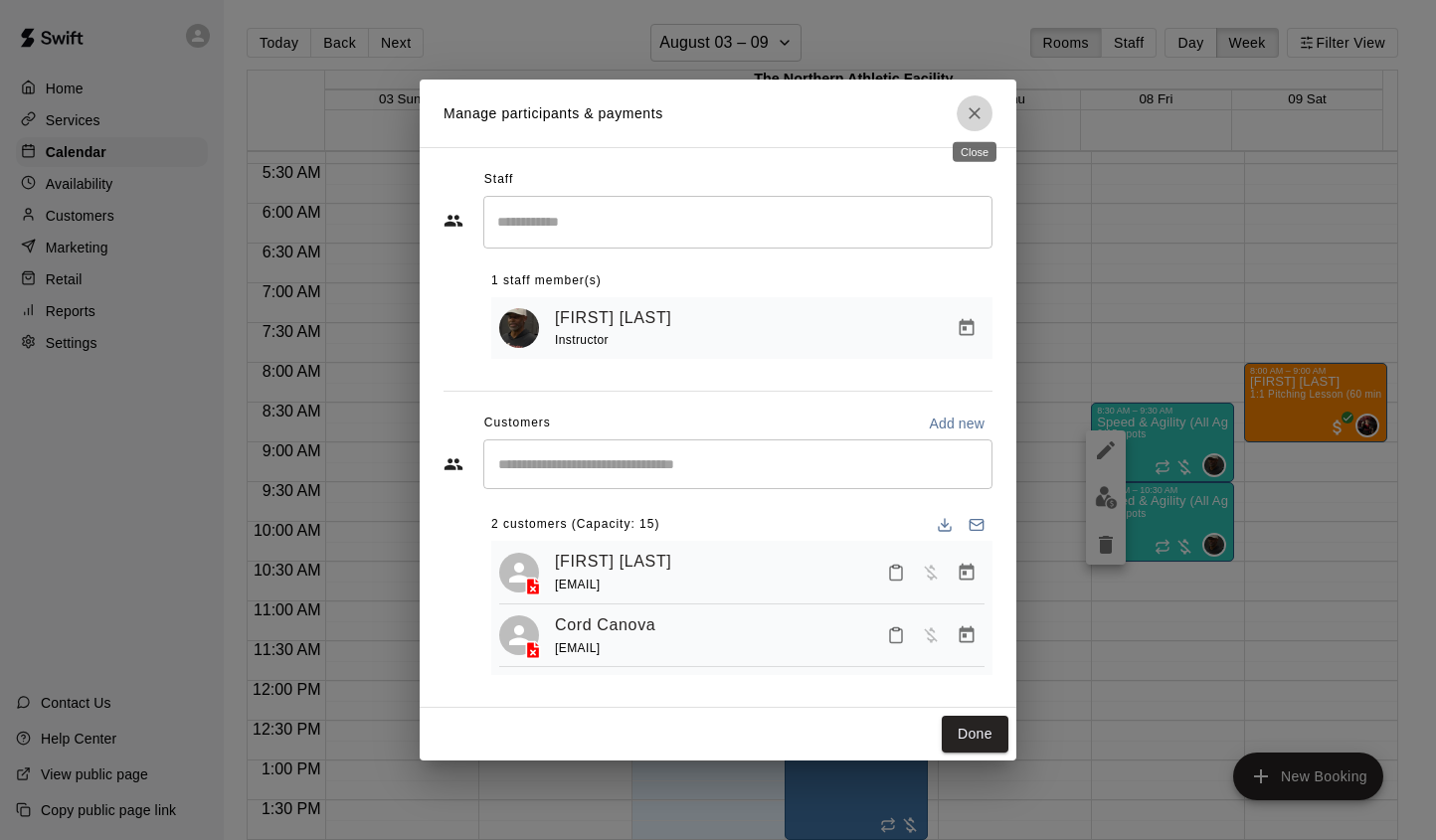 click at bounding box center [975, 113] 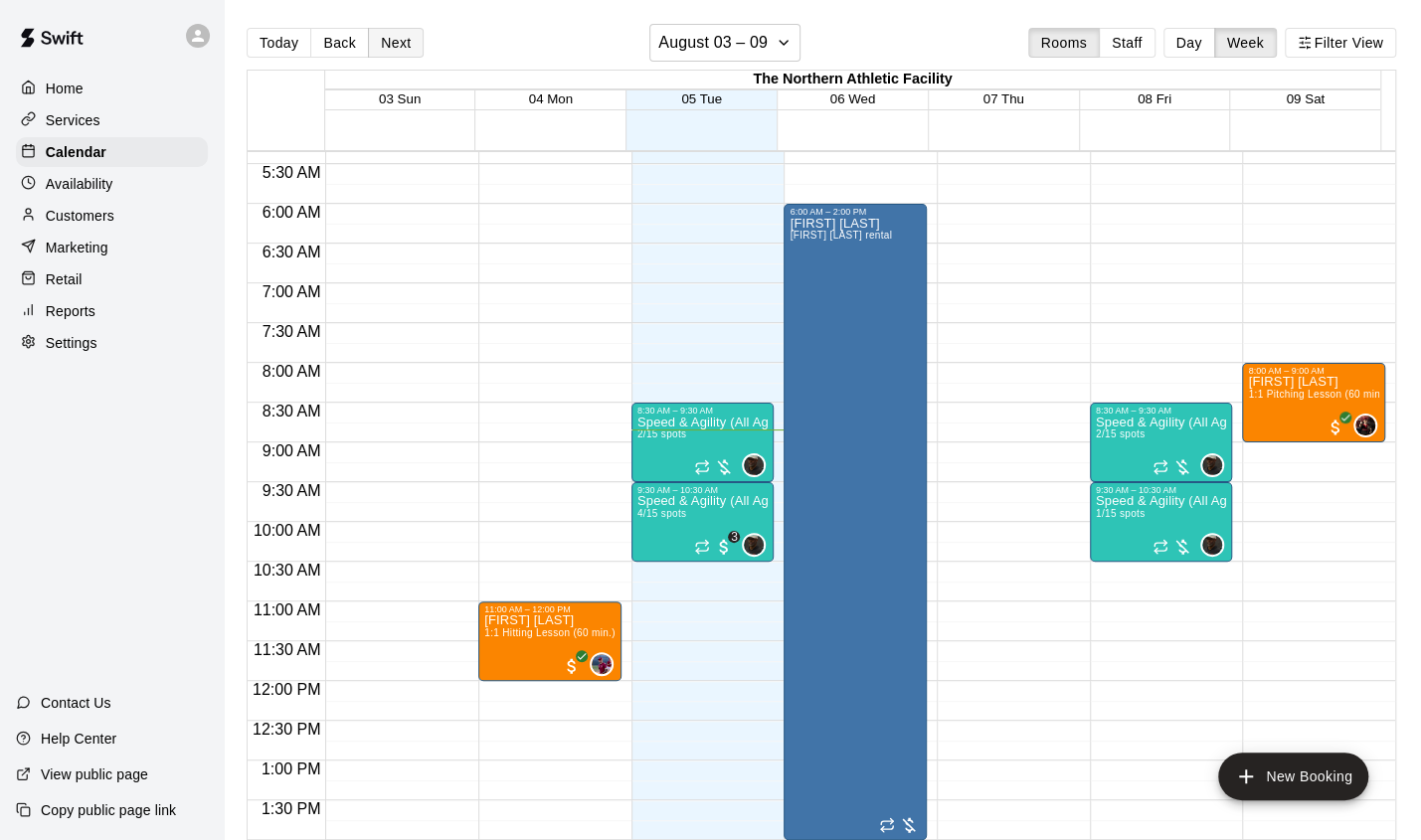 click on "Next" at bounding box center [396, 43] 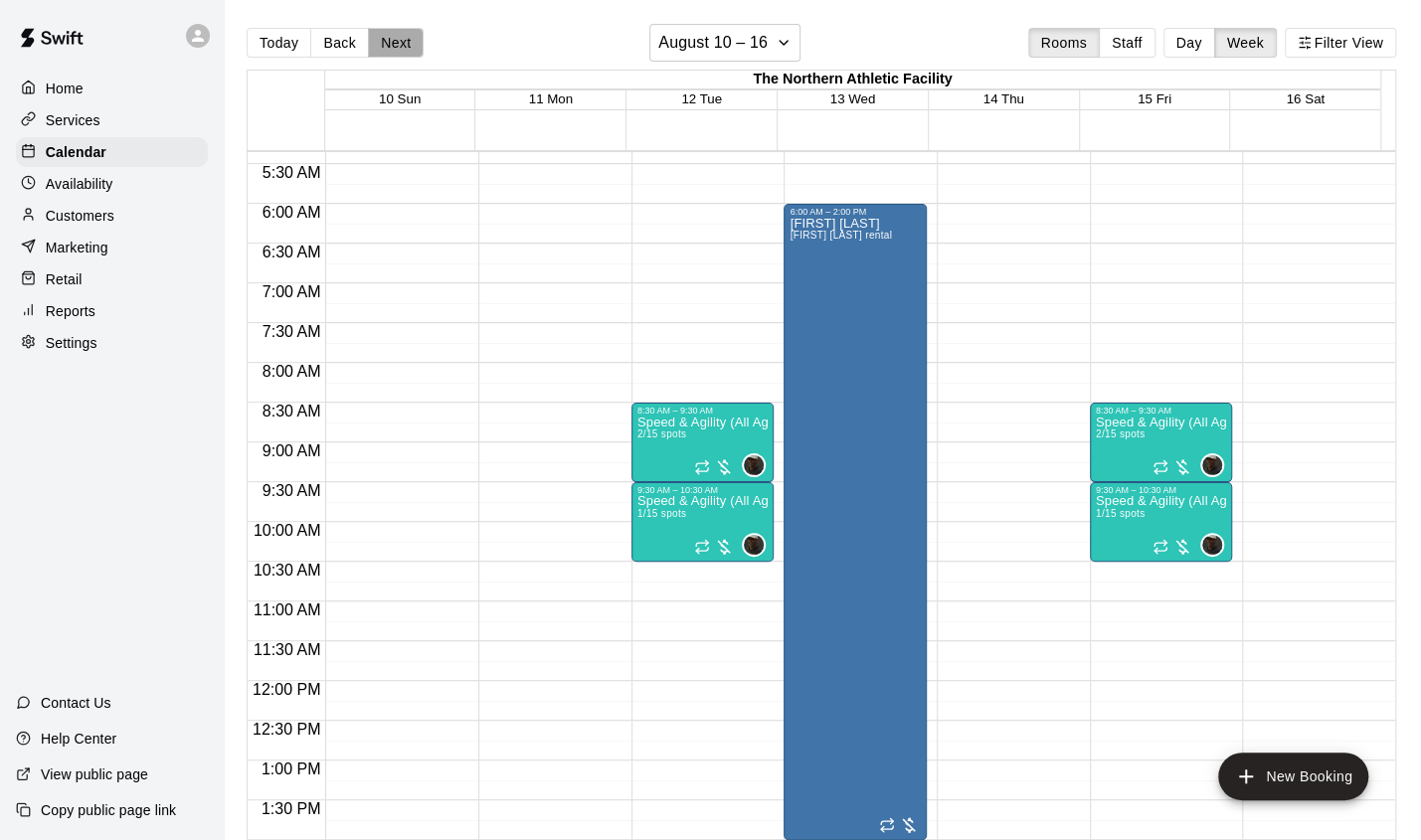 click on "Next" at bounding box center (396, 43) 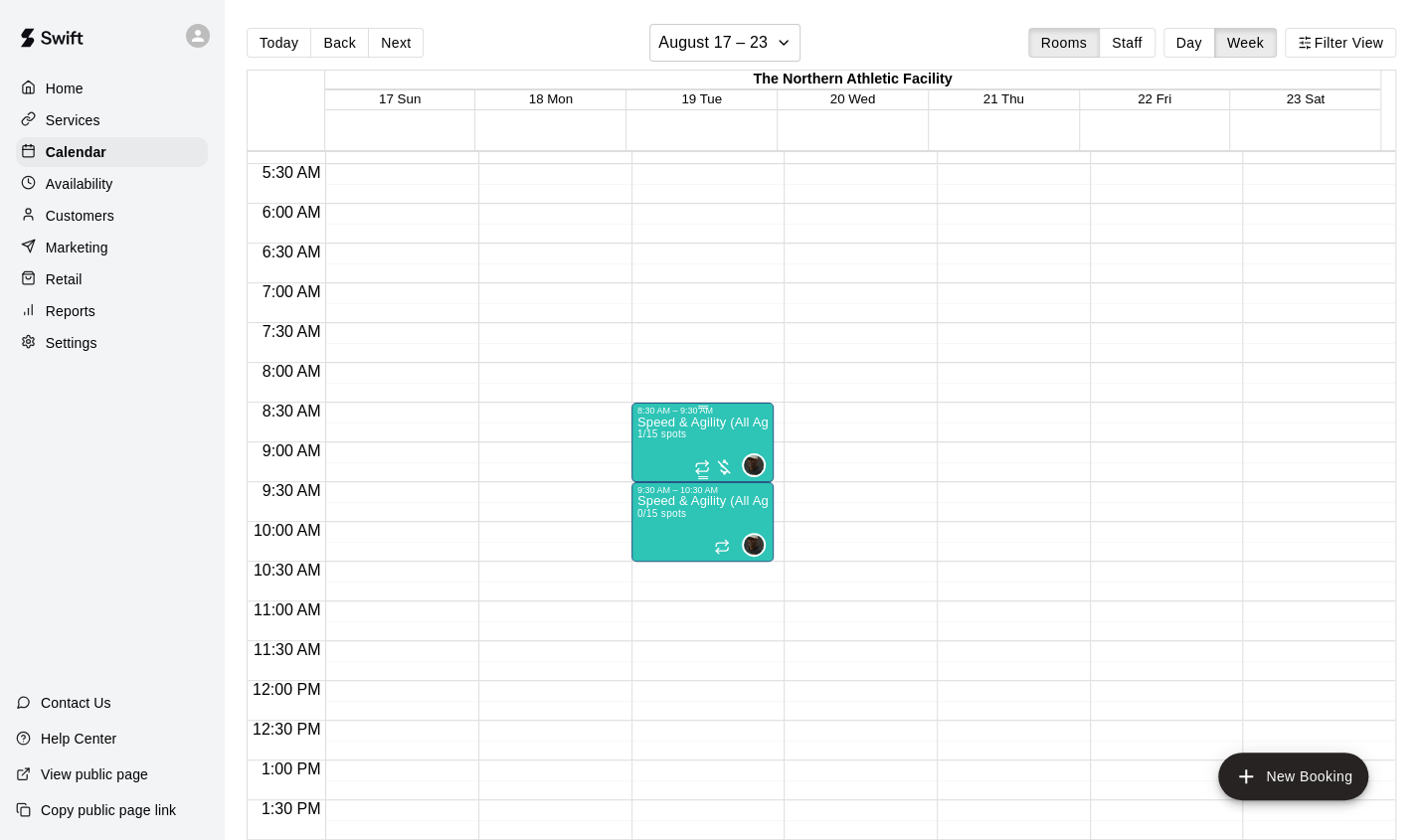 click on "Speed & Agility (All Ages) 1/15 spots" at bounding box center [703, 835] 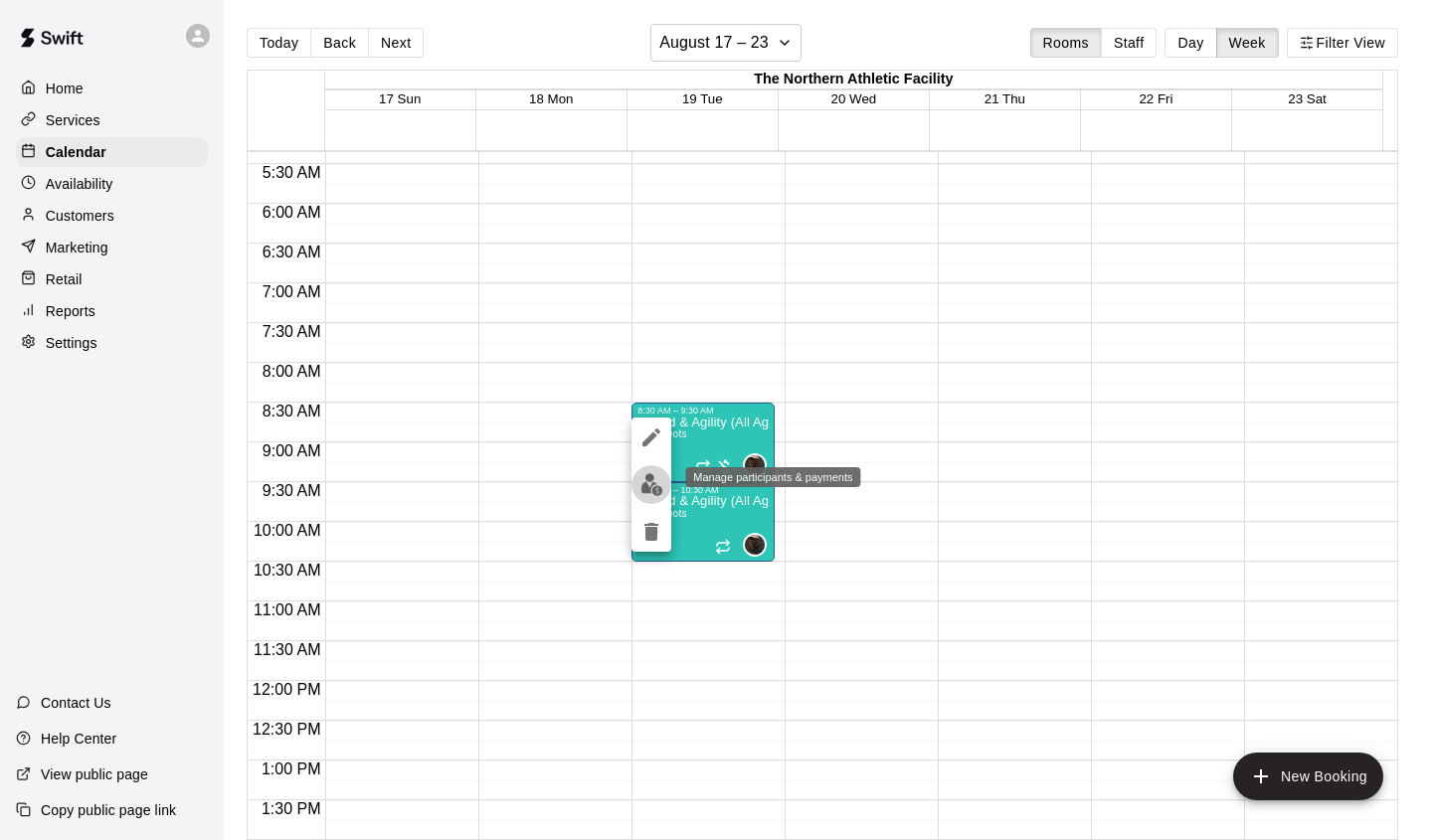 click at bounding box center (651, 484) 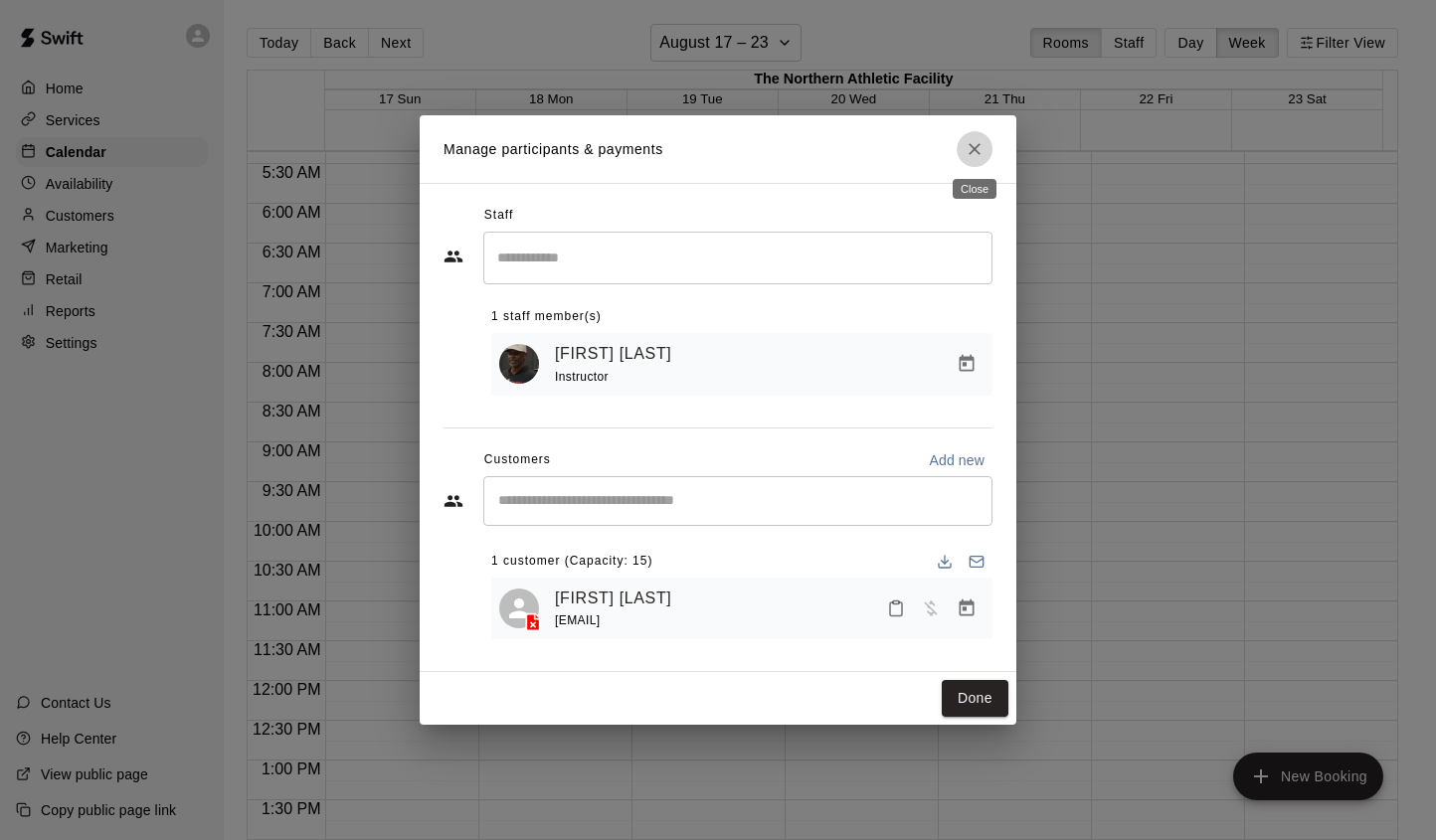 click 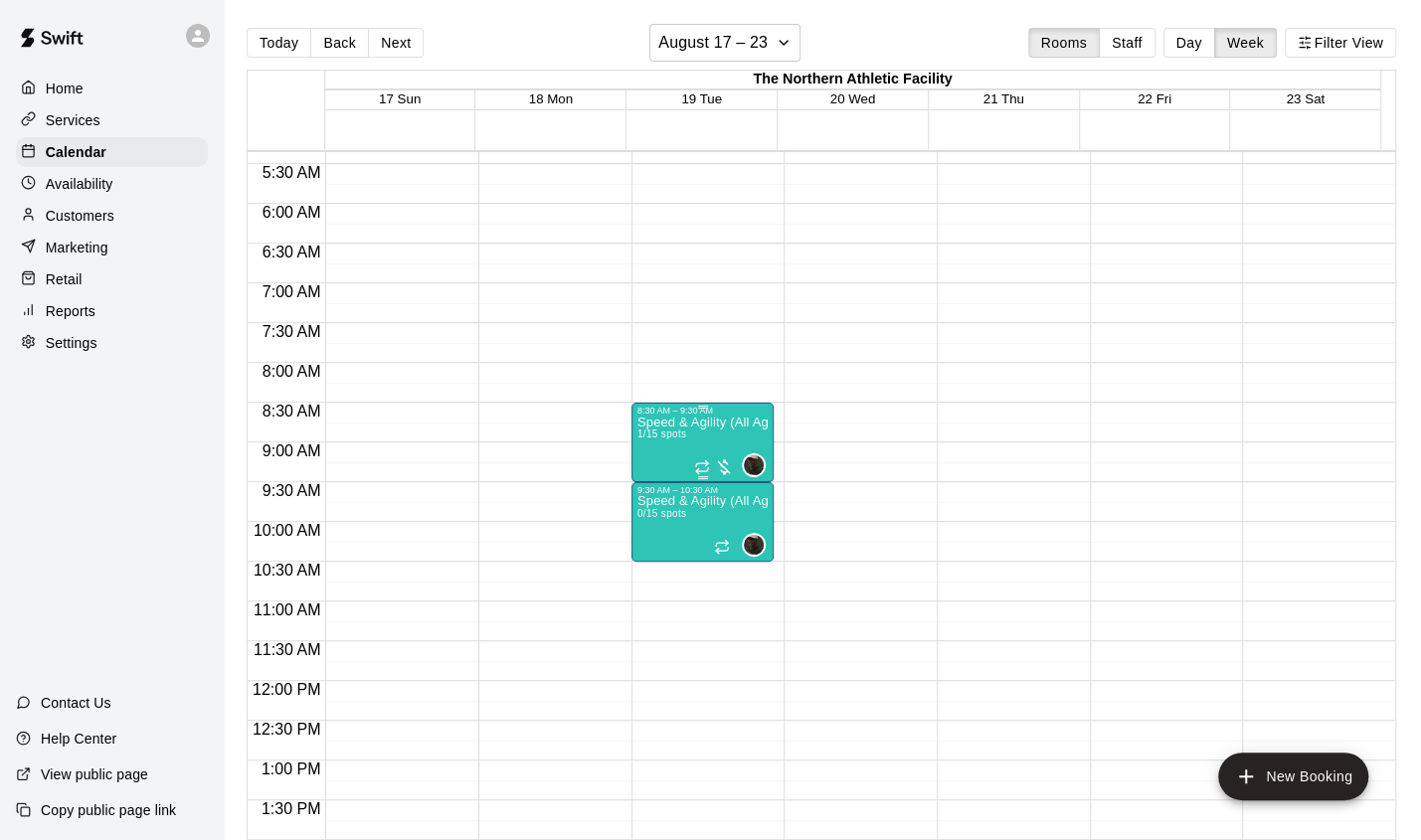 click on "8:30 AM – 9:30 AM" at bounding box center (703, 411) 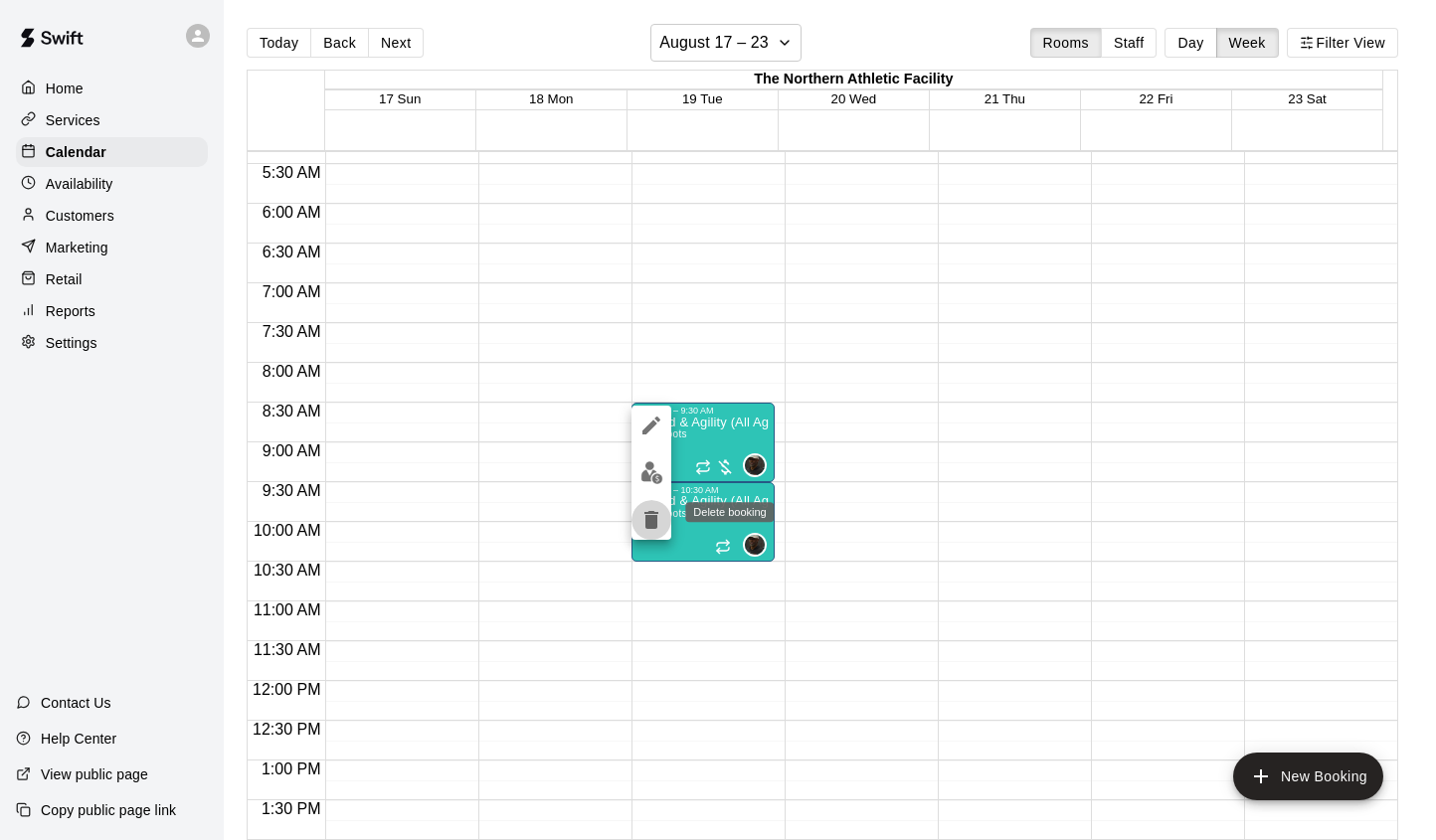 click 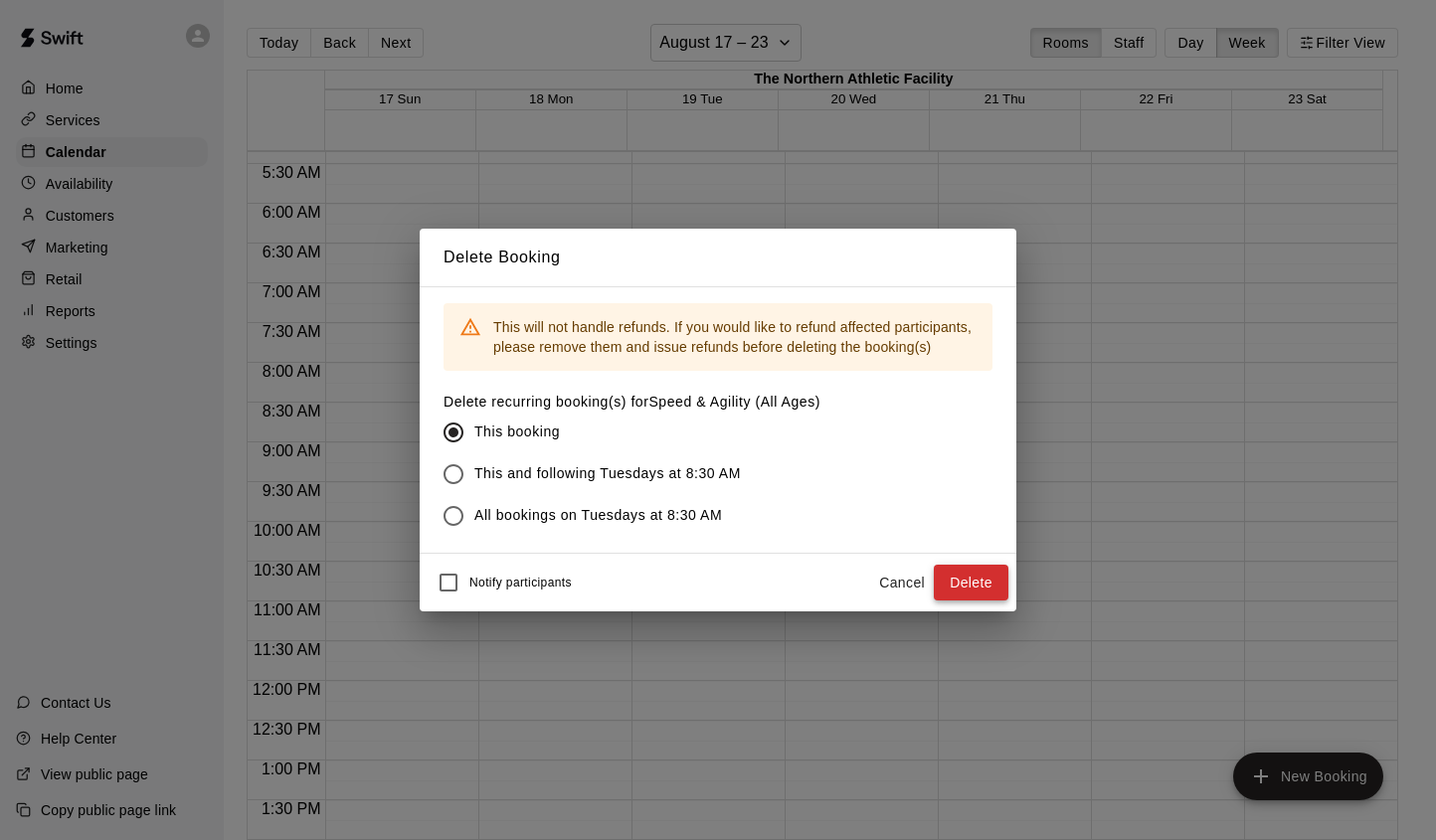 click on "Delete" at bounding box center [971, 583] 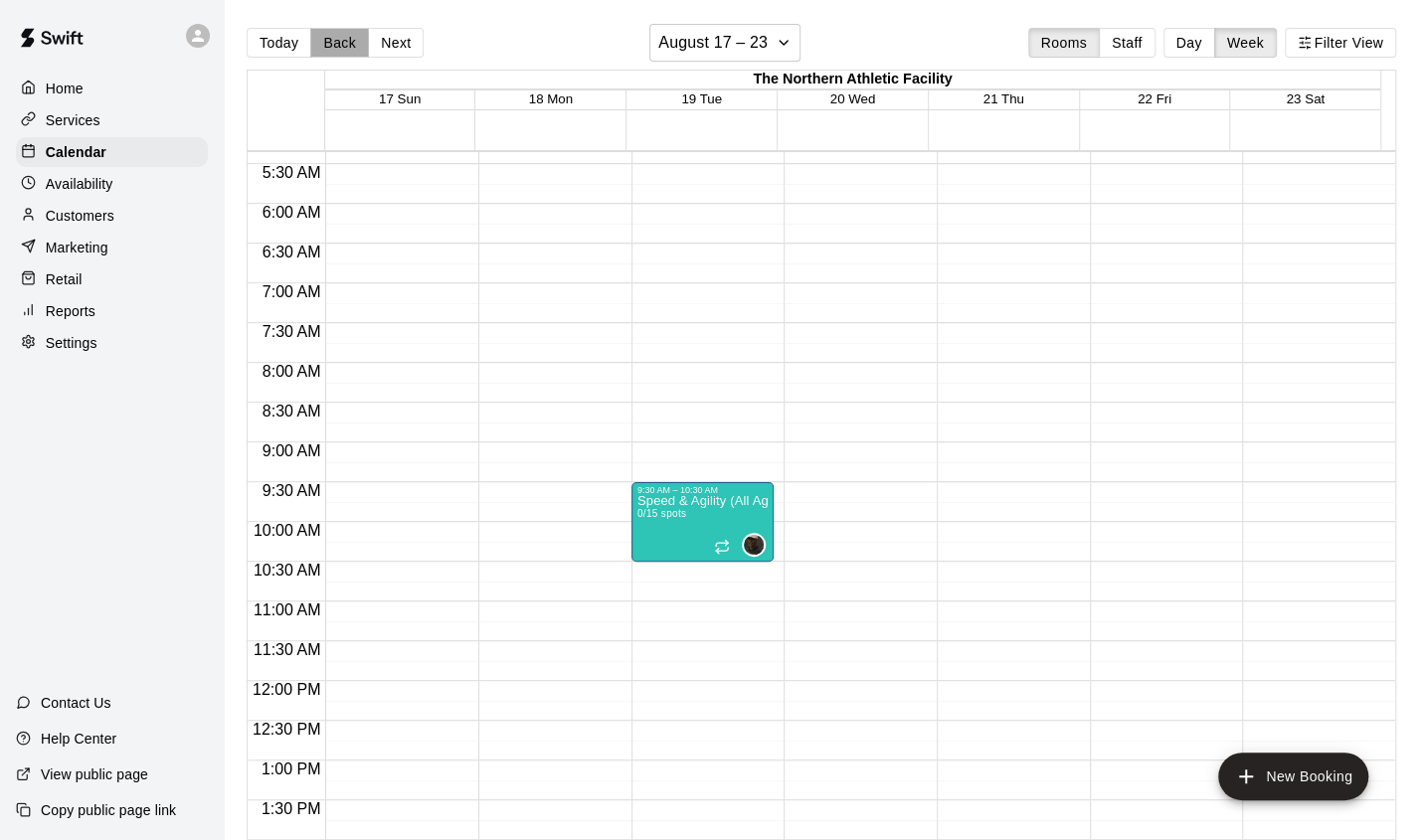 click on "Back" at bounding box center (339, 43) 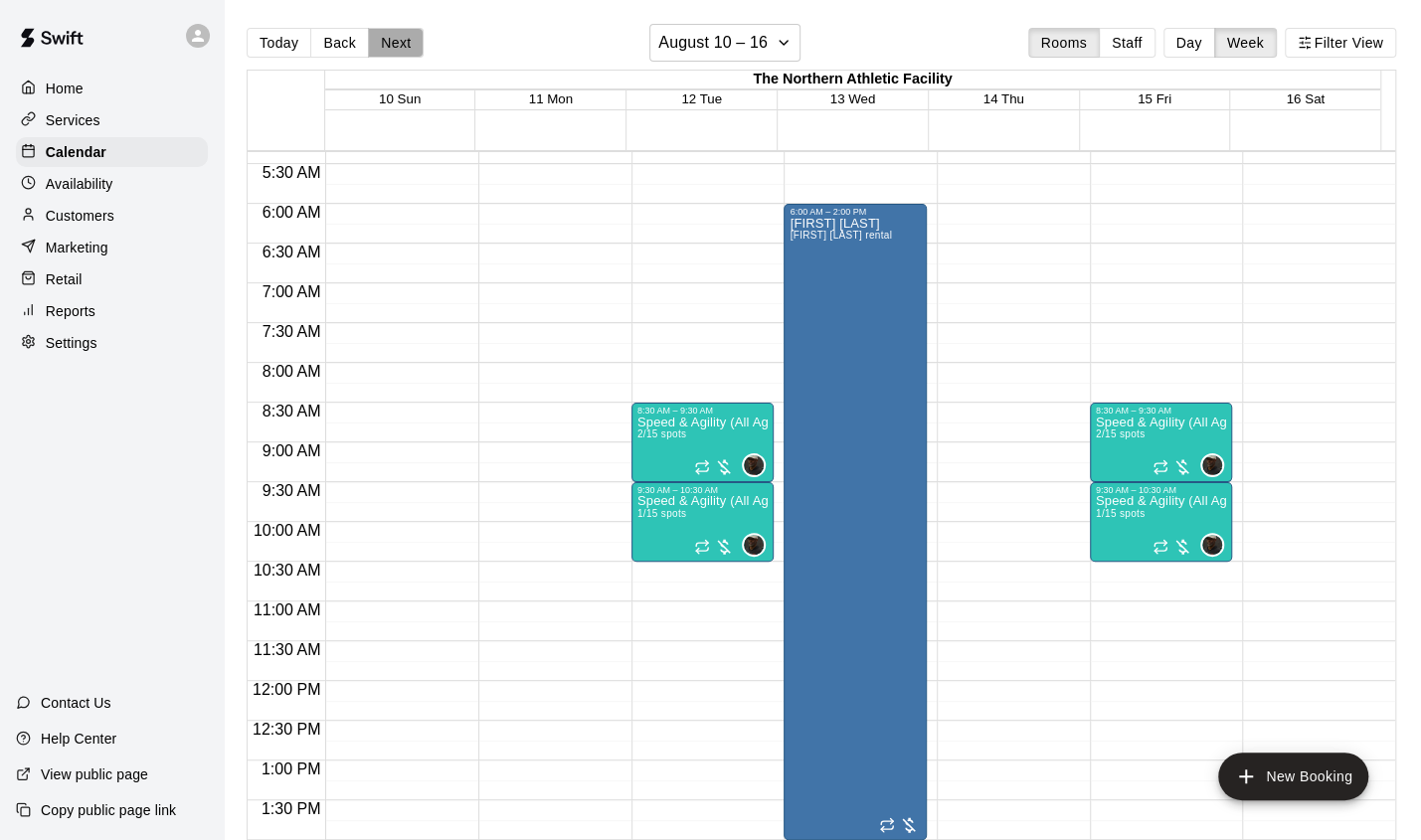click on "Next" at bounding box center [396, 43] 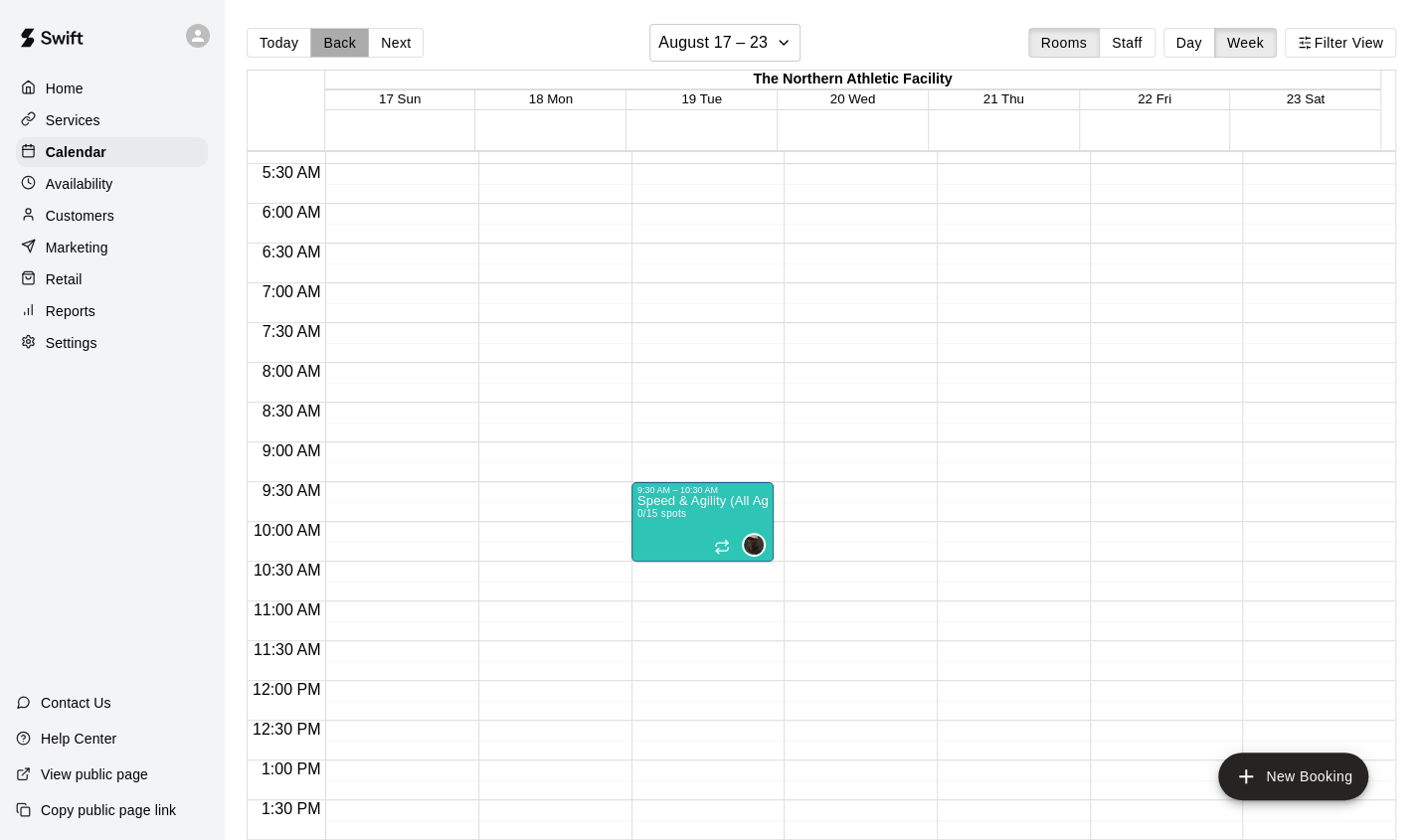 click on "Back" at bounding box center (339, 43) 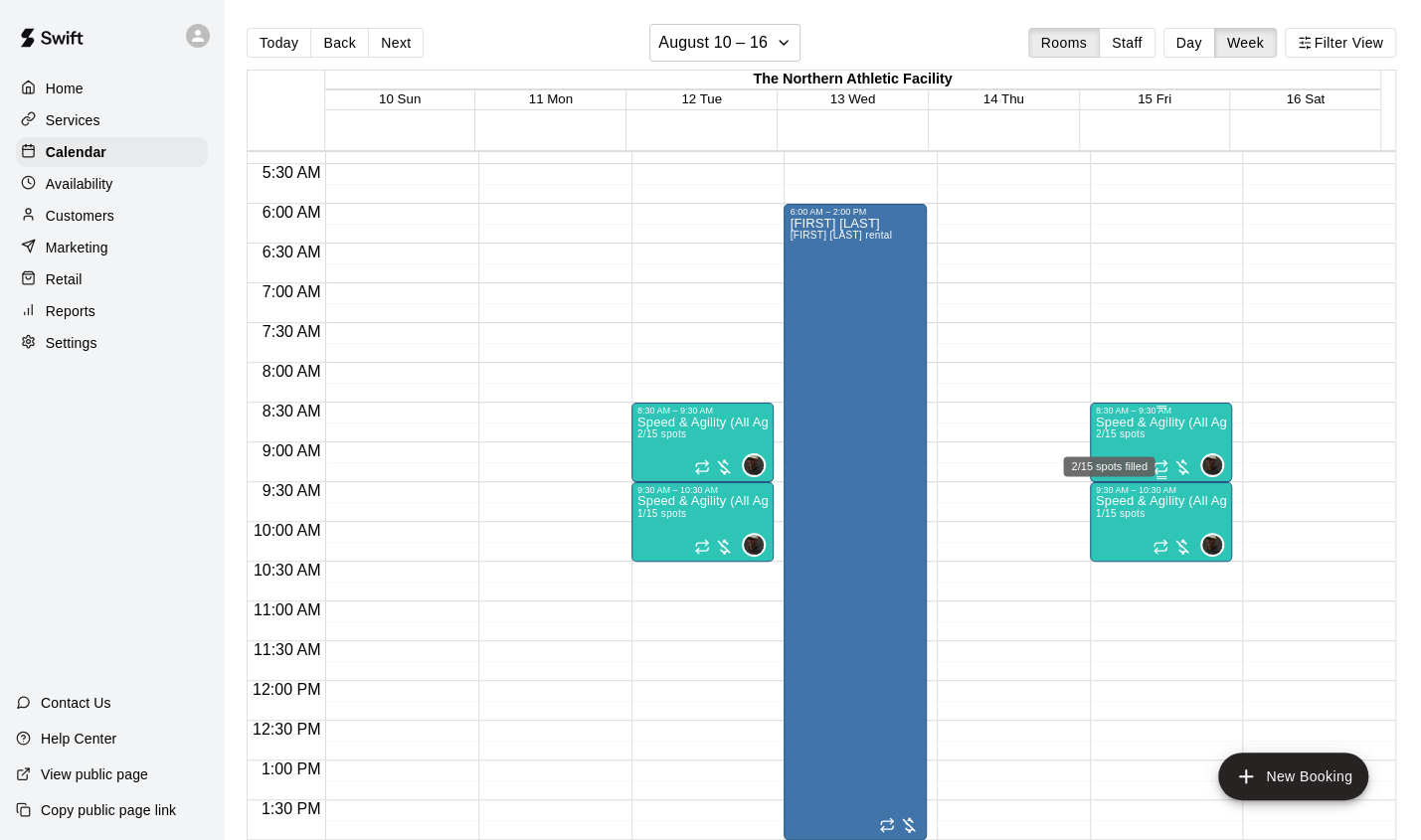click on "2/15 spots" at bounding box center [1120, 433] 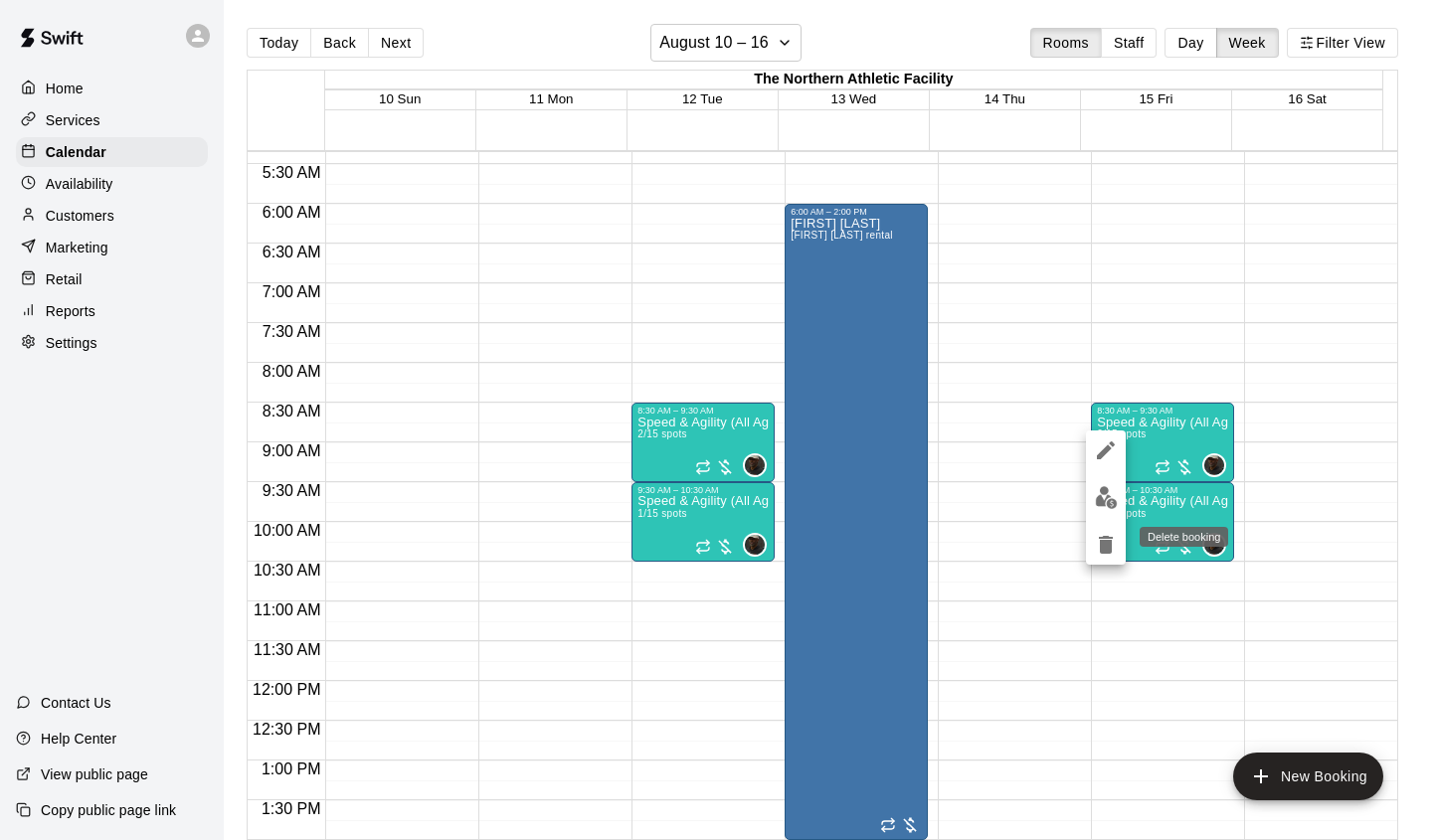 click 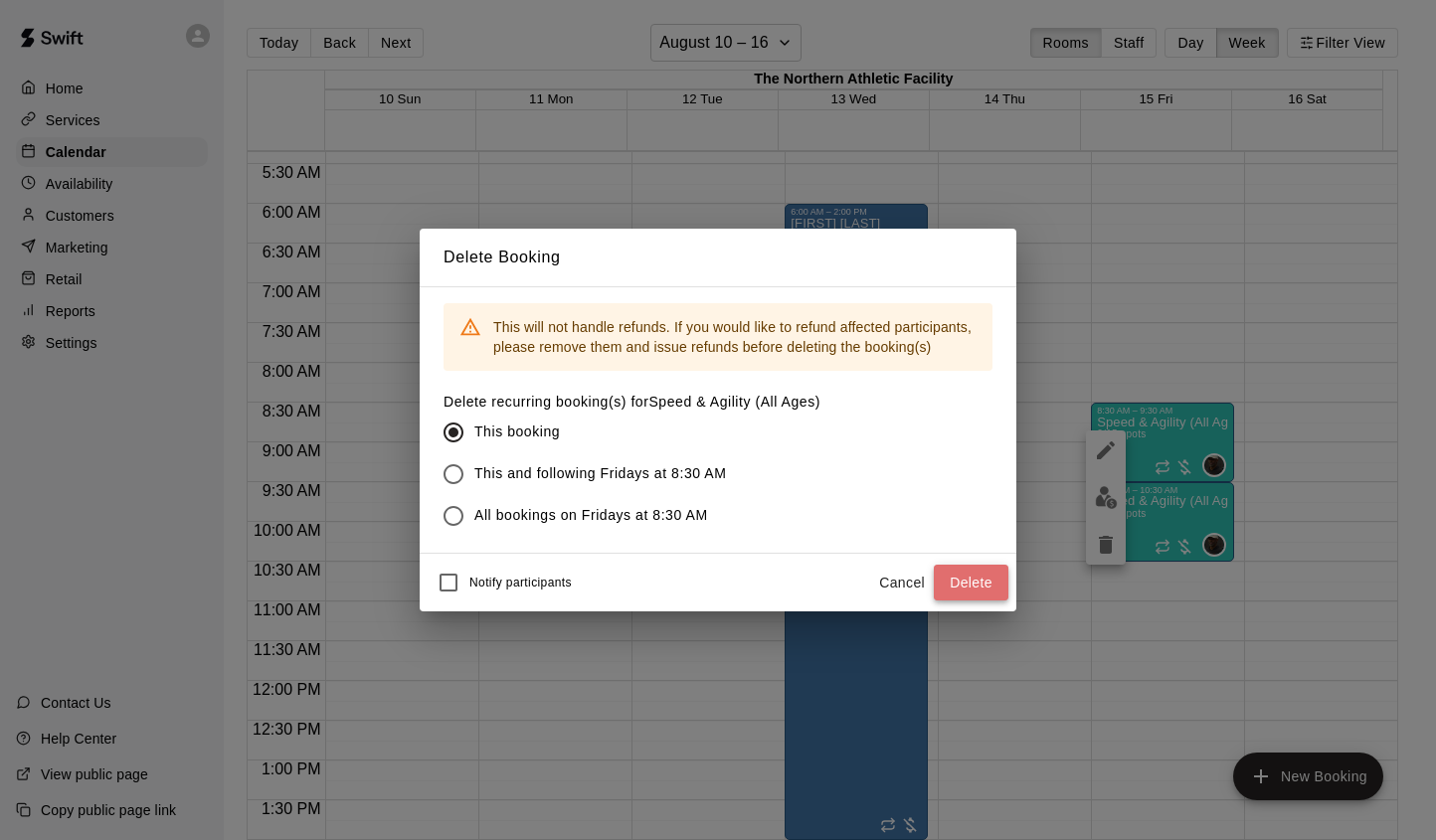 click on "Delete" at bounding box center [971, 583] 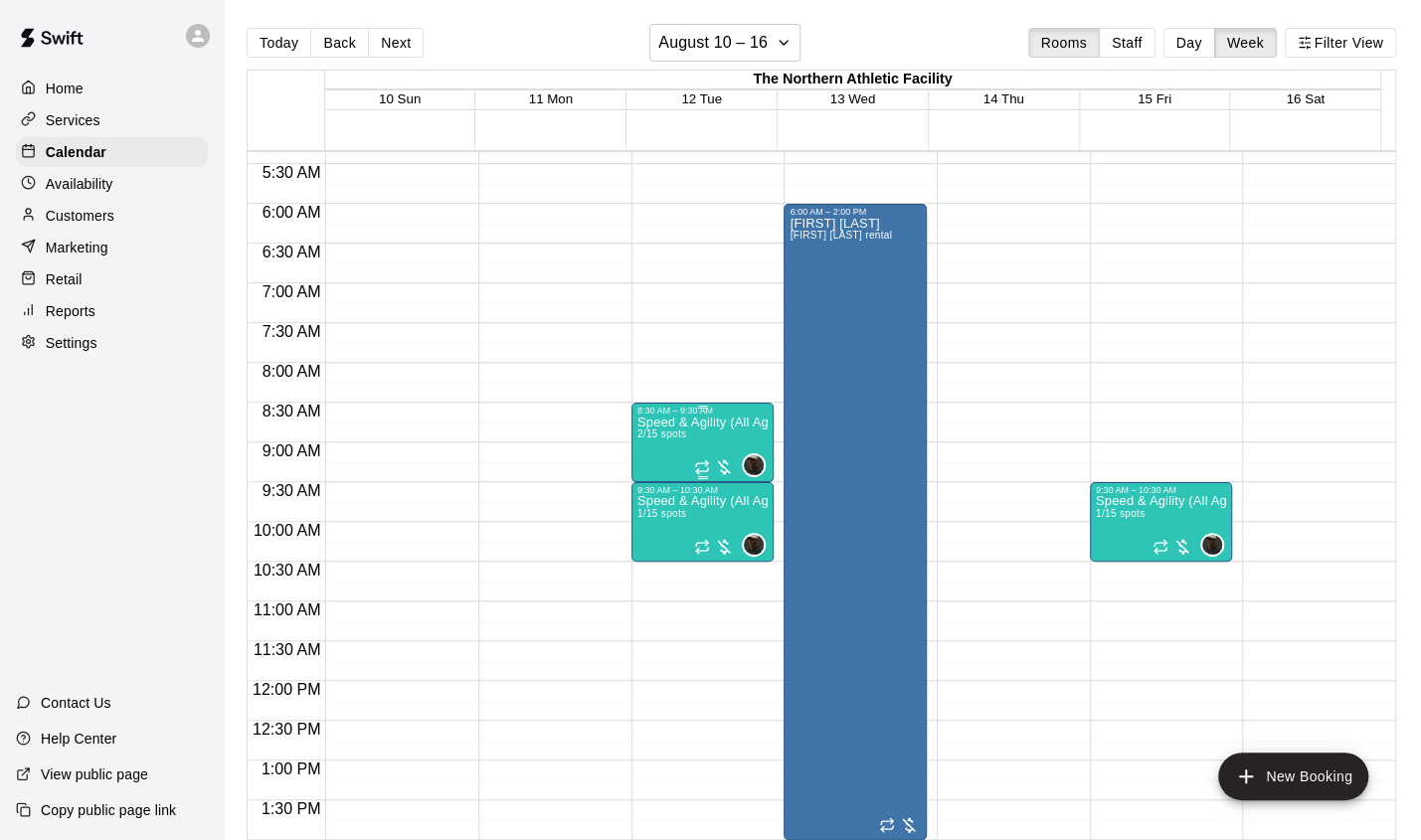 click on "Speed & Agility (All Ages) 2/15 spots" at bounding box center [703, 835] 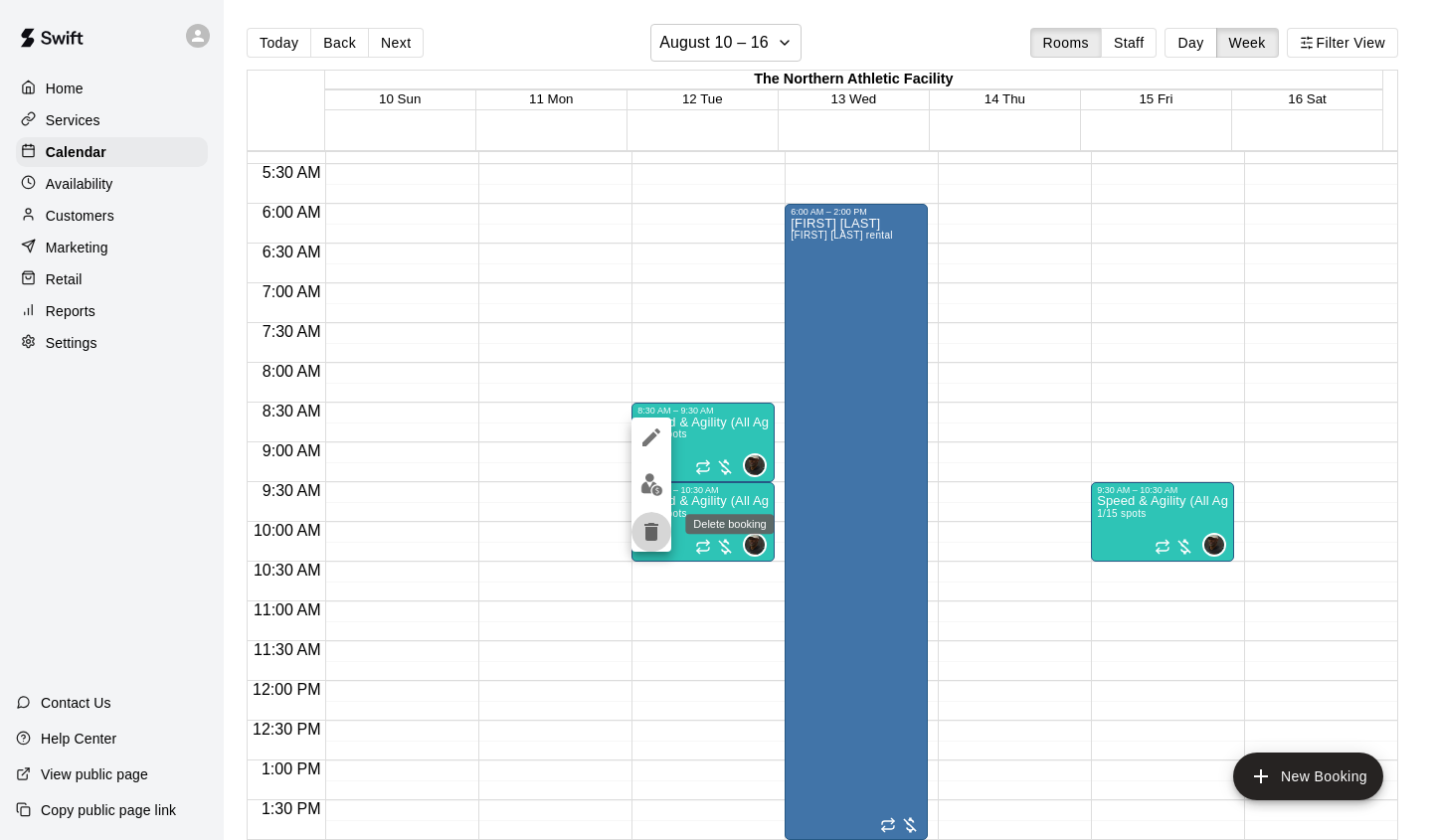 click at bounding box center (651, 532) 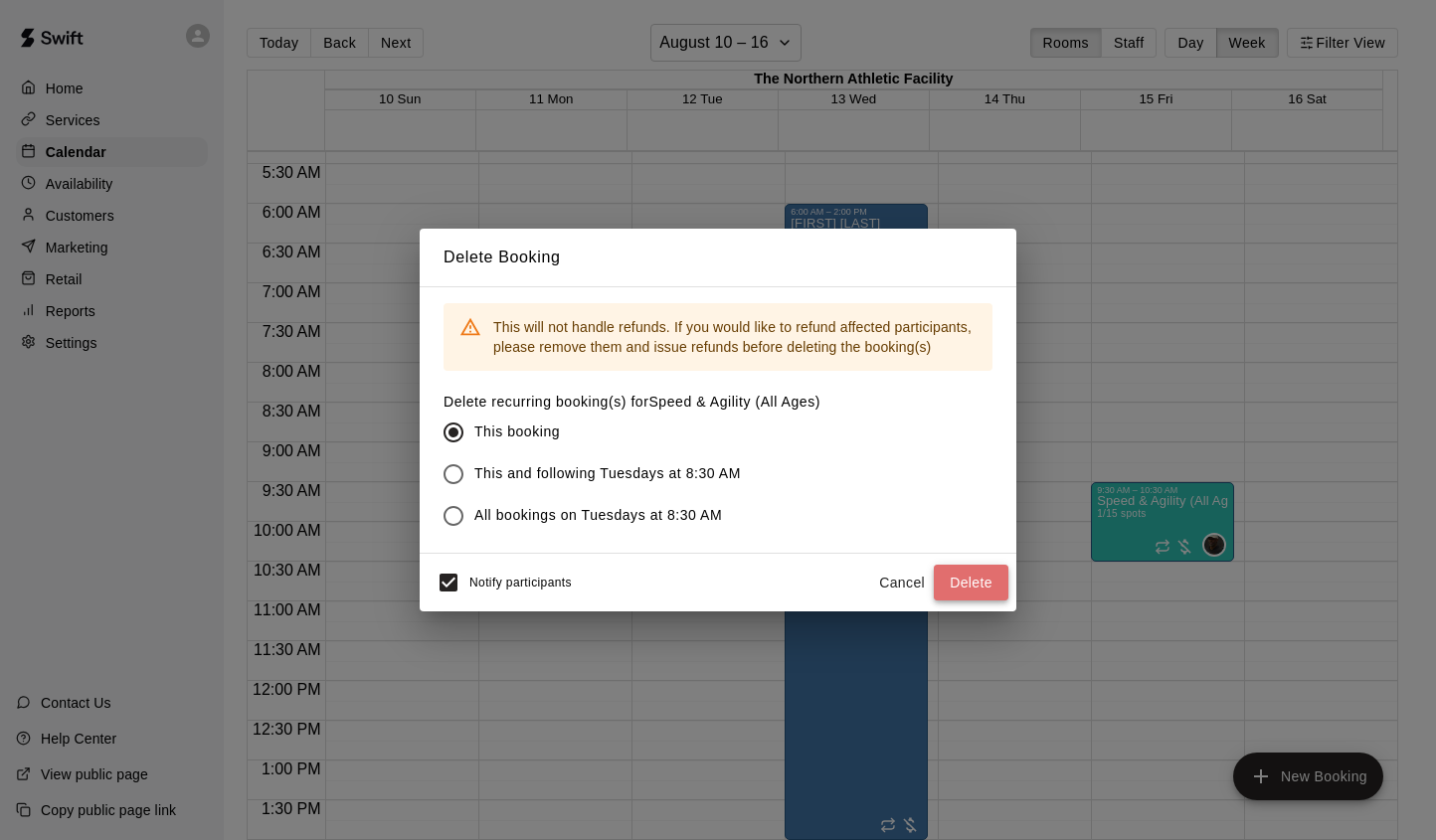 click on "Delete" at bounding box center [971, 583] 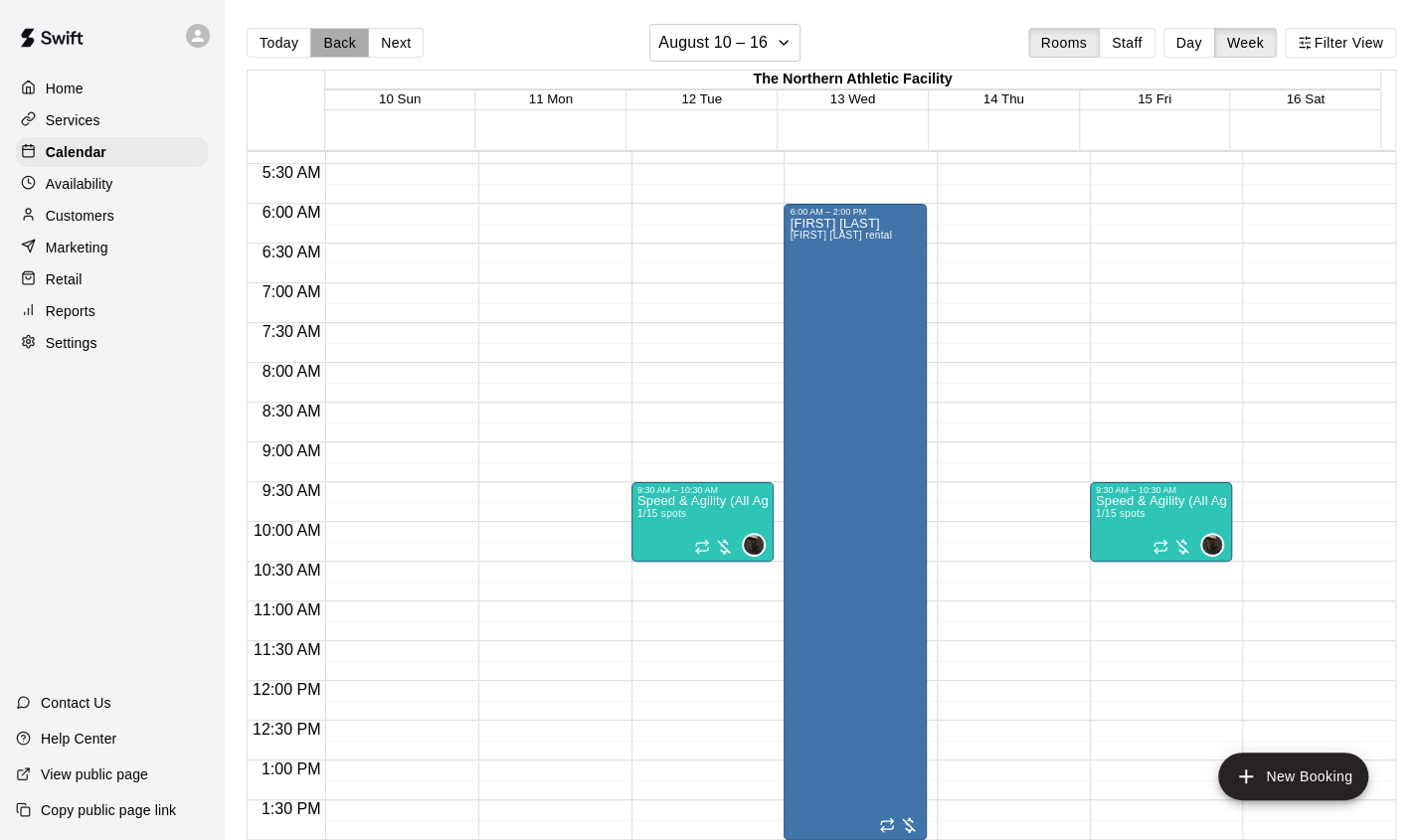 click on "Back" at bounding box center [339, 43] 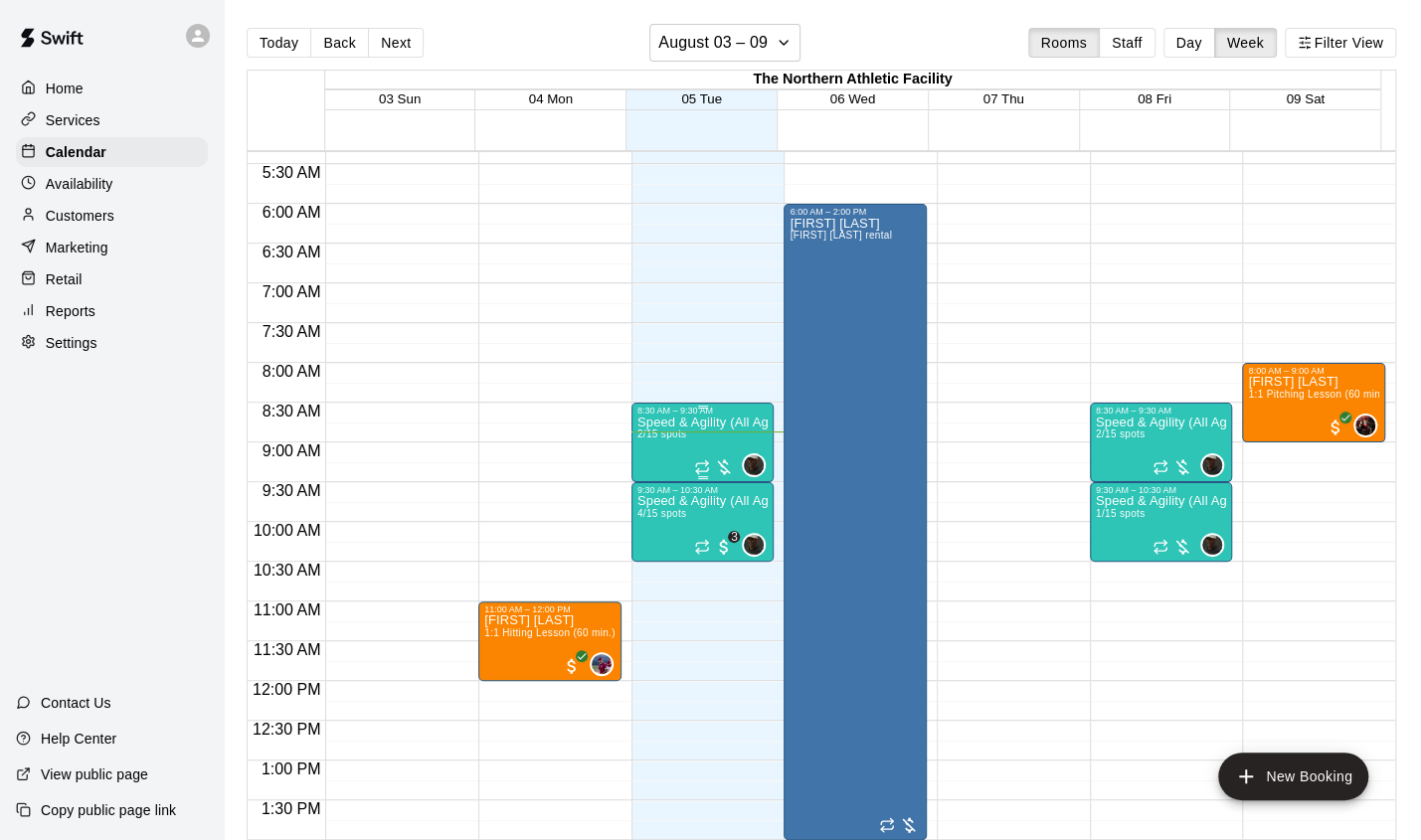 click on "Speed & Agility (All Ages) 2/15 spots" at bounding box center (703, 835) 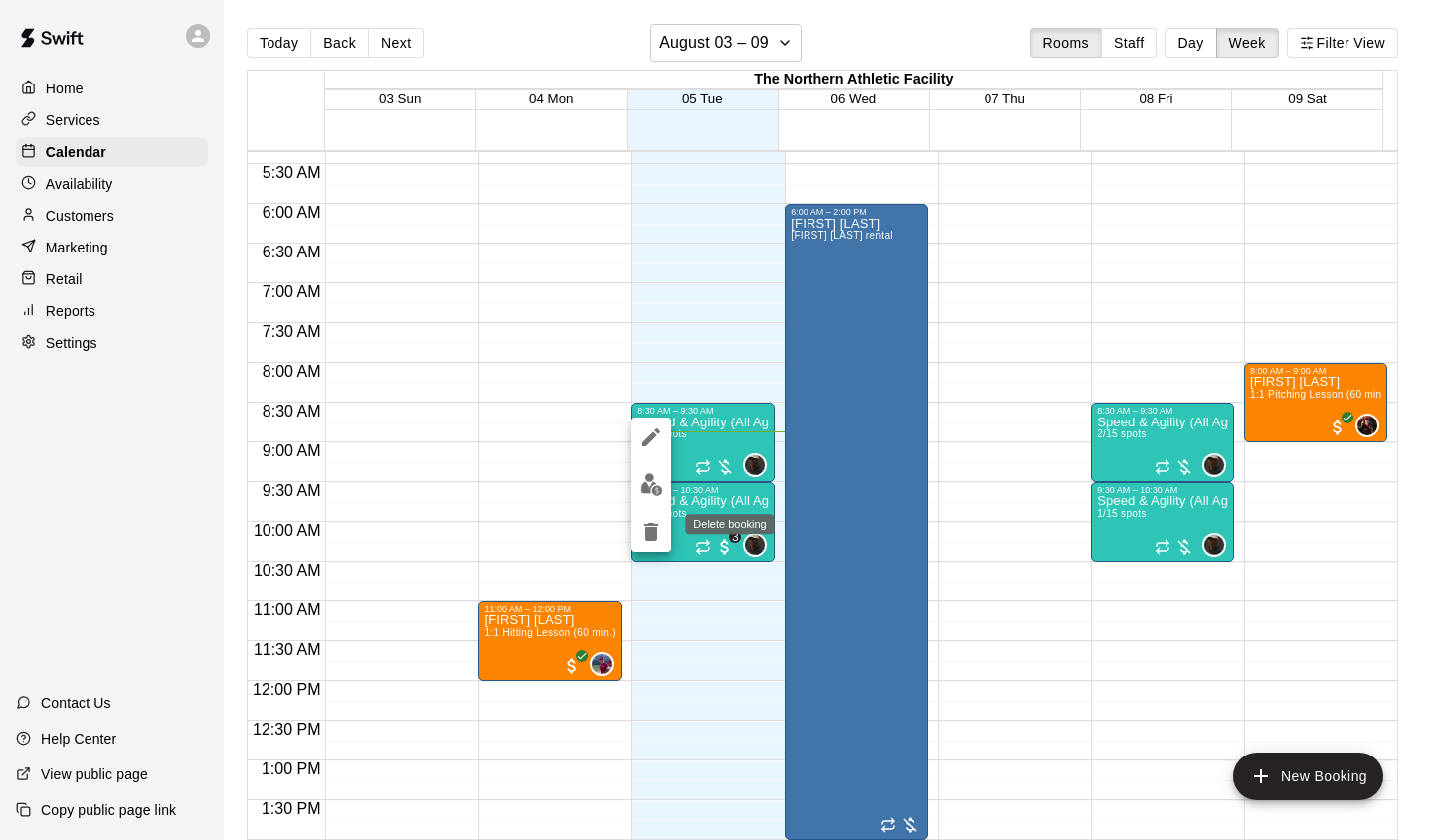 click 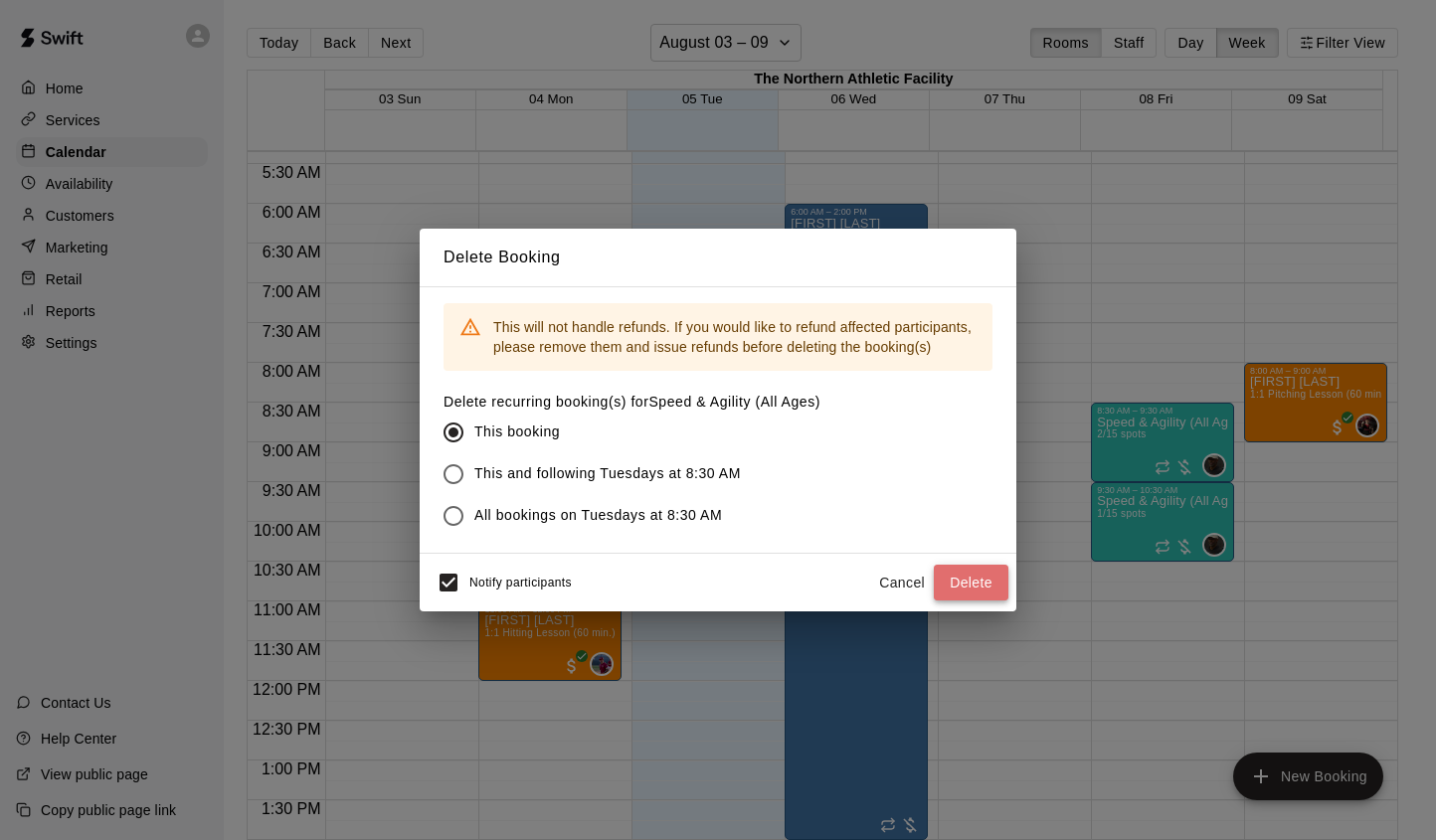 click on "Delete" at bounding box center [971, 583] 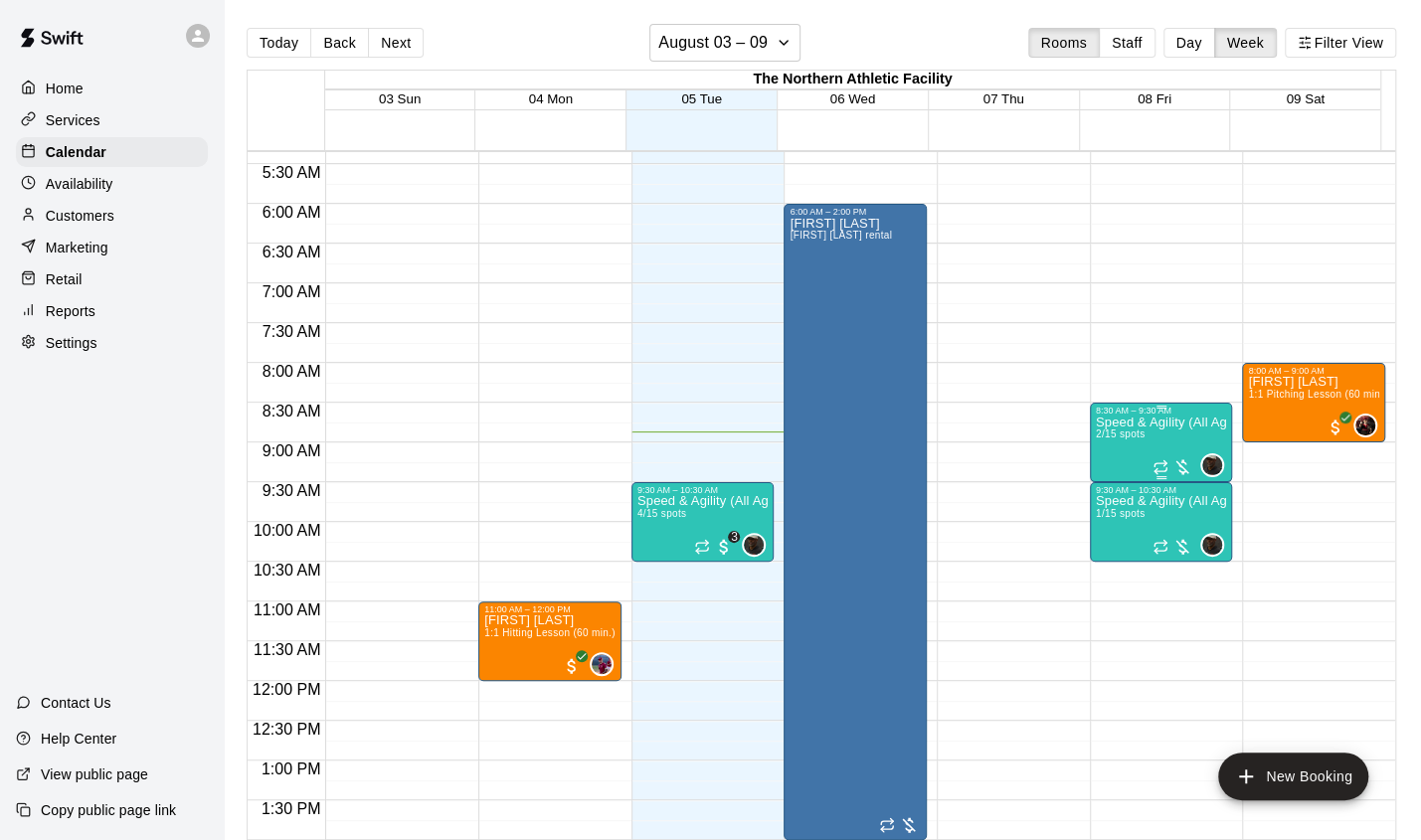 click on "Speed & Agility (All Ages) 2/15 spots" at bounding box center [1161, 835] 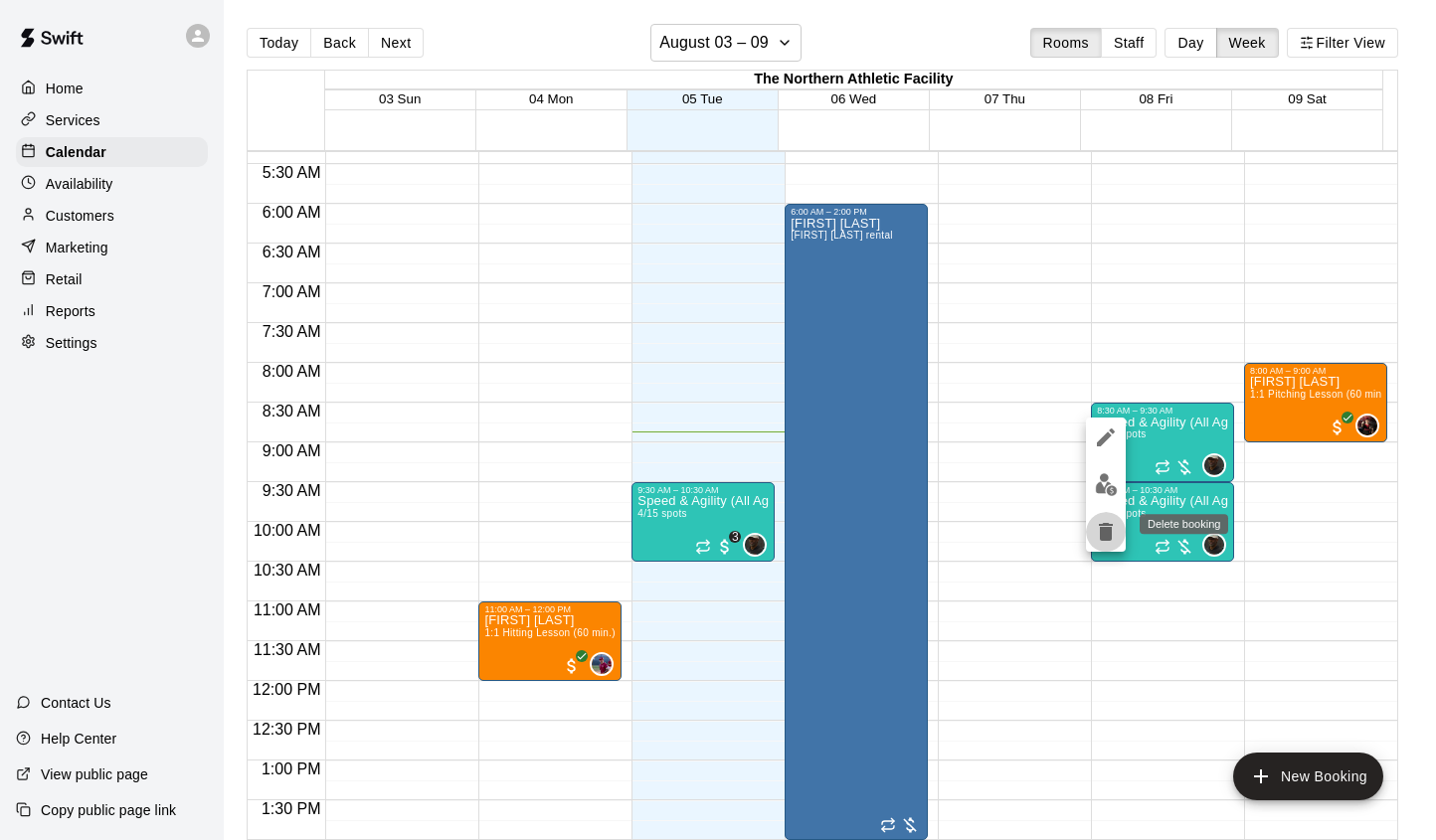 click 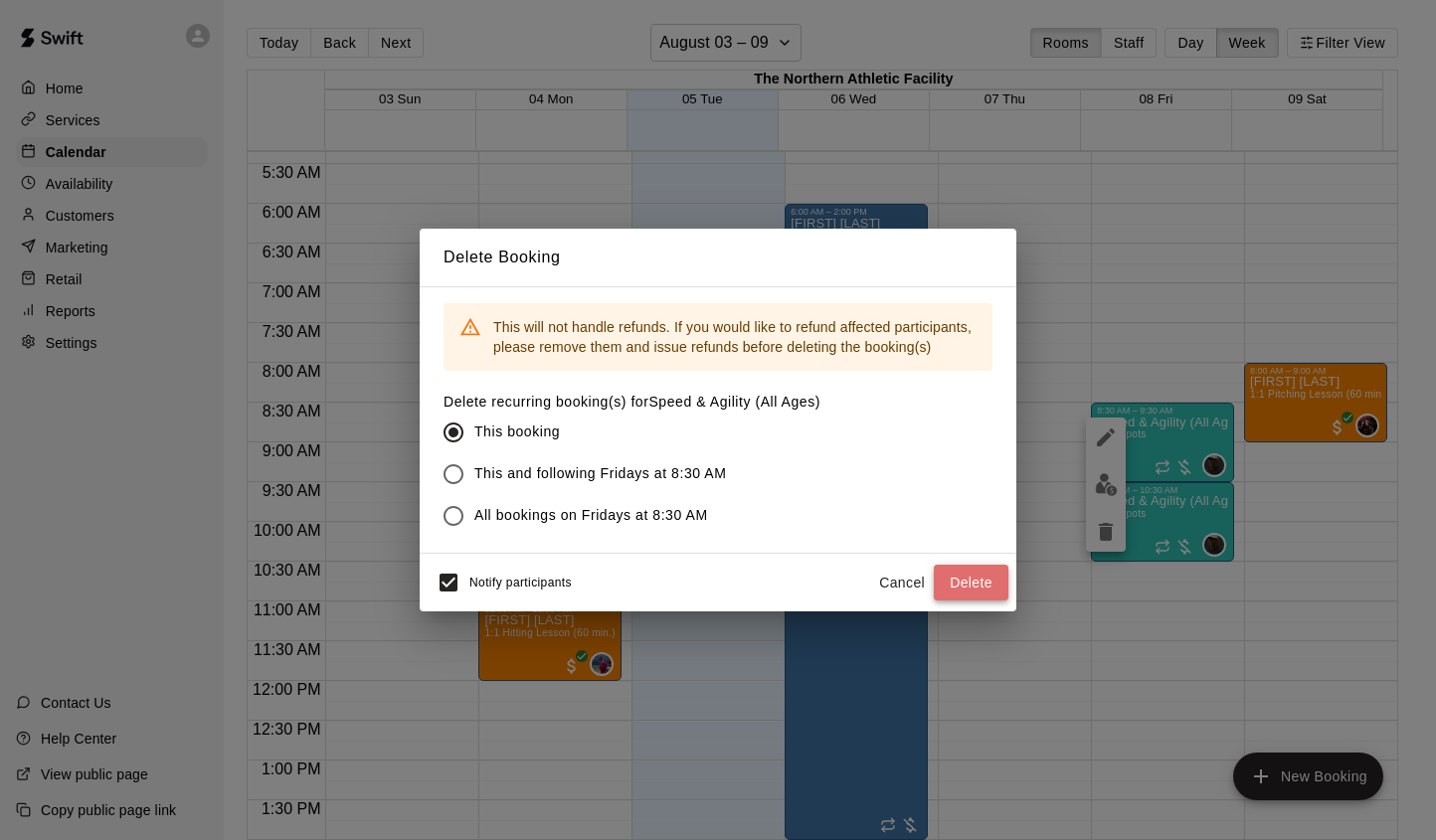 click on "Delete" at bounding box center (971, 583) 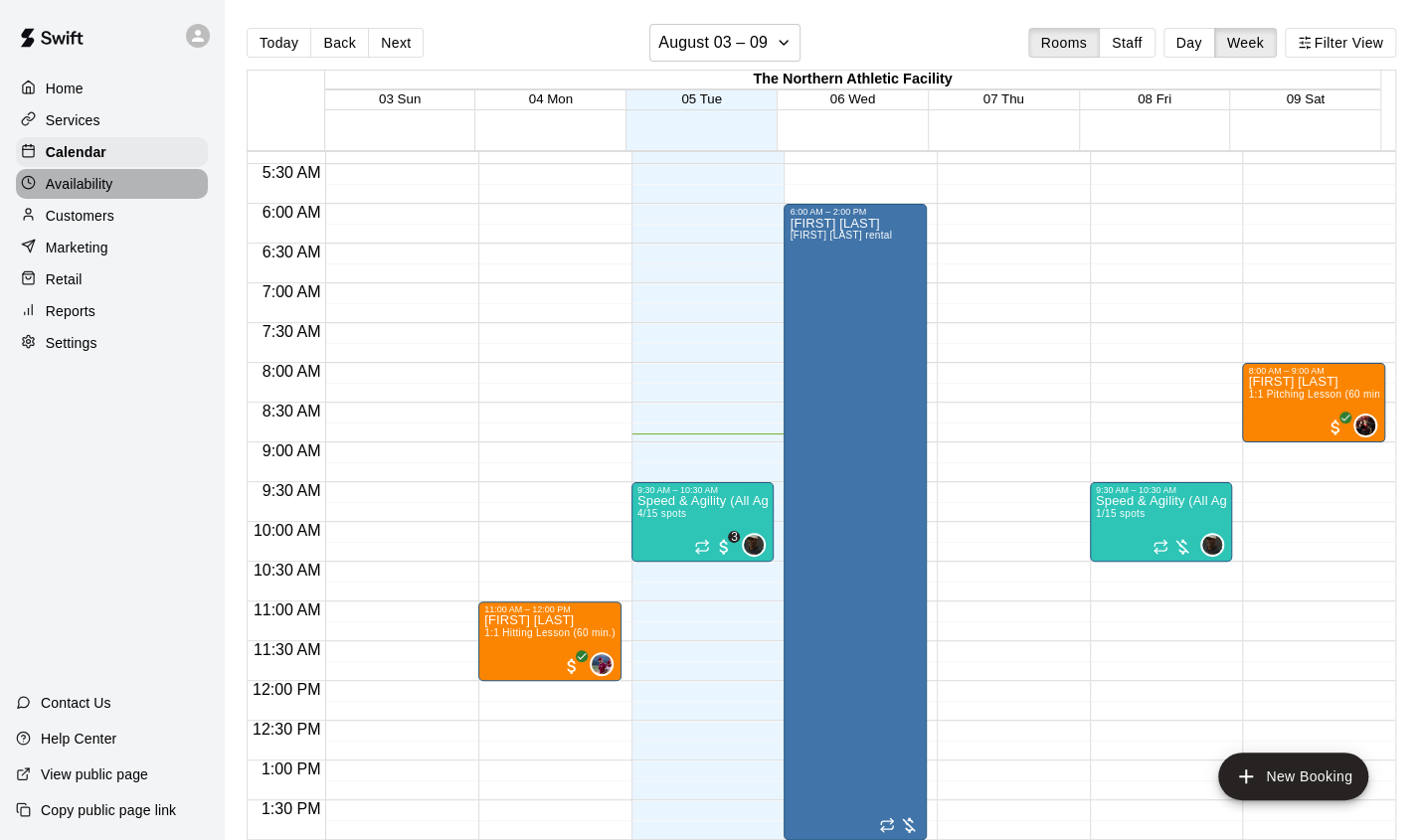 click on "Availability" at bounding box center [111, 184] 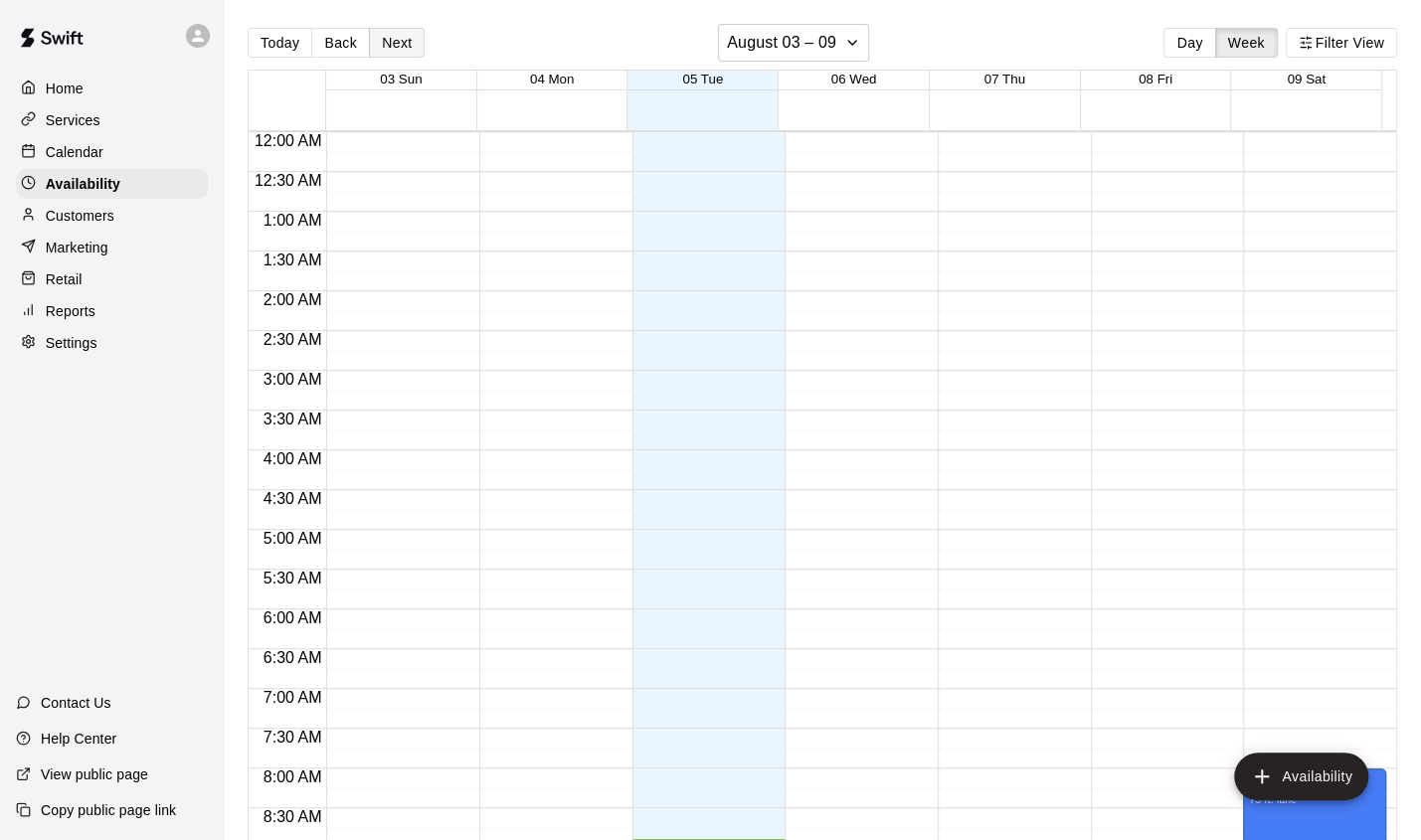scroll, scrollTop: 707, scrollLeft: 0, axis: vertical 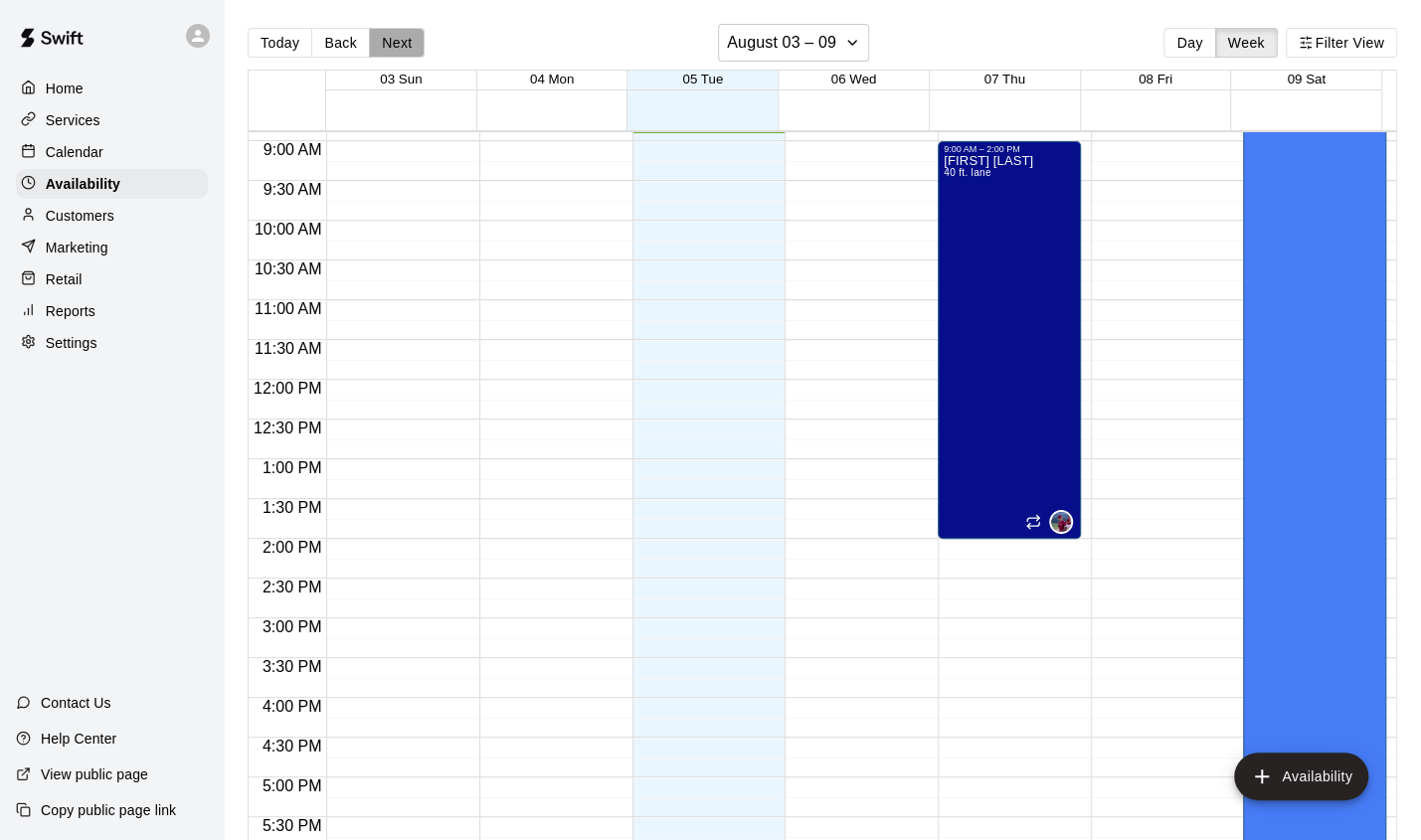 click on "Next" at bounding box center [397, 43] 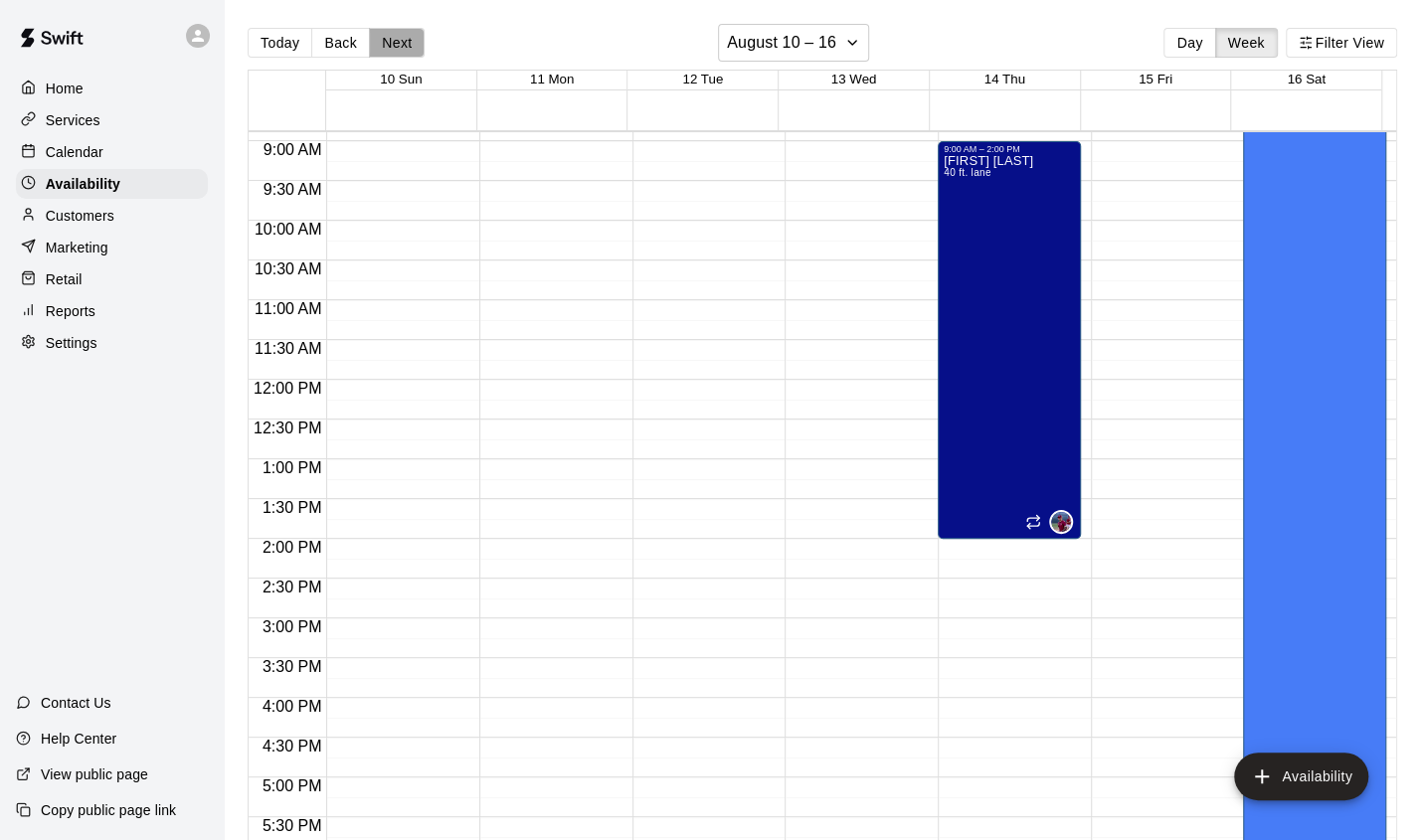 click on "Next" at bounding box center (397, 43) 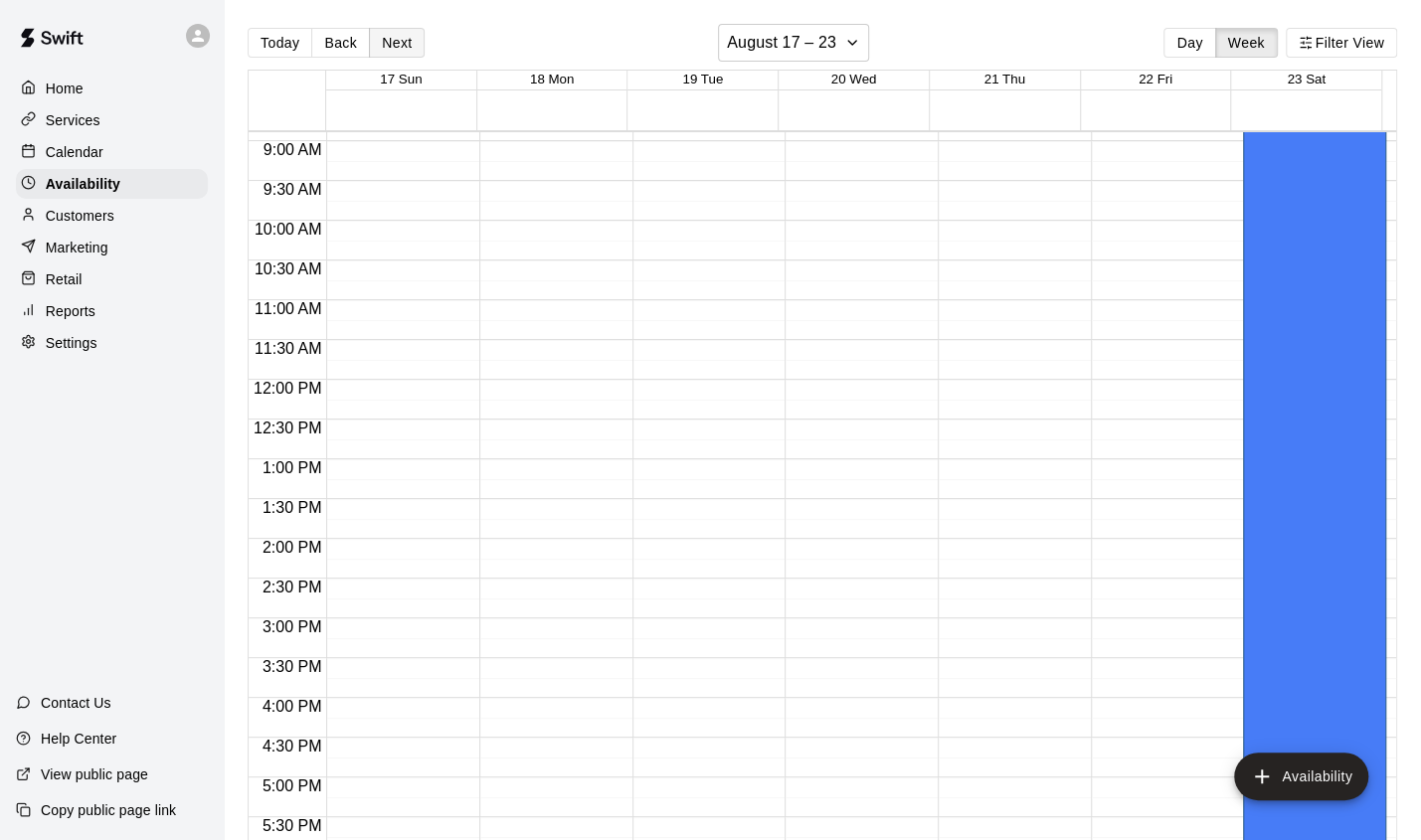 click on "Next" at bounding box center (397, 43) 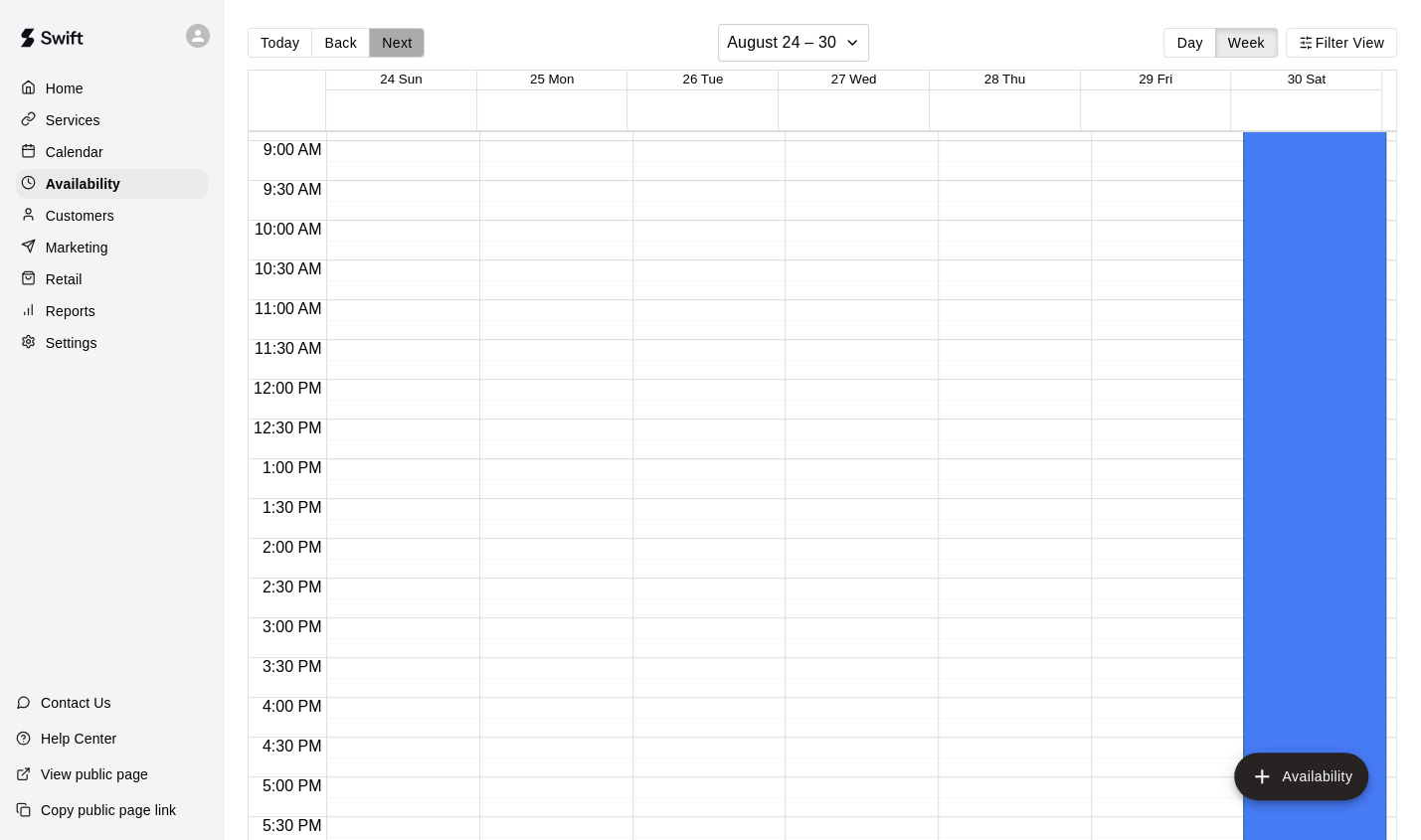 click on "Next" at bounding box center [397, 43] 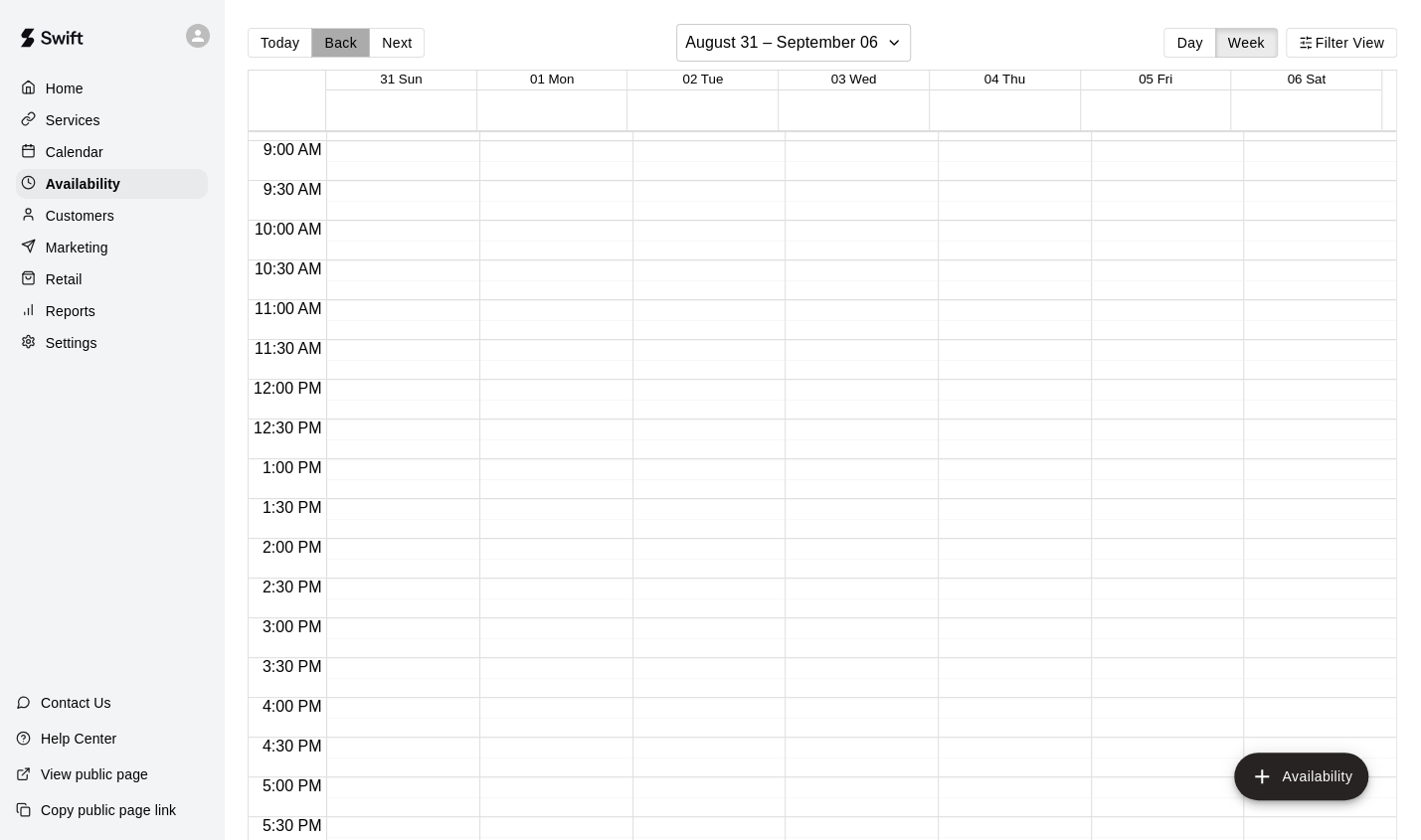 click on "Back" at bounding box center (340, 43) 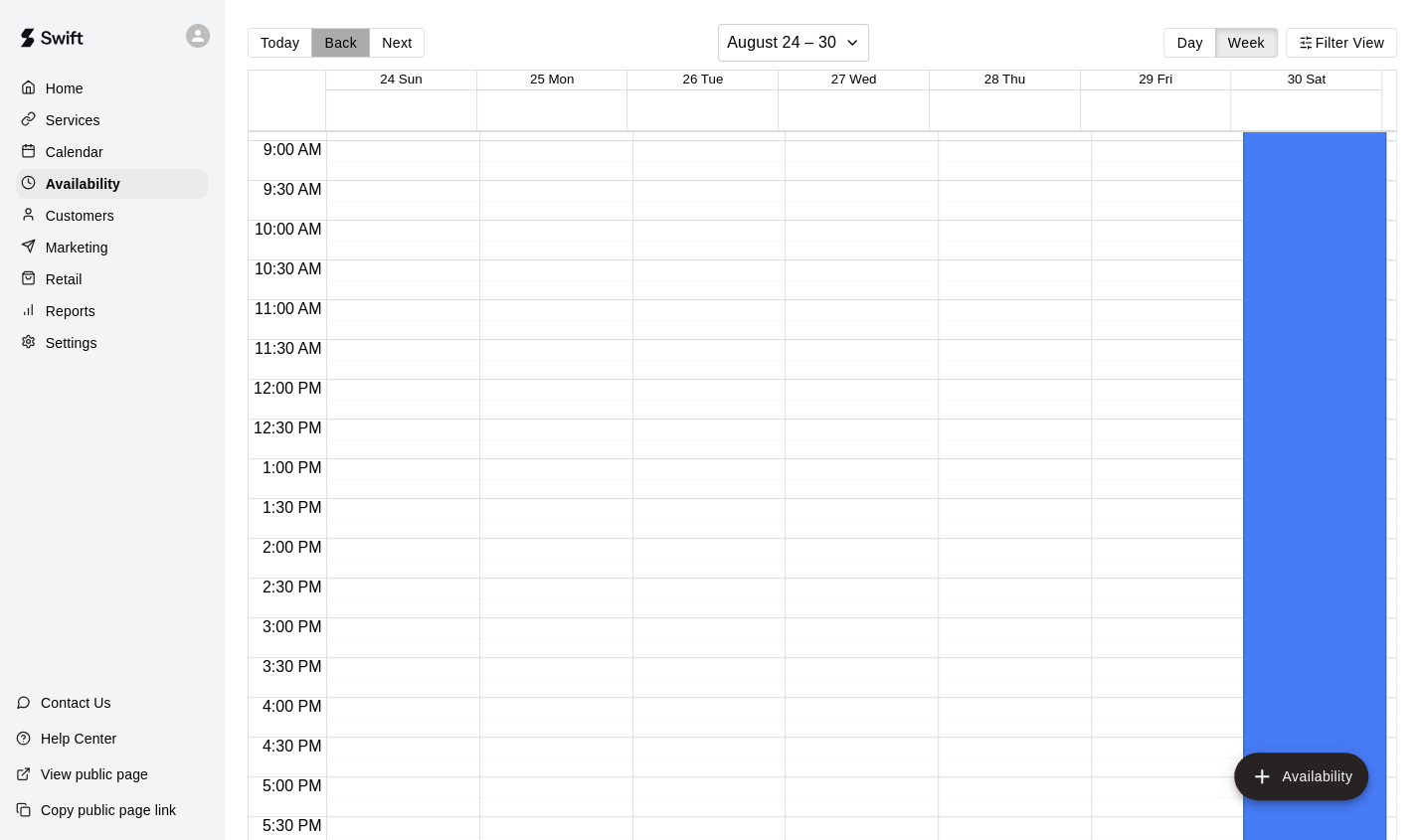 click on "Back" at bounding box center (340, 43) 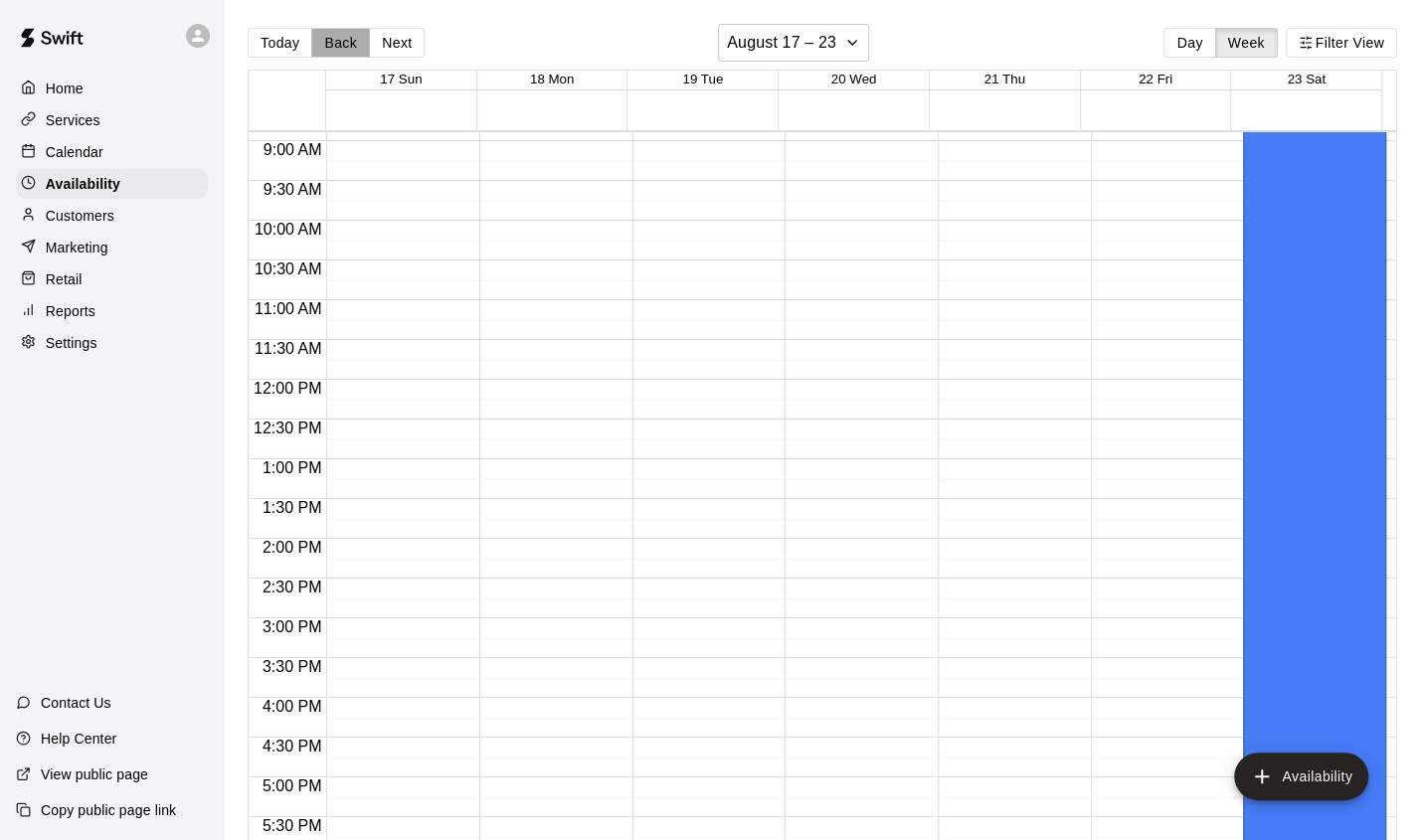 click on "Back" at bounding box center (340, 43) 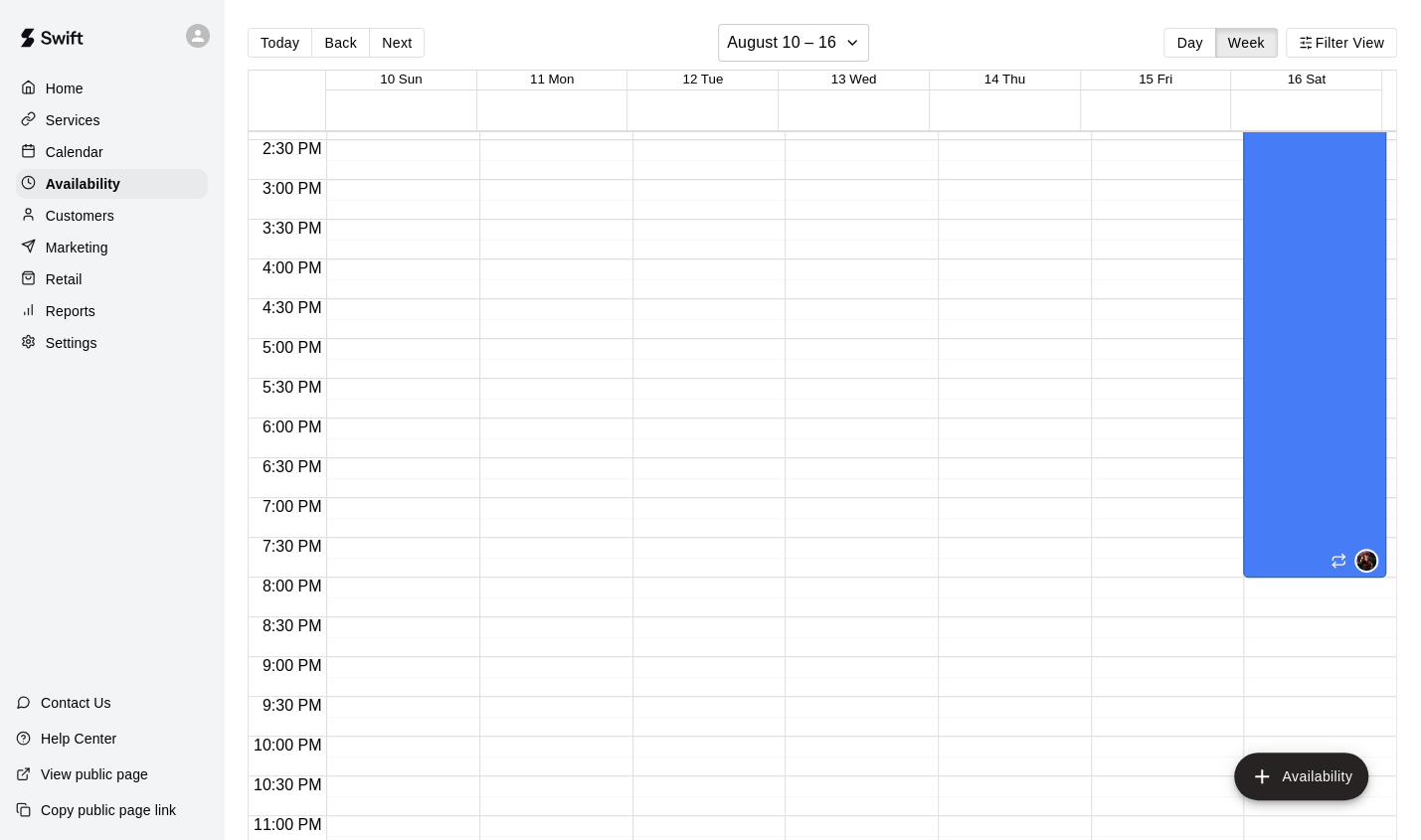 scroll, scrollTop: 1177, scrollLeft: 0, axis: vertical 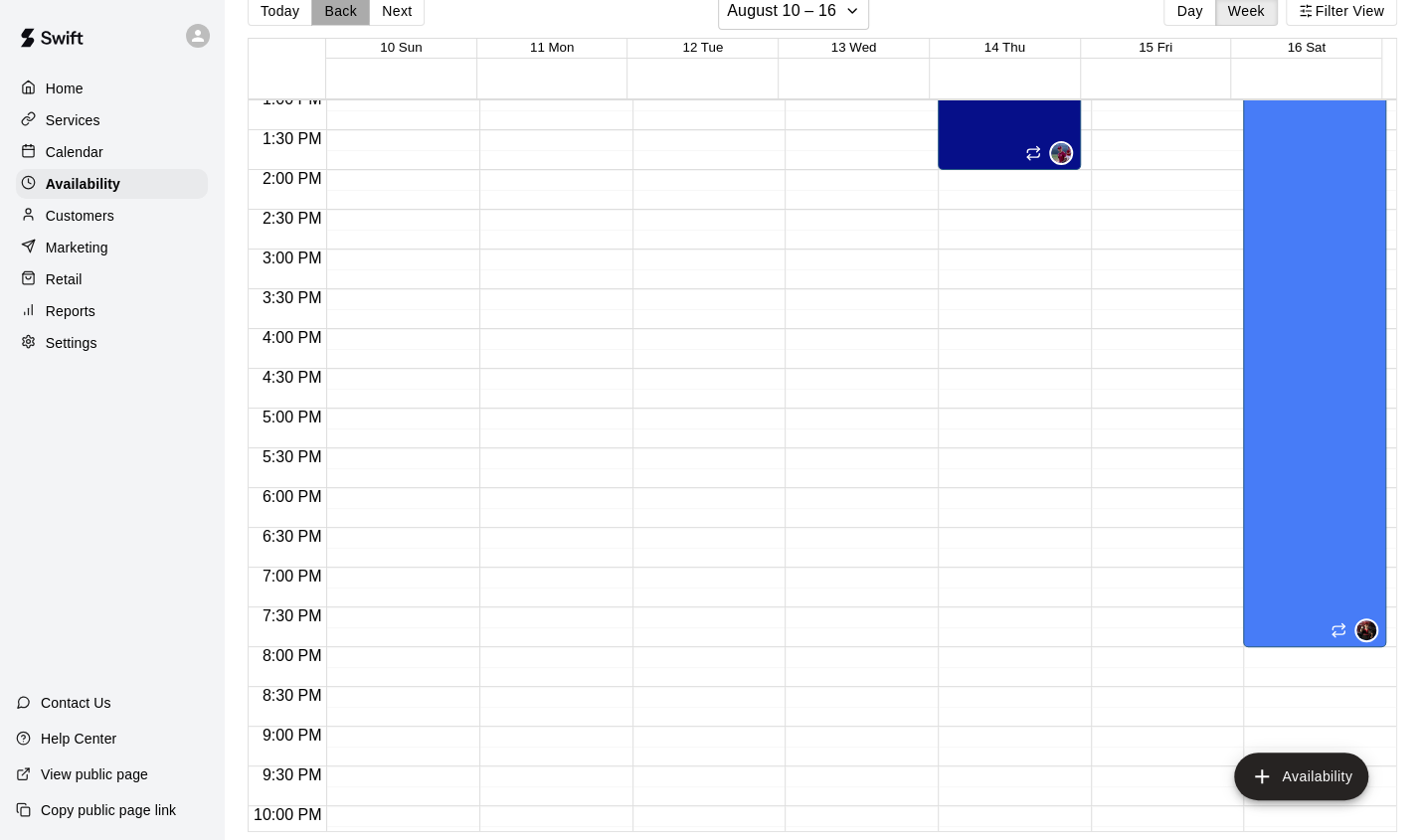 click on "Back" at bounding box center (340, 11) 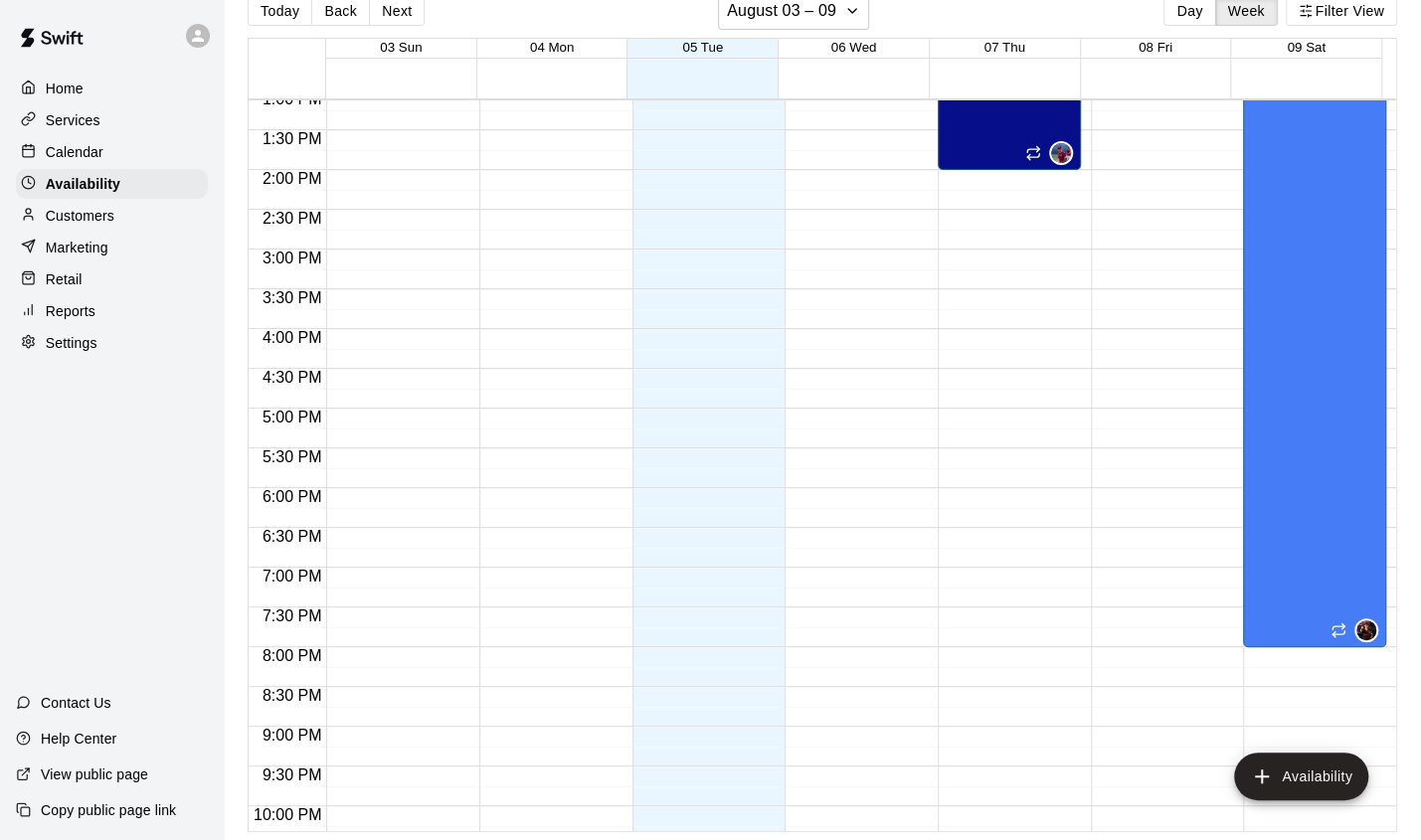 scroll, scrollTop: 1177, scrollLeft: 0, axis: vertical 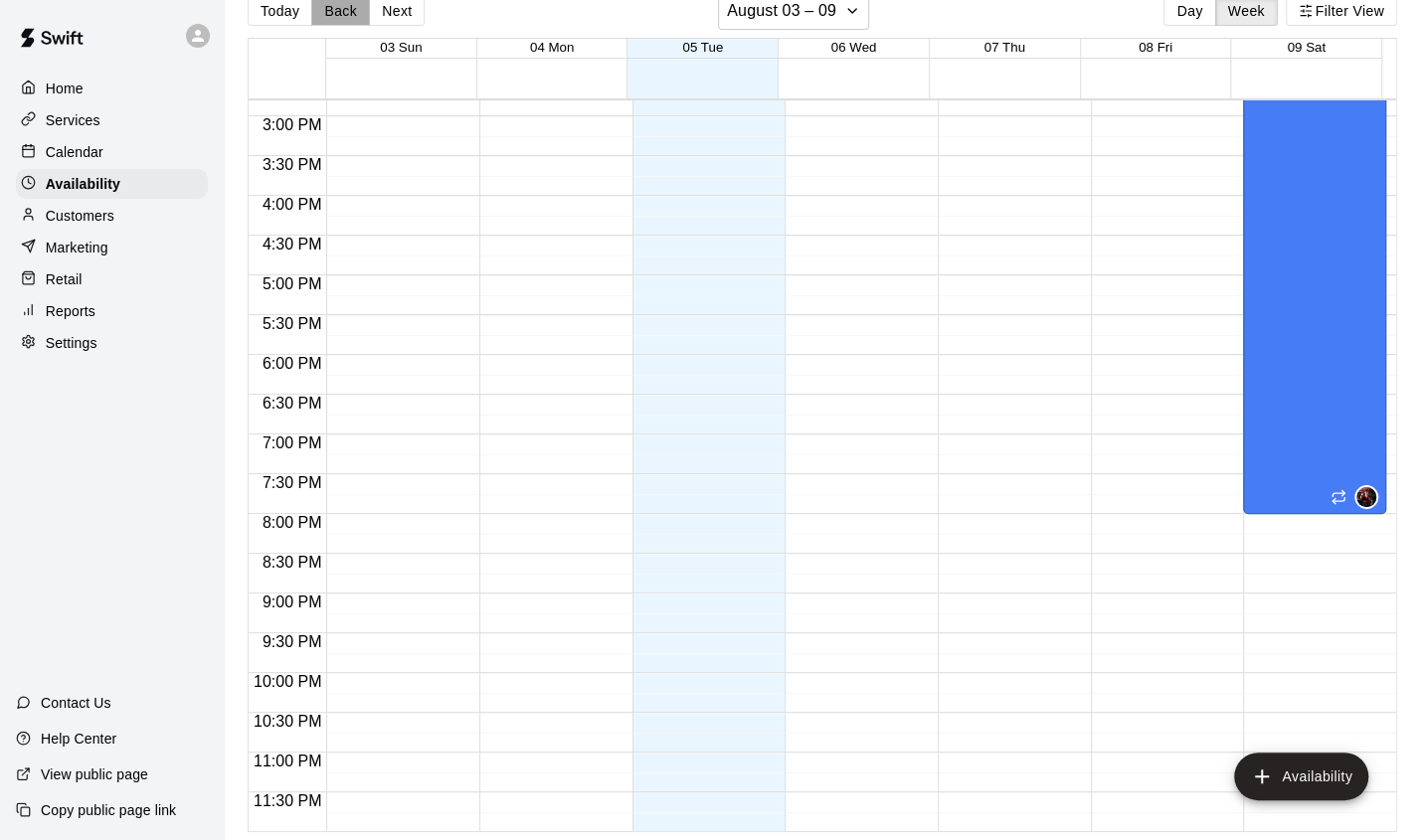 click on "Back" at bounding box center (340, 11) 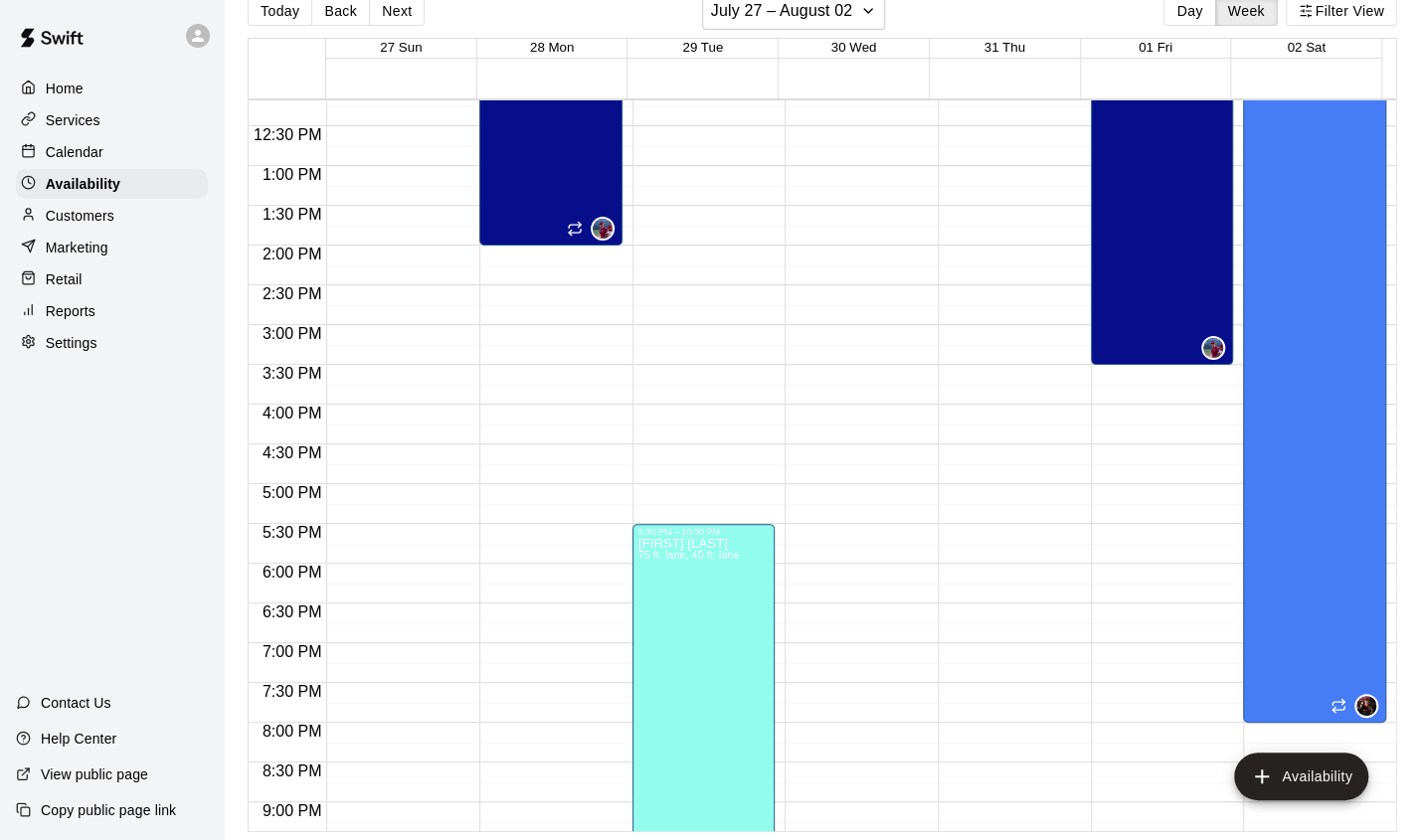 scroll, scrollTop: 948, scrollLeft: 0, axis: vertical 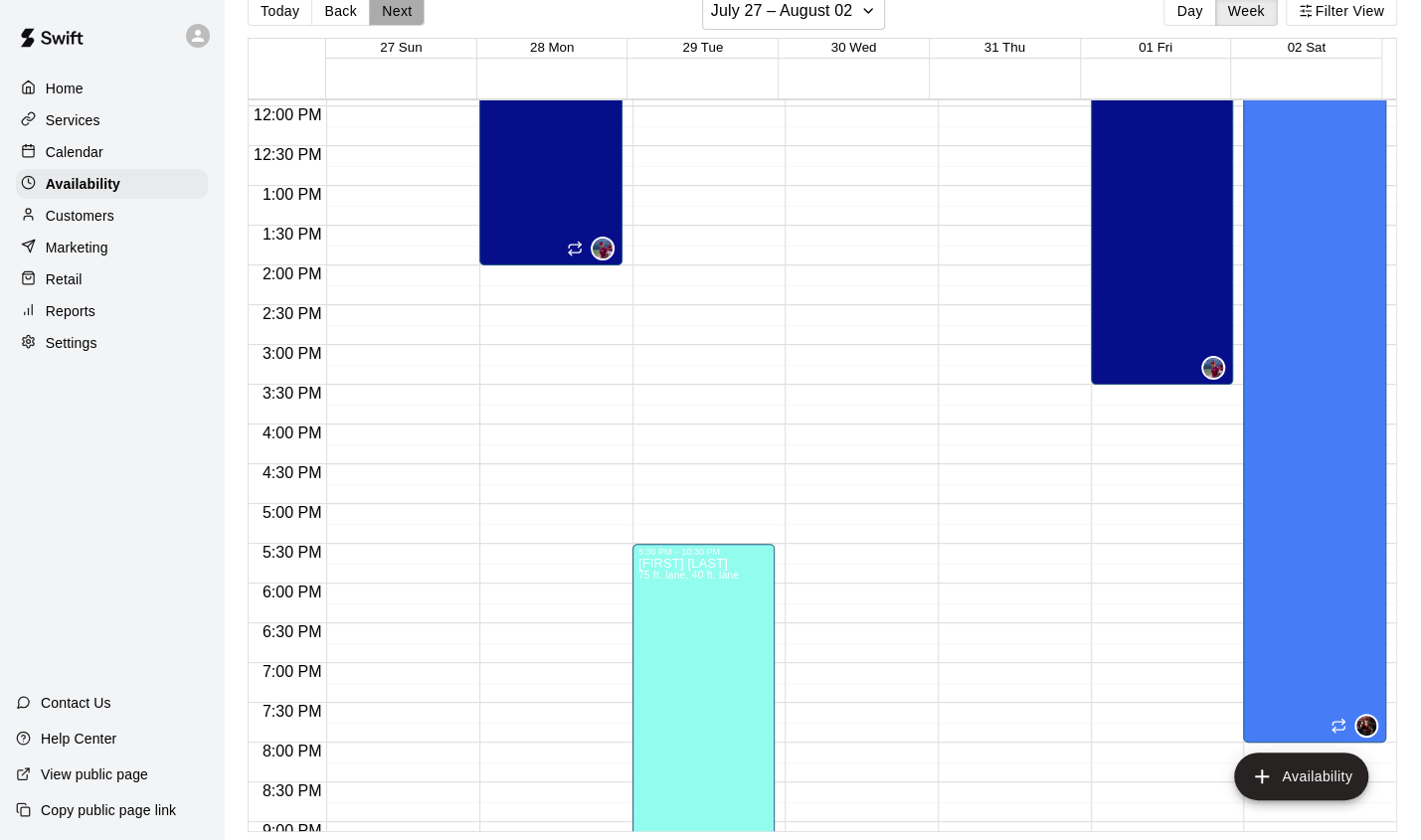click on "Next" at bounding box center [397, 11] 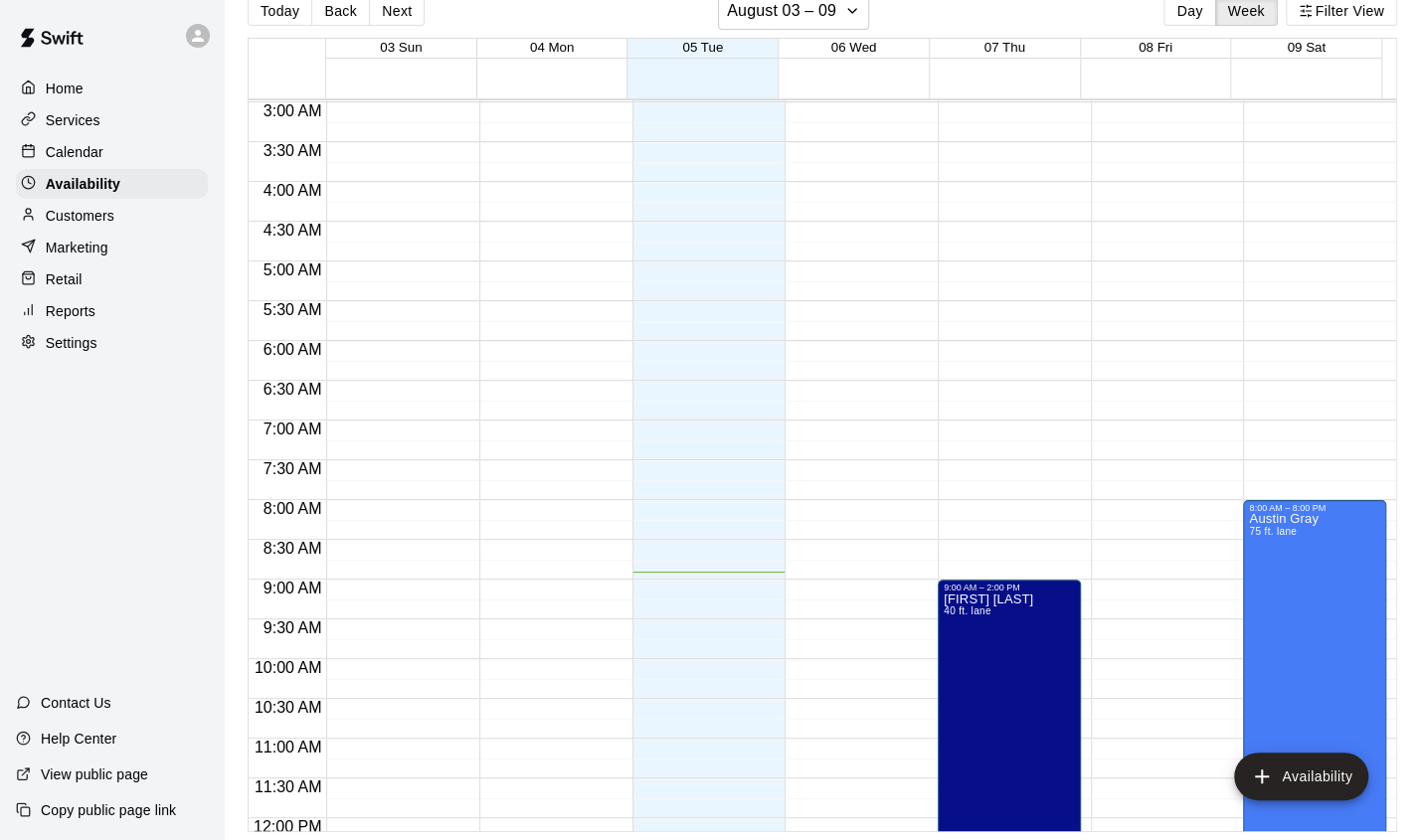 scroll, scrollTop: 0, scrollLeft: 0, axis: both 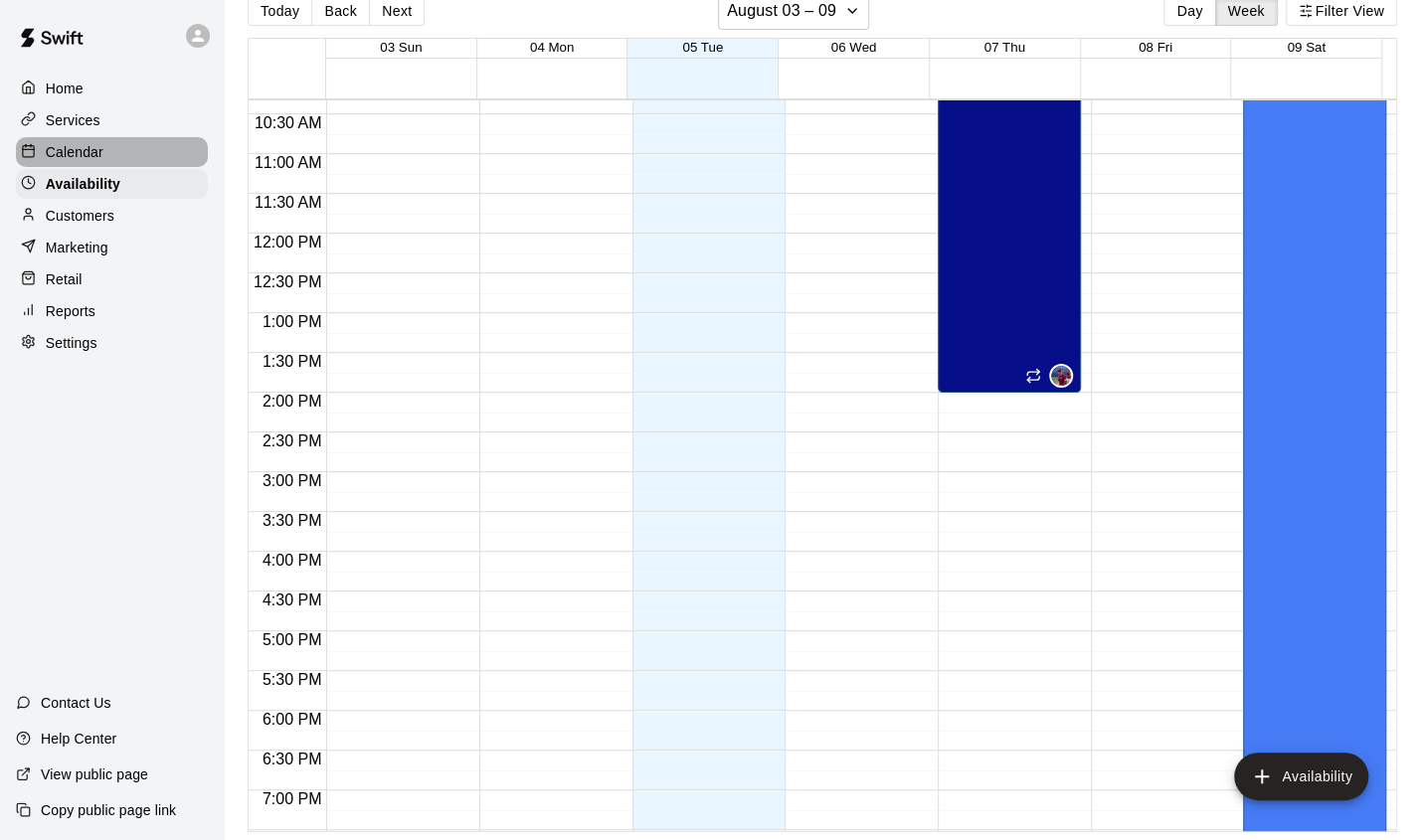 click on "Calendar" at bounding box center (111, 152) 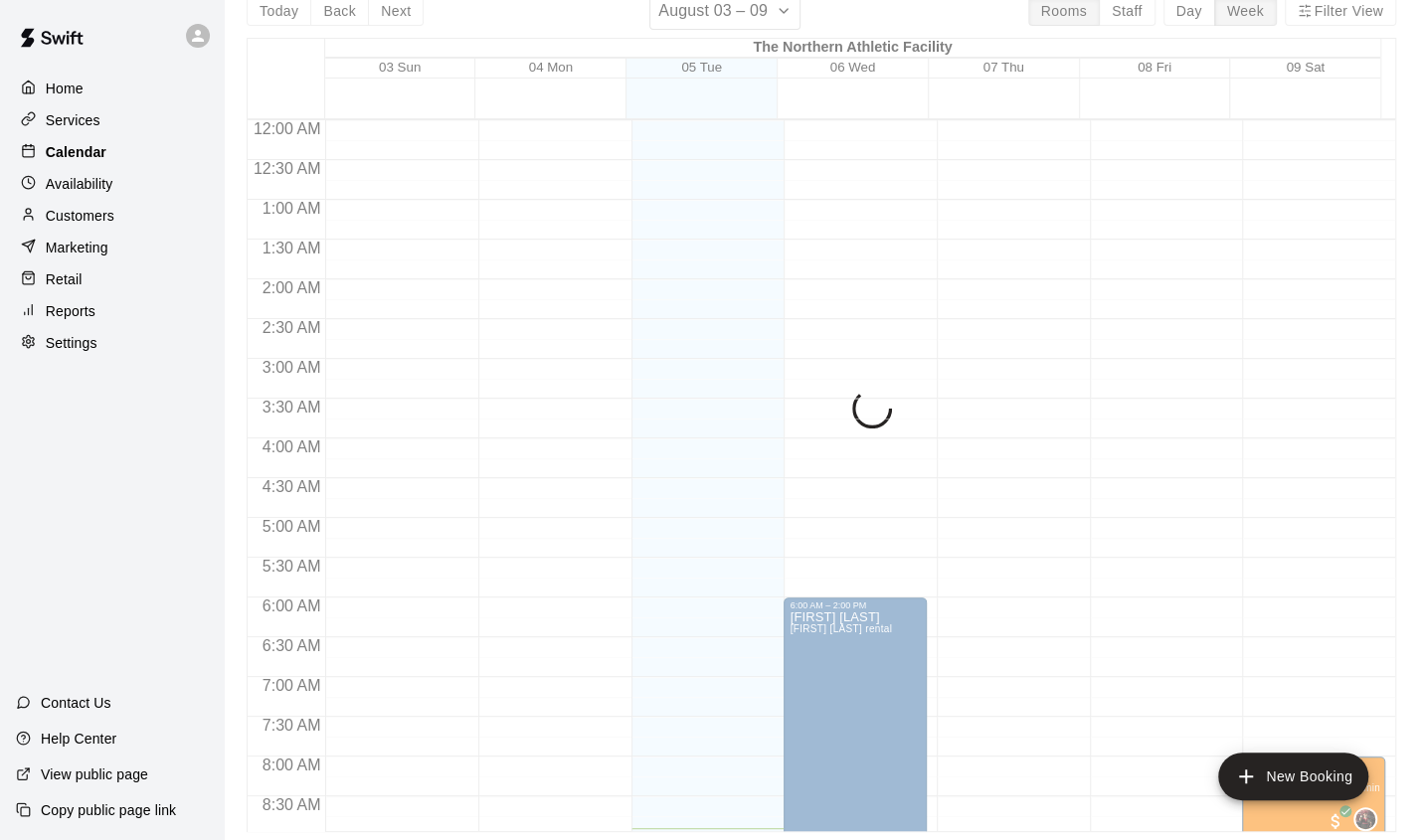 scroll, scrollTop: 0, scrollLeft: 0, axis: both 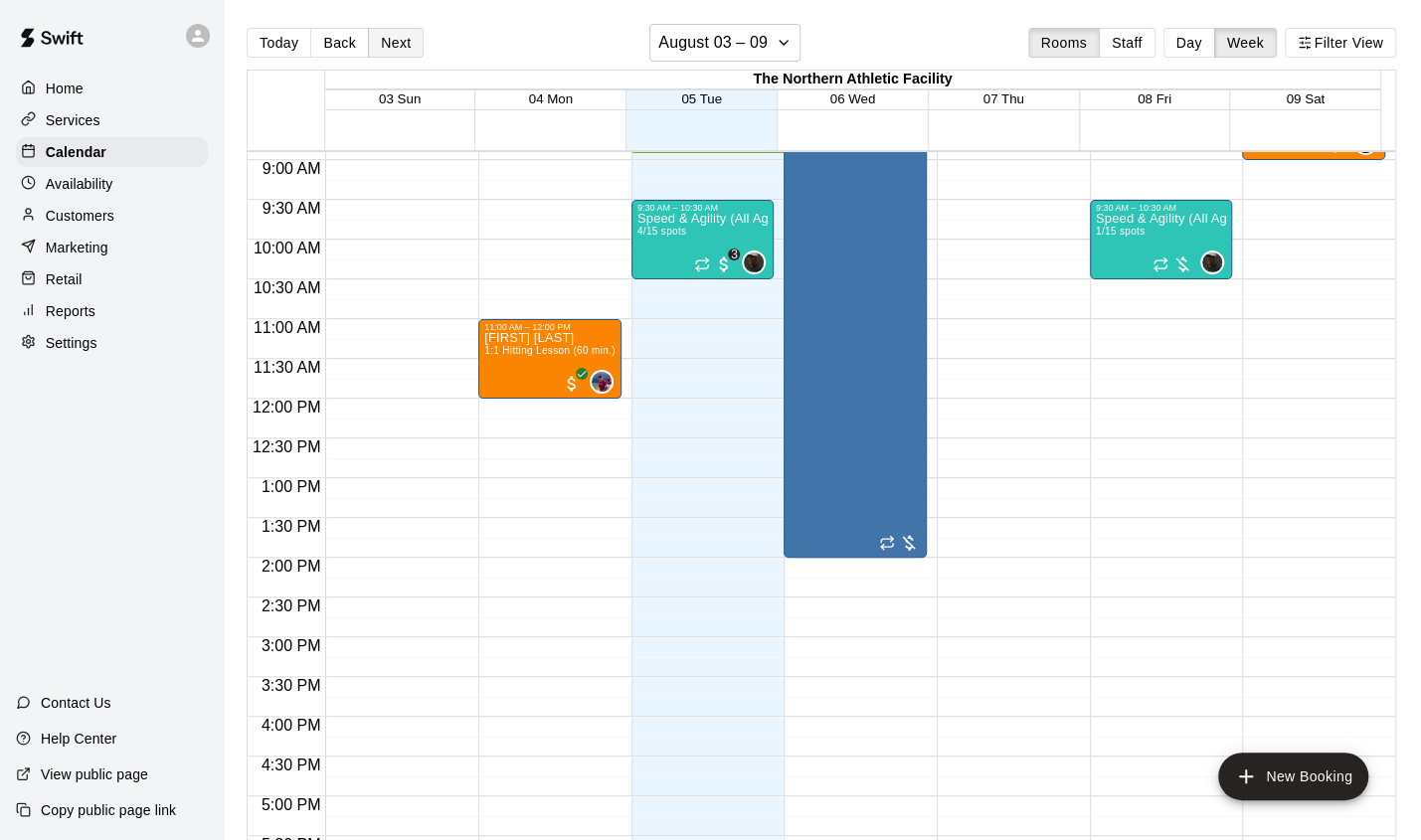 click on "Next" at bounding box center [396, 43] 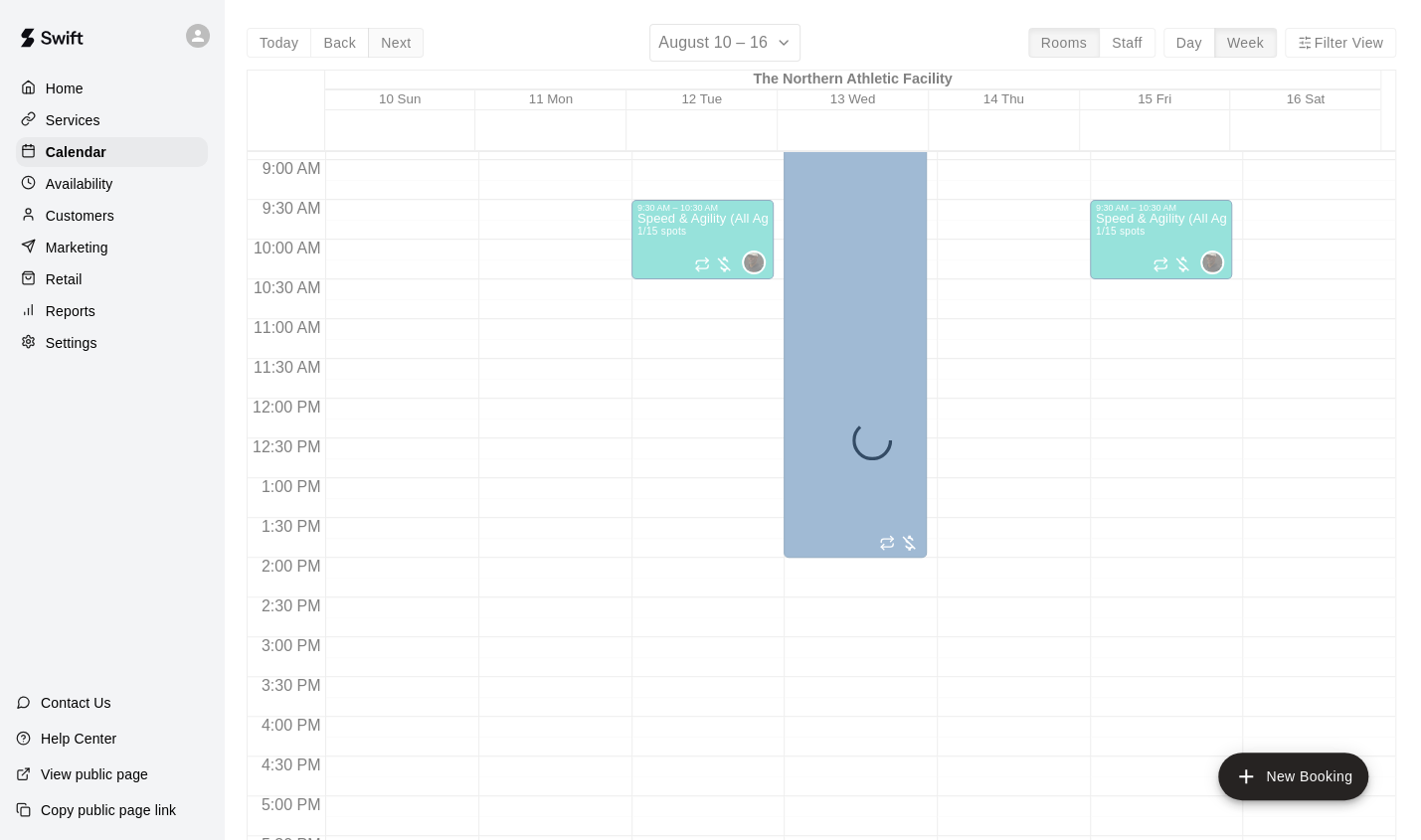 click on "Home Services Calendar Availability Customers Marketing Retail Reports Settings Contact Us Help Center View public page Copy public page link Today Back Next September 14 – 20 Rooms Staff Day Week Filter View The Northern Athletic Facility 14 Sun 15 Mon 16 Tue 17 Wed 18 Thu 19 Fri 20 Sat 12:00 AM 12:30 AM 1:00 AM 1:30 AM 2:00 AM 2:30 AM 3:00 AM 3:30 AM 4:00 AM 4:30 AM 5:00 AM 5:30 AM 6:00 AM 6:30 AM 7:00 AM 7:30 AM 8:00 AM 8:30 AM 9:00 AM 9:30 AM 10:00 AM 10:30 AM 11:00 AM 11:30 AM 12:00 PM 12:30 PM 1:00 PM 1:30 PM 2:00 PM 2:30 PM 3:00 PM 3:30 PM 4:00 PM 4:30 PM 5:00 PM 5:30 PM 6:00 PM 6:30 PM 7:00 PM 7:30 PM 8:00 PM 8:30 PM 9:00 PM 9:30 PM 10:00 PM 10:30 PM 11:00 PM 11:30 PM New Booking Swift - Calendar Close cross-small" at bounding box center [821, 443] 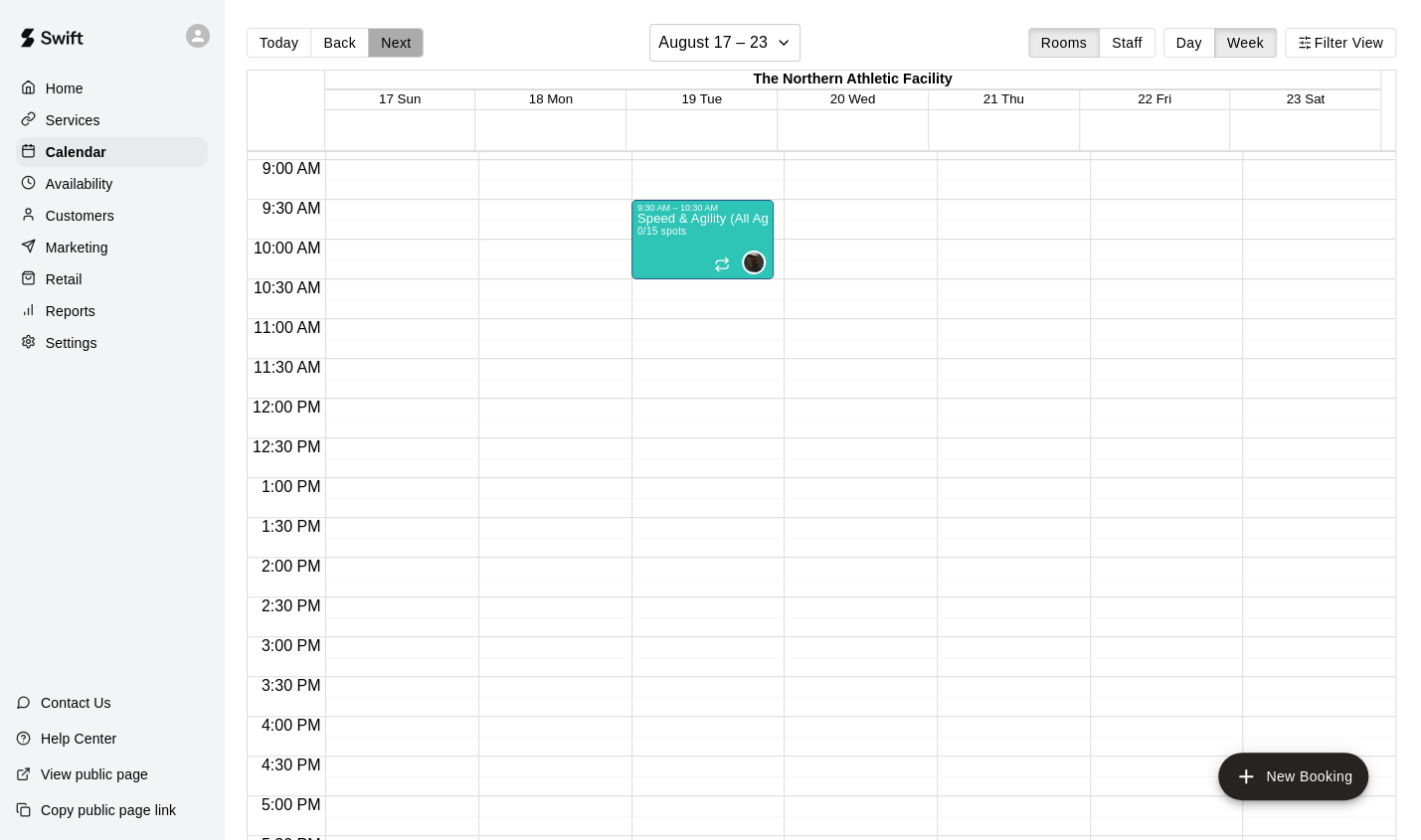 click on "Next" at bounding box center [396, 43] 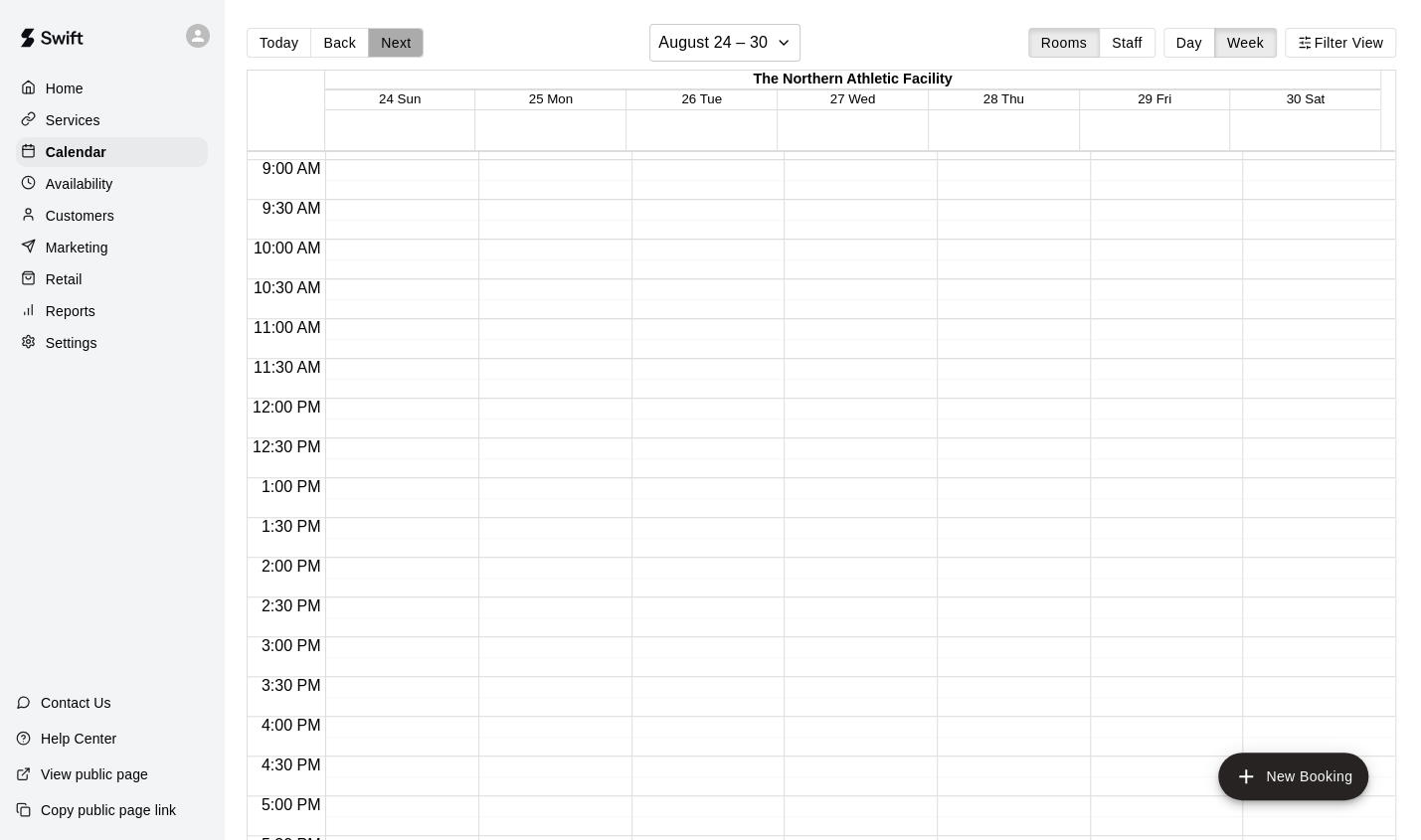 click on "Next" at bounding box center (396, 43) 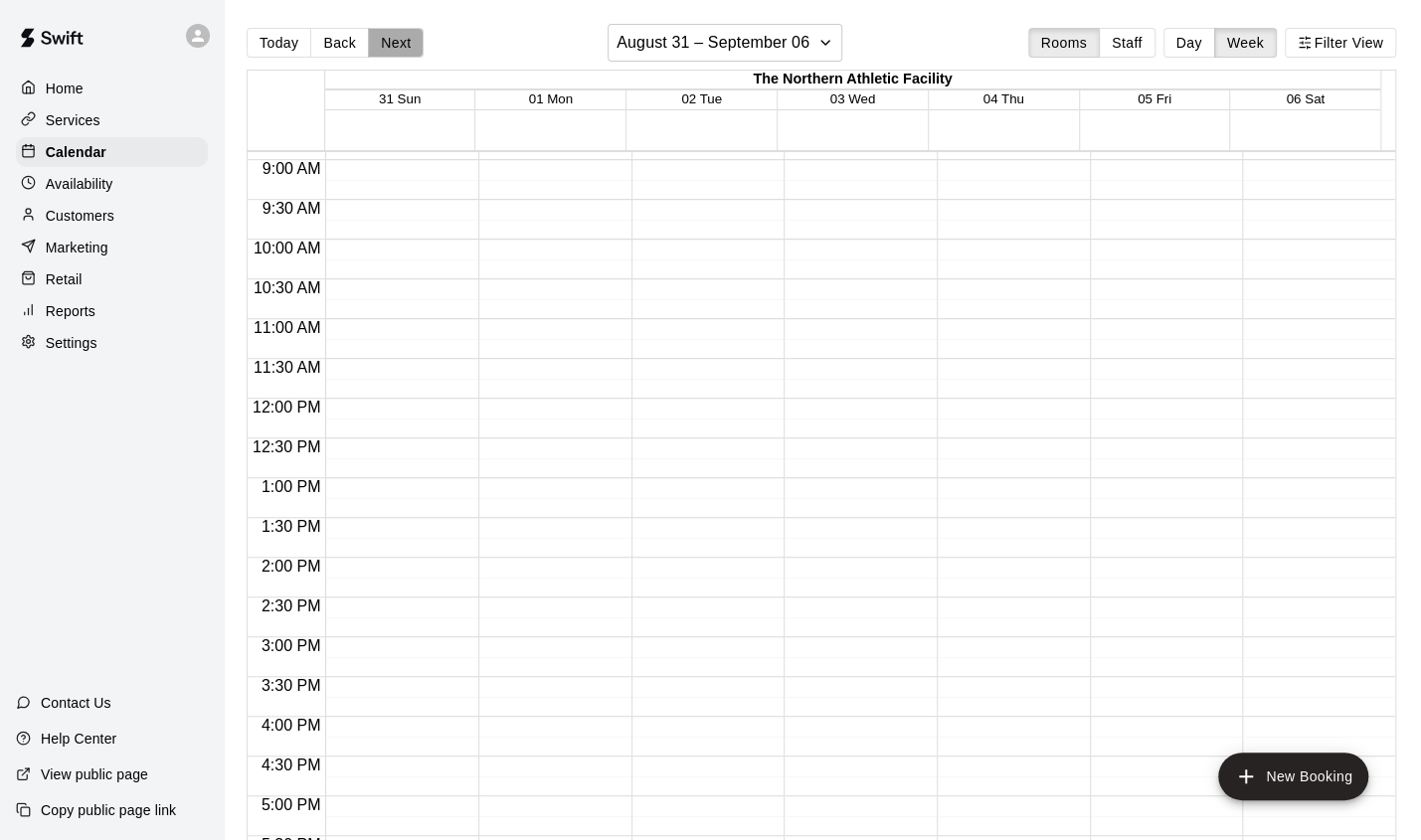 click on "Next" at bounding box center (396, 43) 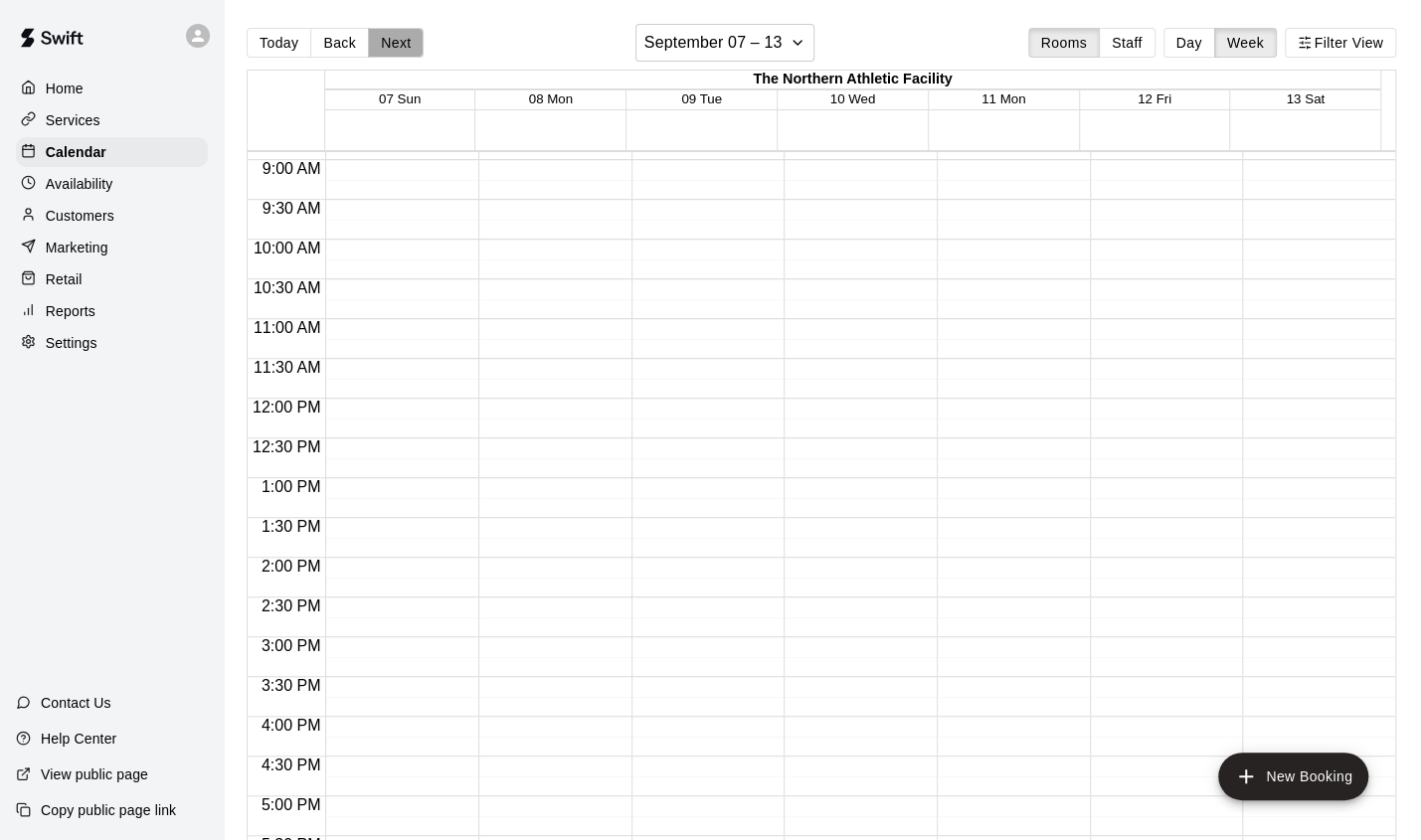 click on "Next" at bounding box center [396, 43] 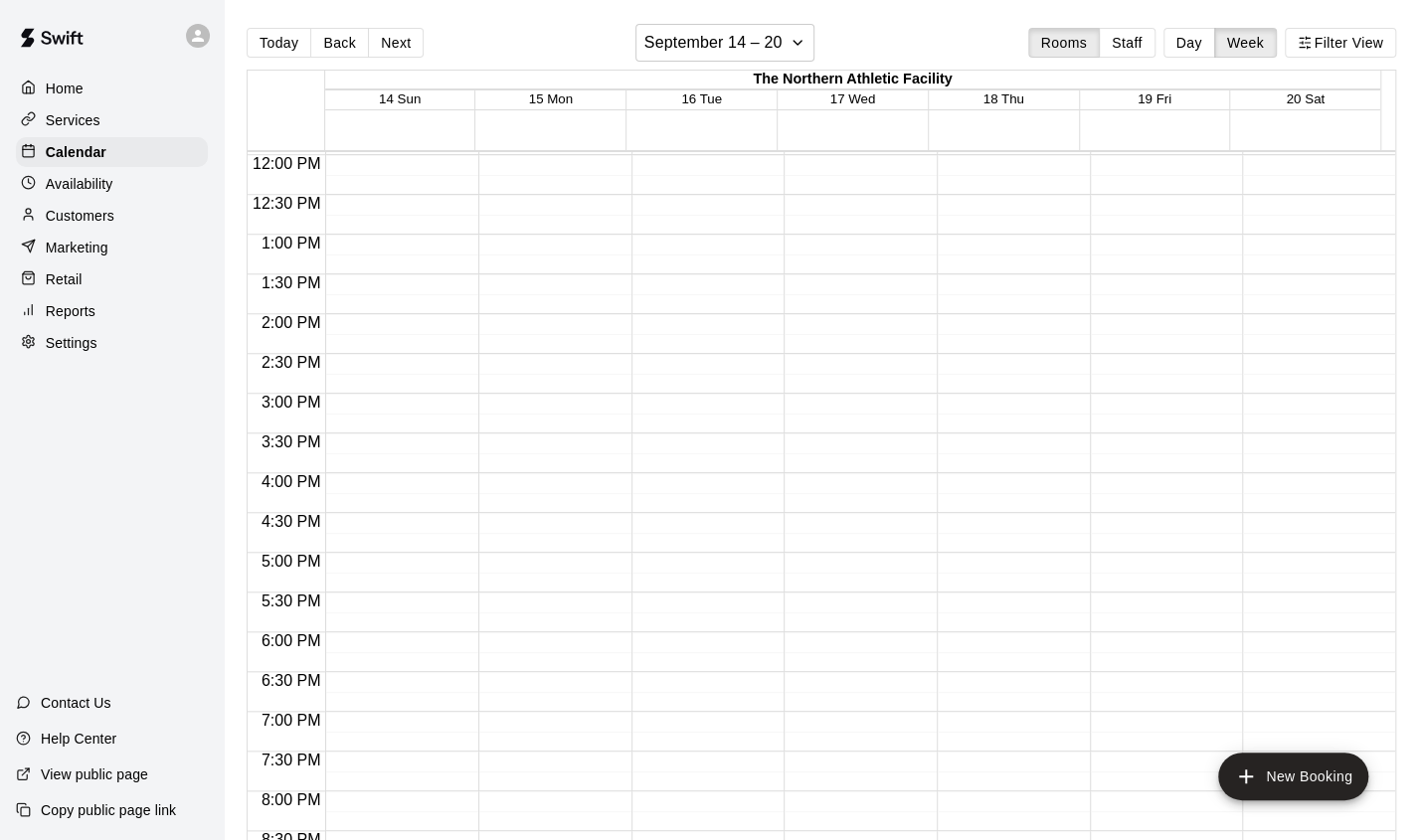 scroll, scrollTop: 954, scrollLeft: 0, axis: vertical 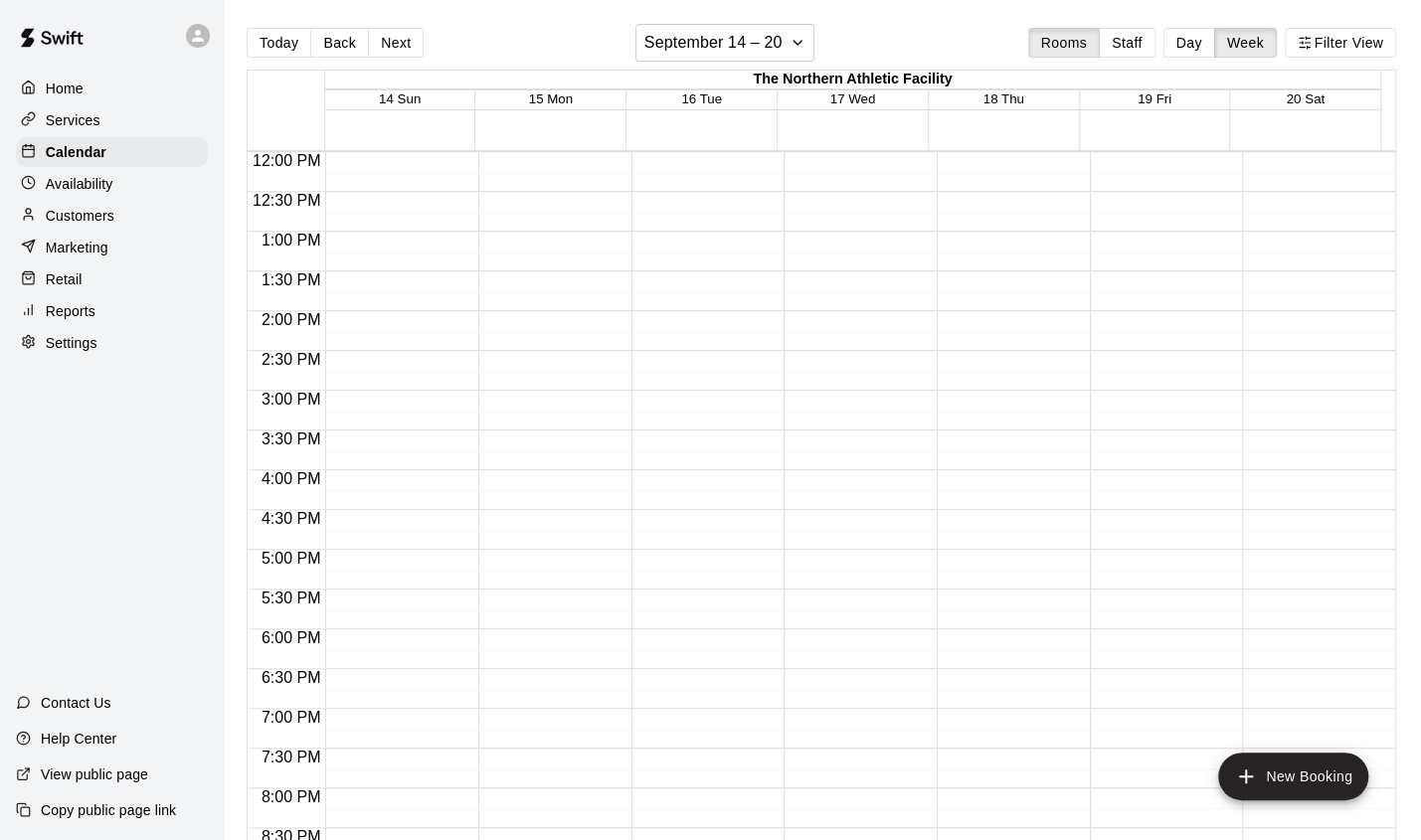 click at bounding box center [703, 152] 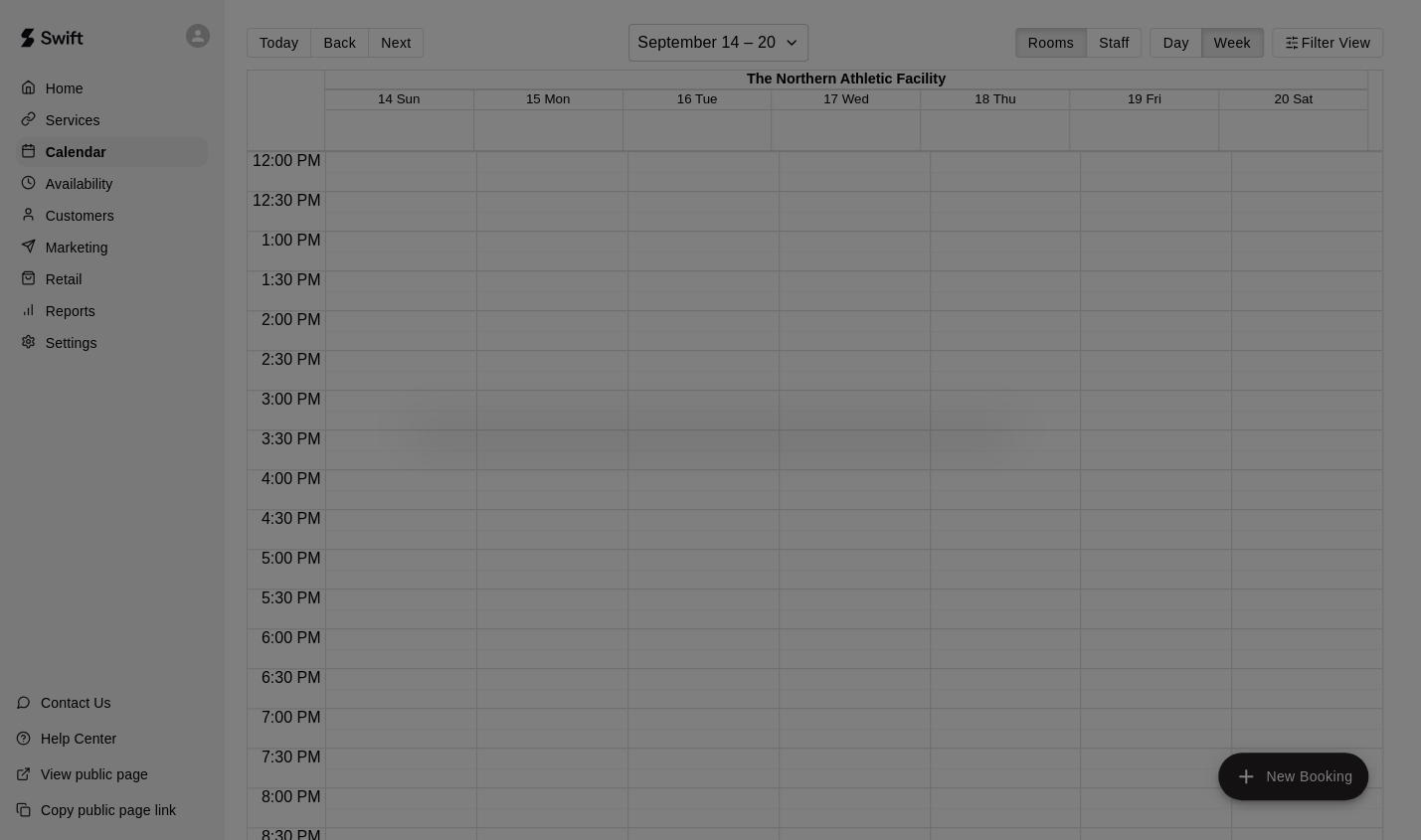 click on "Home Services Calendar Availability Customers Marketing Retail Reports Settings Contact Us Help Center View public page Copy public page link Today Back Next September 14 – 20 Rooms Staff Day Week Filter View The Northern Athletic Facility 14 Sun 15 Mon 16 Tue 17 Wed 18 Thu 19 Fri 20 Sat 12:00 AM 12:30 AM 1:00 AM 1:30 AM 2:00 AM 2:30 AM 3:00 AM 3:30 AM 4:00 AM 4:30 AM 5:00 AM 5:30 AM 6:00 AM 6:30 AM 7:00 AM 7:30 AM 8:00 AM 8:30 AM 9:00 AM 9:30 AM 10:00 AM 10:30 AM 11:00 AM 11:30 AM 12:00 PM 12:30 PM 1:00 PM 1:30 PM 2:00 PM 2:30 PM 3:00 PM 3:30 PM 4:00 PM 4:30 PM 5:00 PM 5:30 PM 6:00 PM 6:30 PM 7:00 PM 7:30 PM 8:00 PM 8:30 PM 9:00 PM 9:30 PM 10:00 PM 10:30 PM 11:00 PM 11:30 PM New Booking Swift - Calendar Close cross-small" at bounding box center (710, 435) 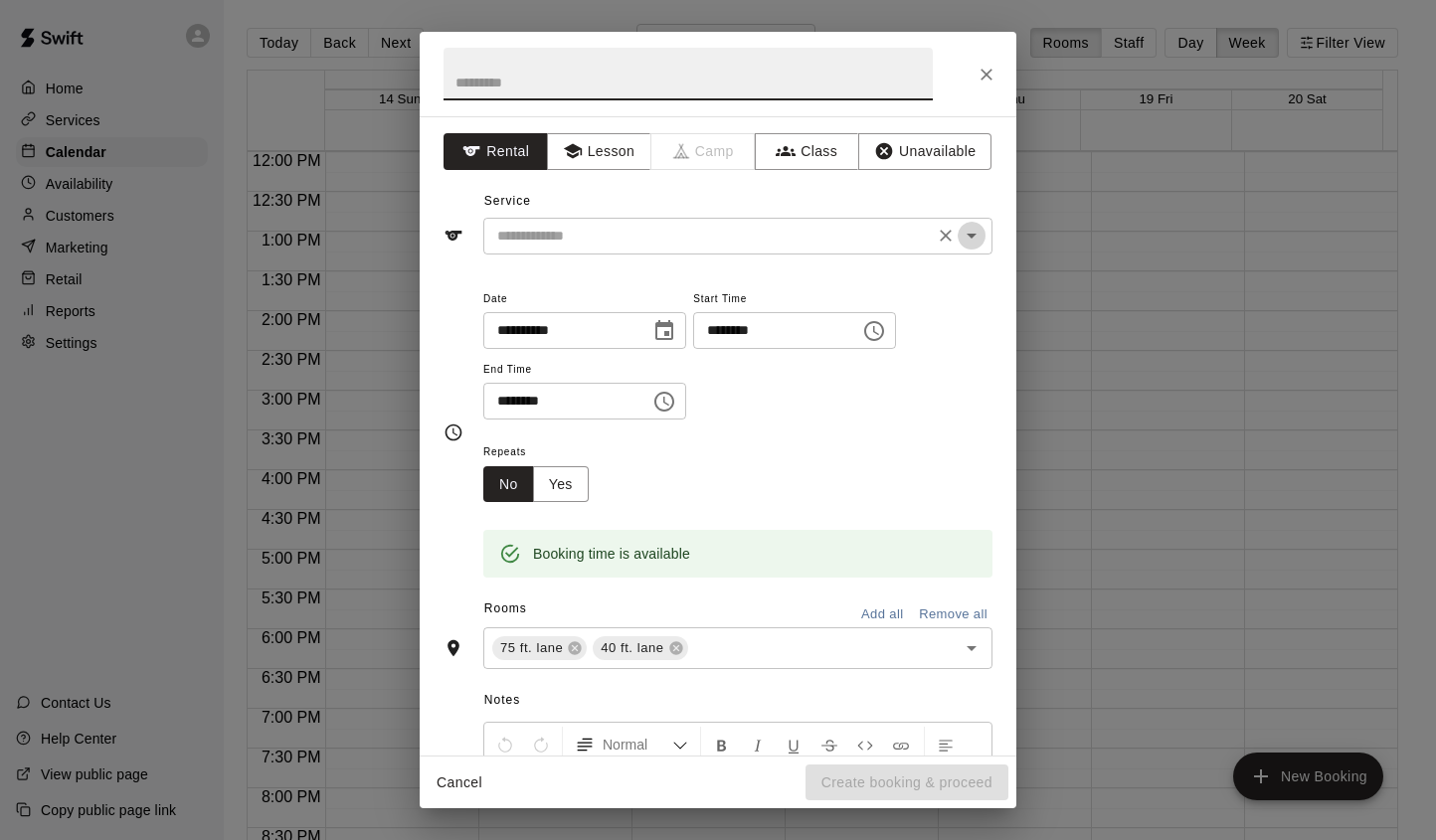 click 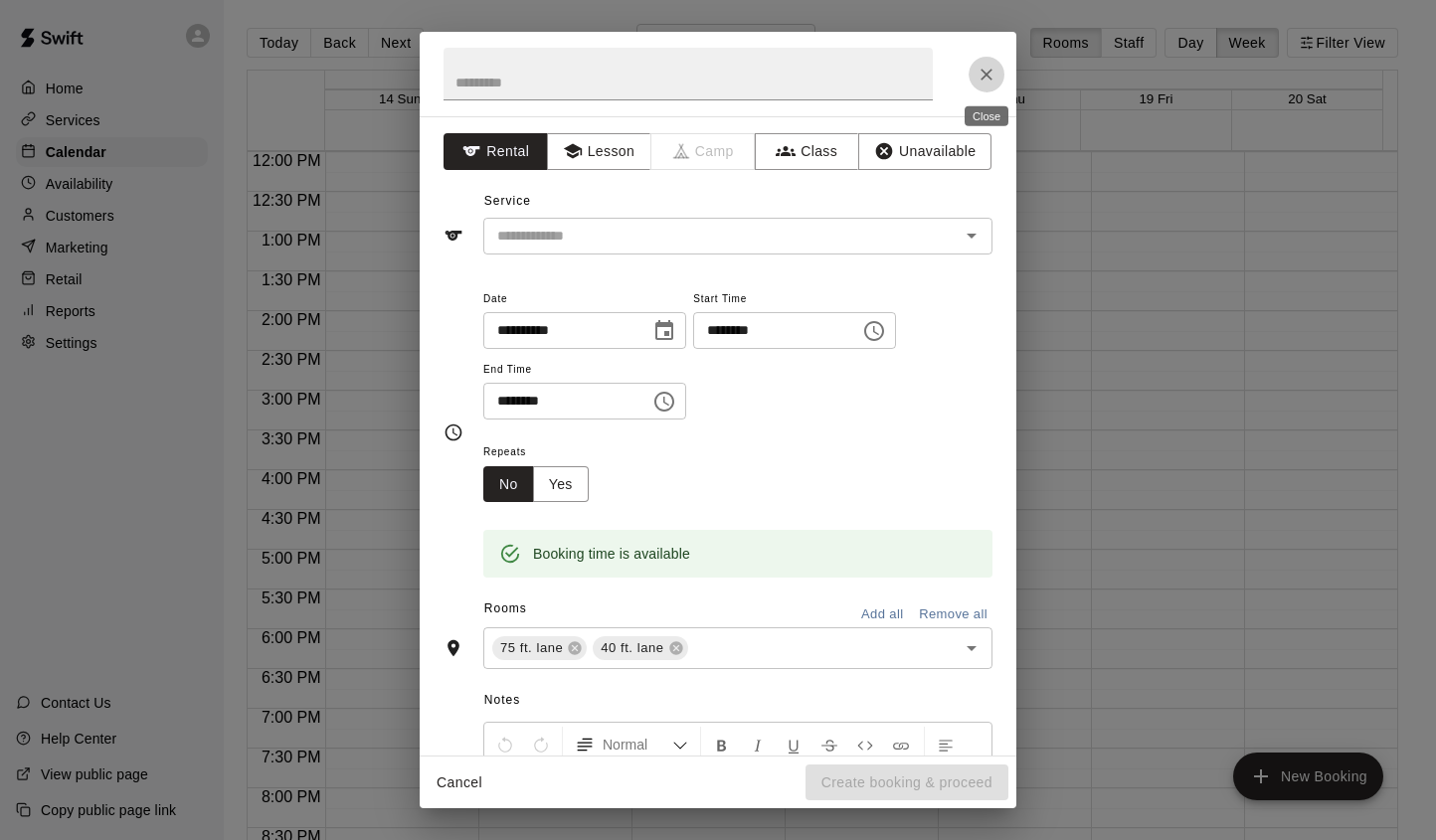 click 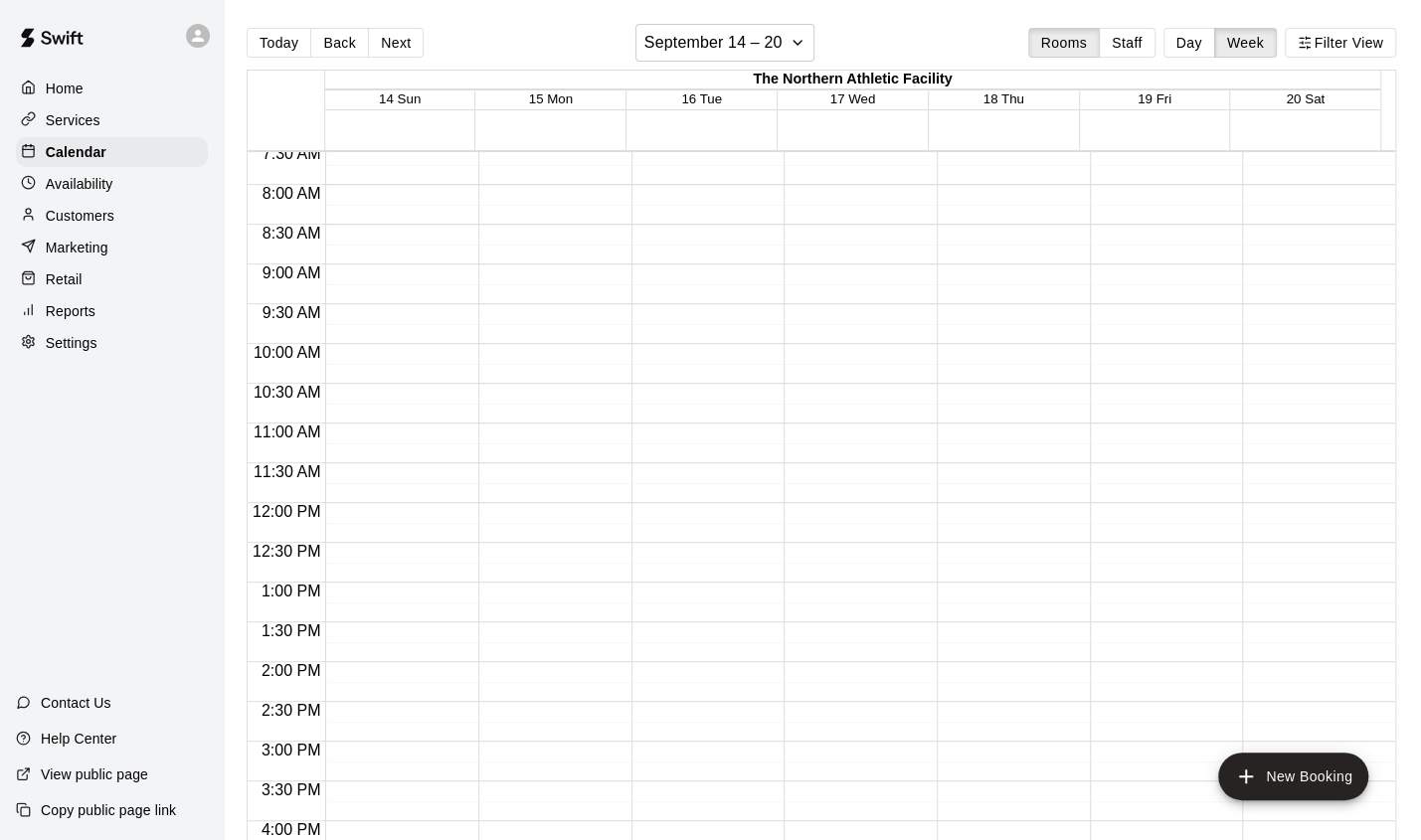 scroll, scrollTop: 601, scrollLeft: 0, axis: vertical 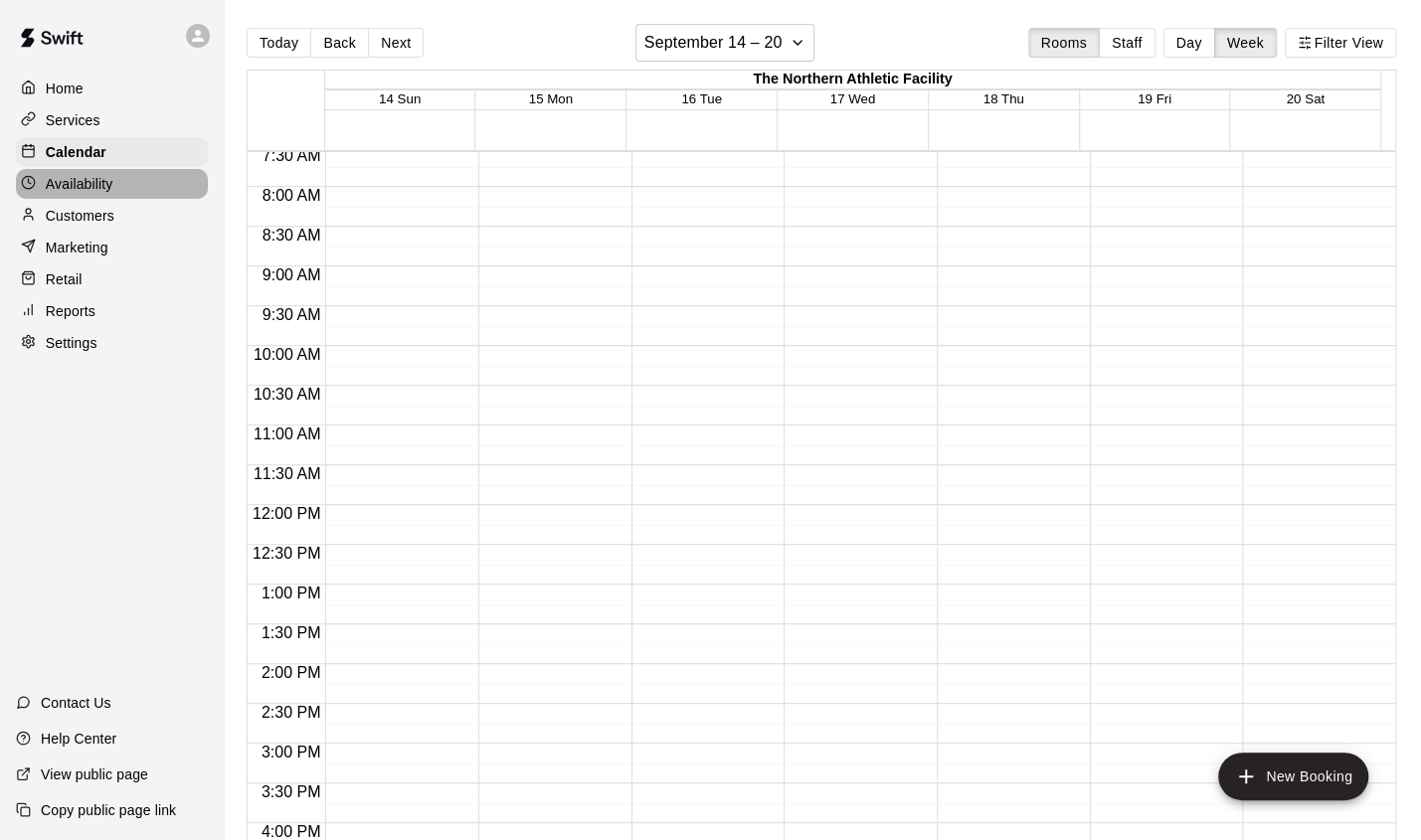 click on "Availability" at bounding box center (80, 184) 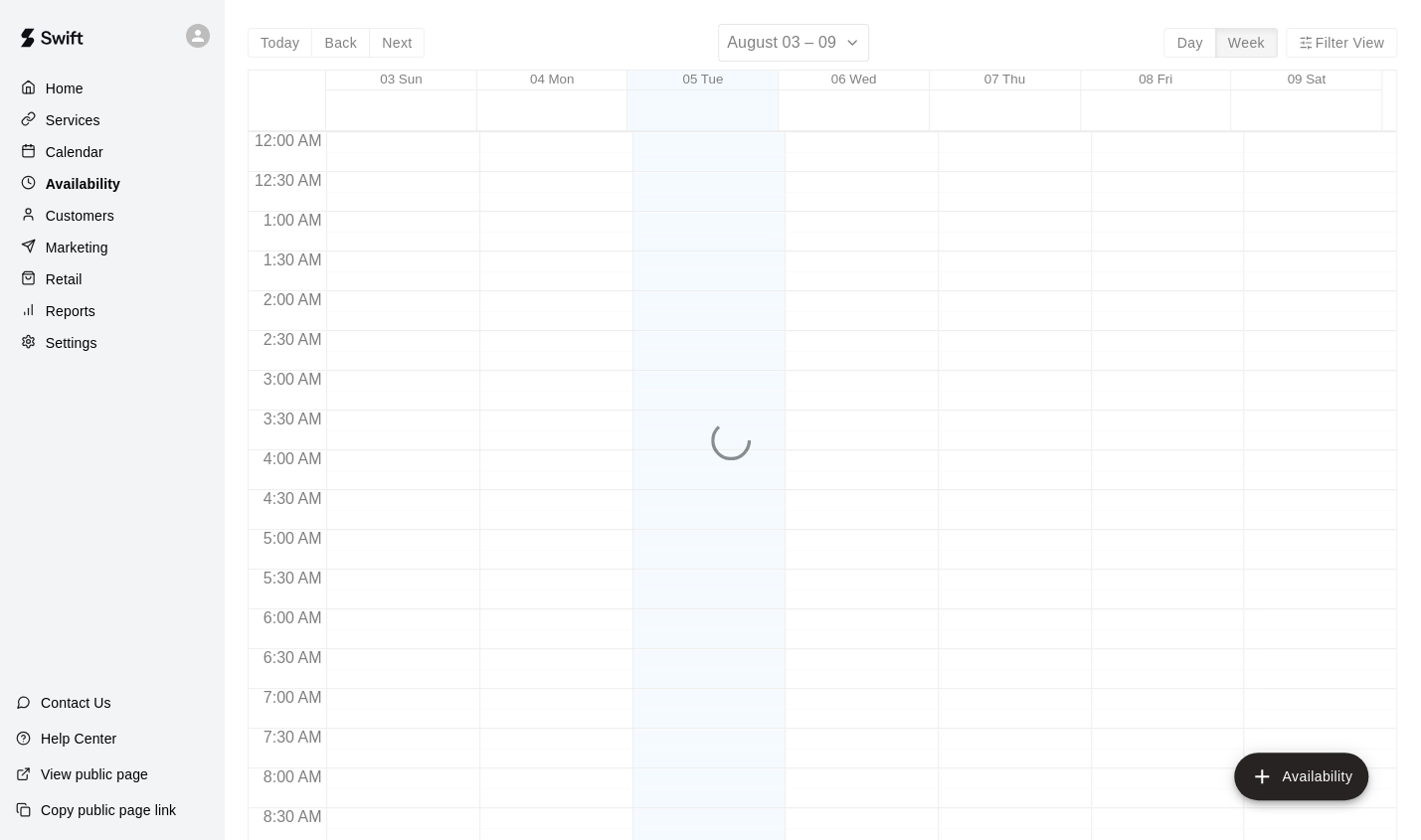 scroll, scrollTop: 719, scrollLeft: 0, axis: vertical 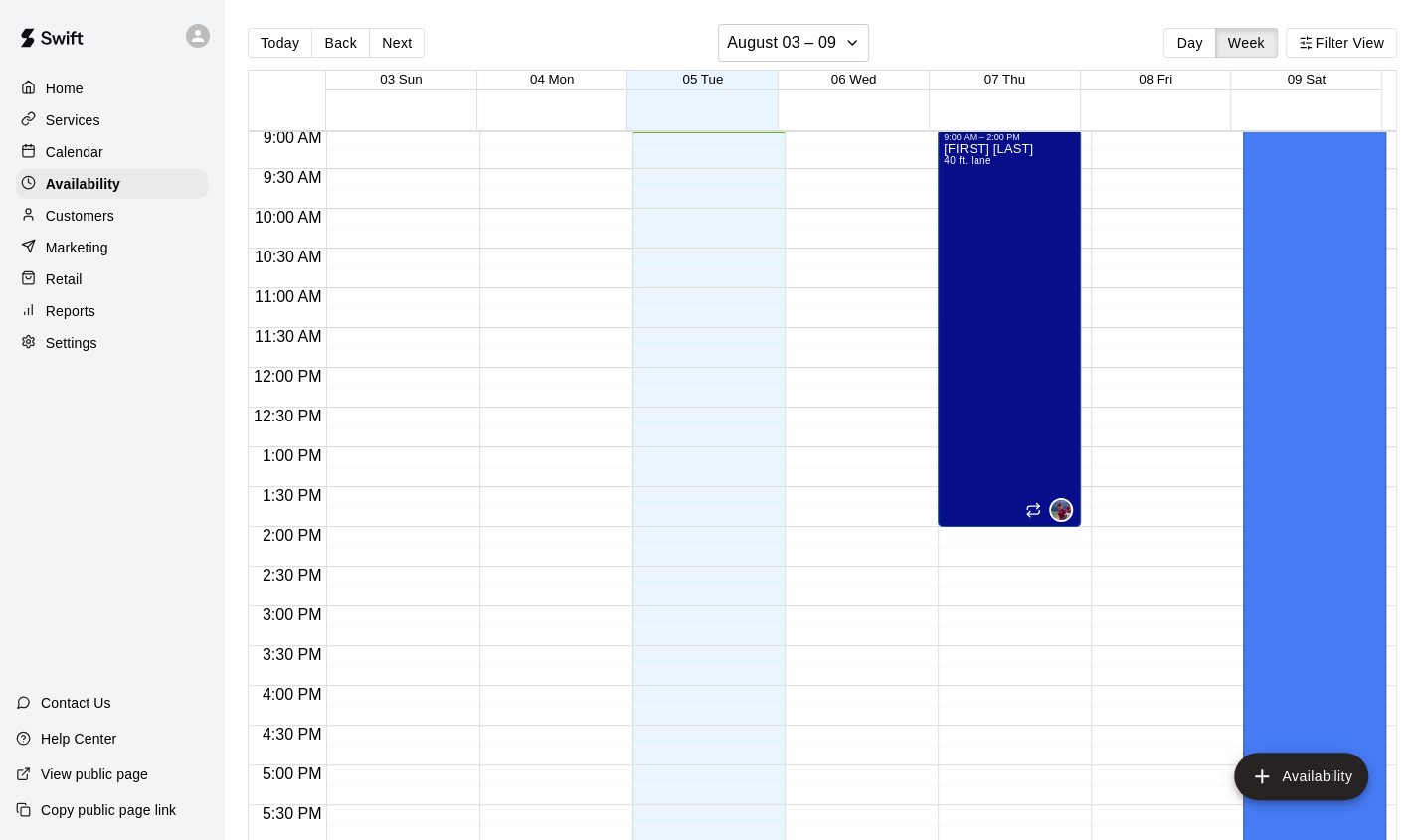 click on "Calendar" at bounding box center (111, 152) 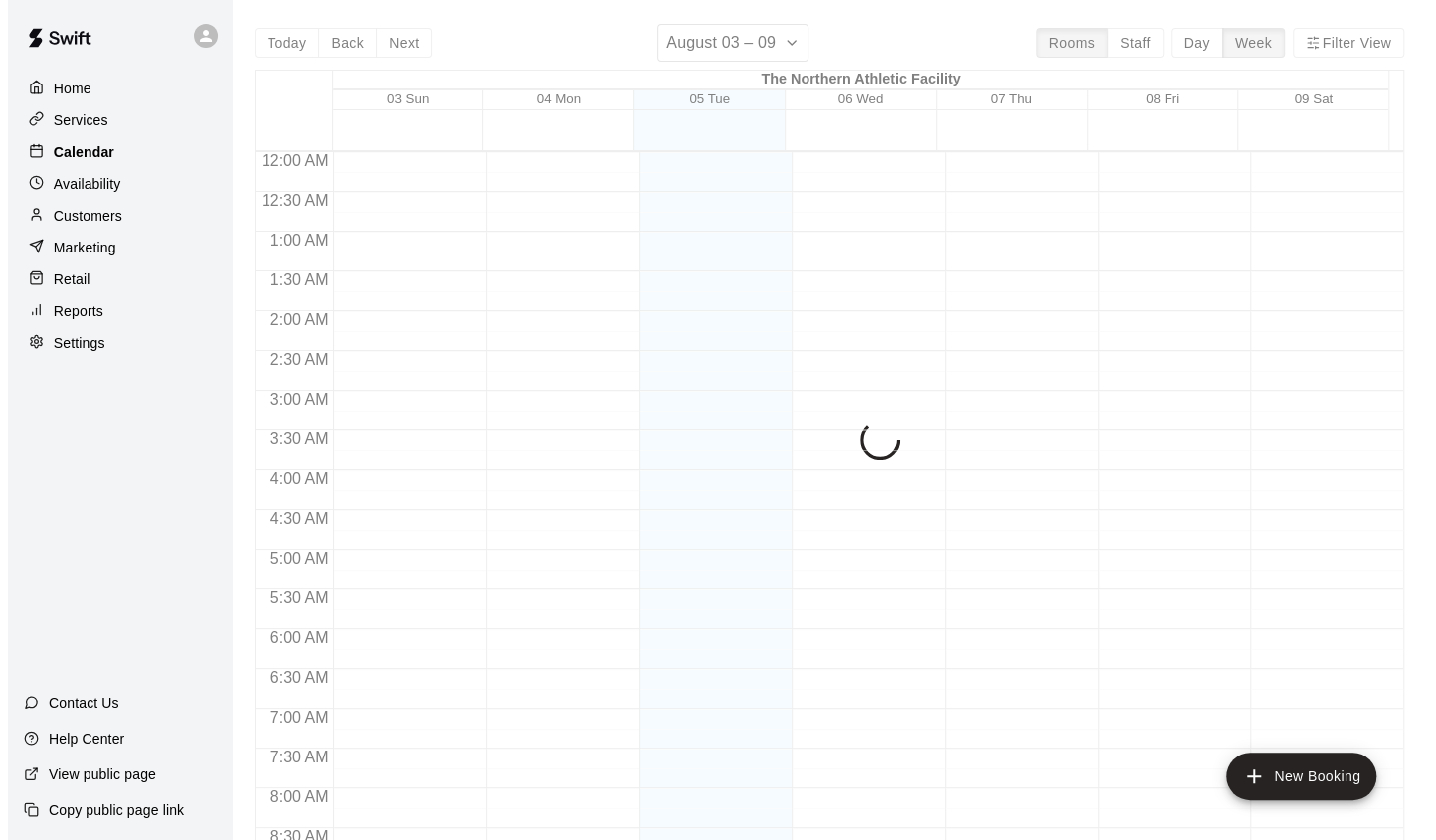 scroll, scrollTop: 719, scrollLeft: 0, axis: vertical 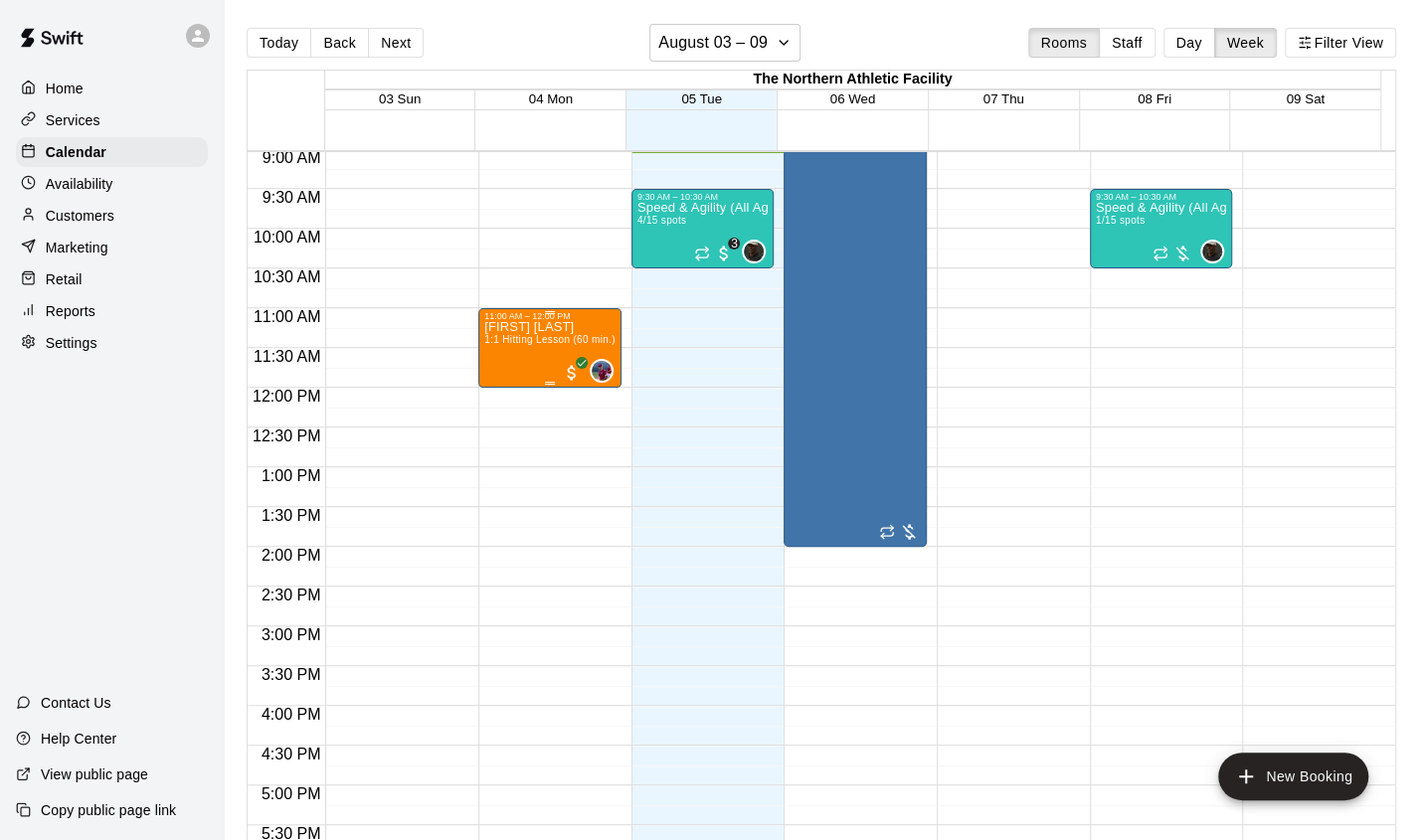 click on "[FIRST] [LAST] 1:1 Hitting Lesson (60 min.)" at bounding box center [550, 741] 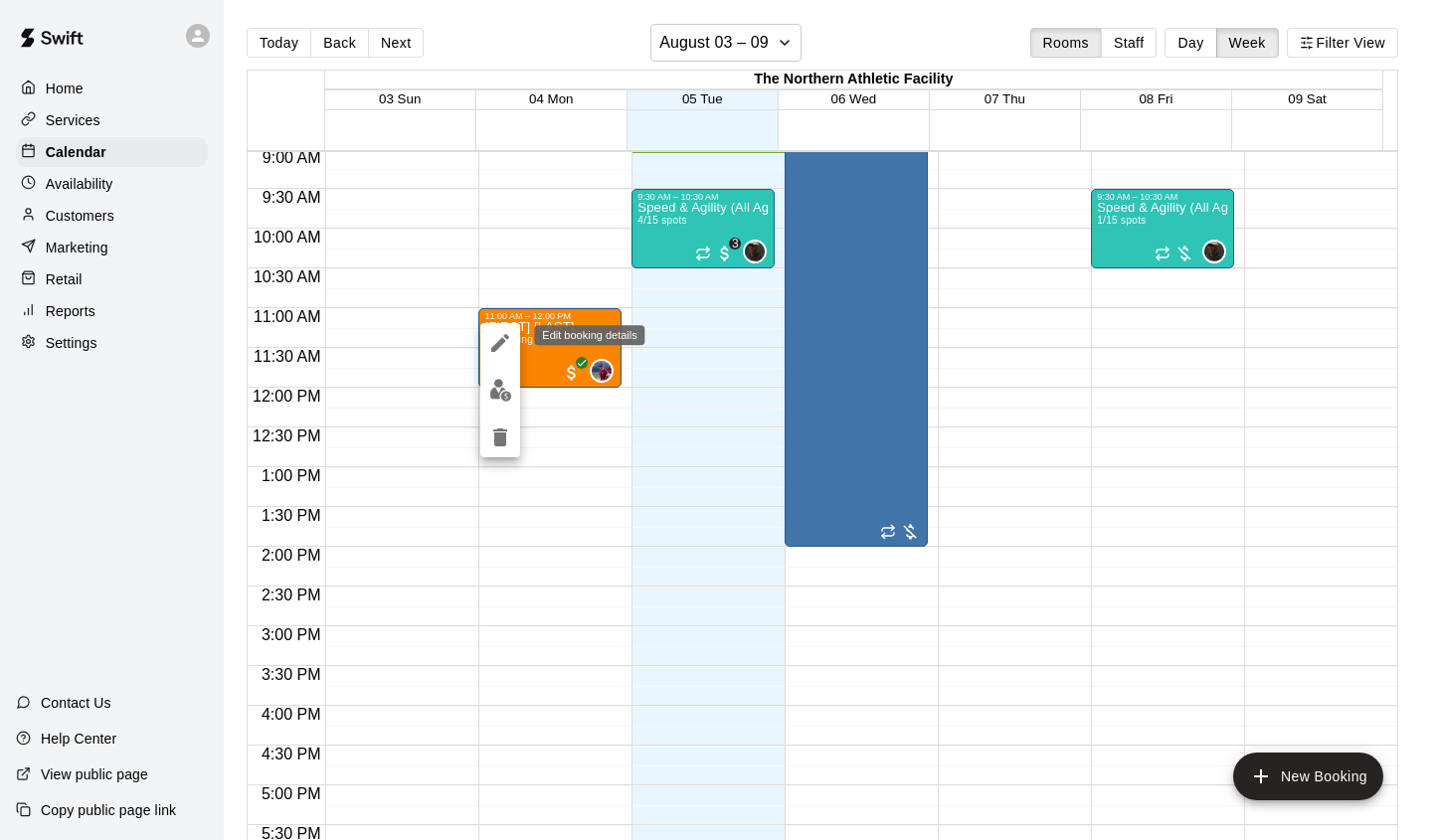 click 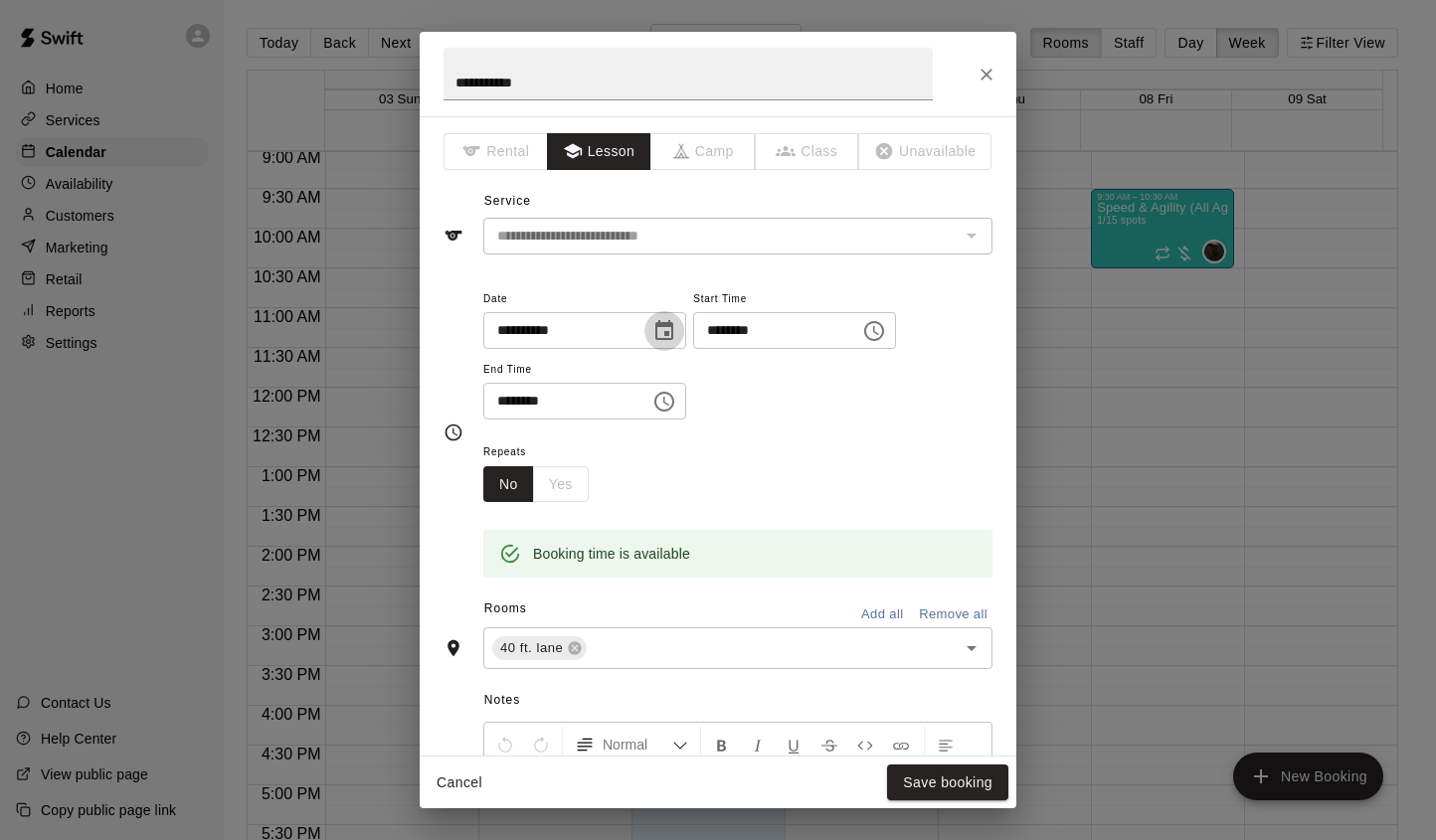 click 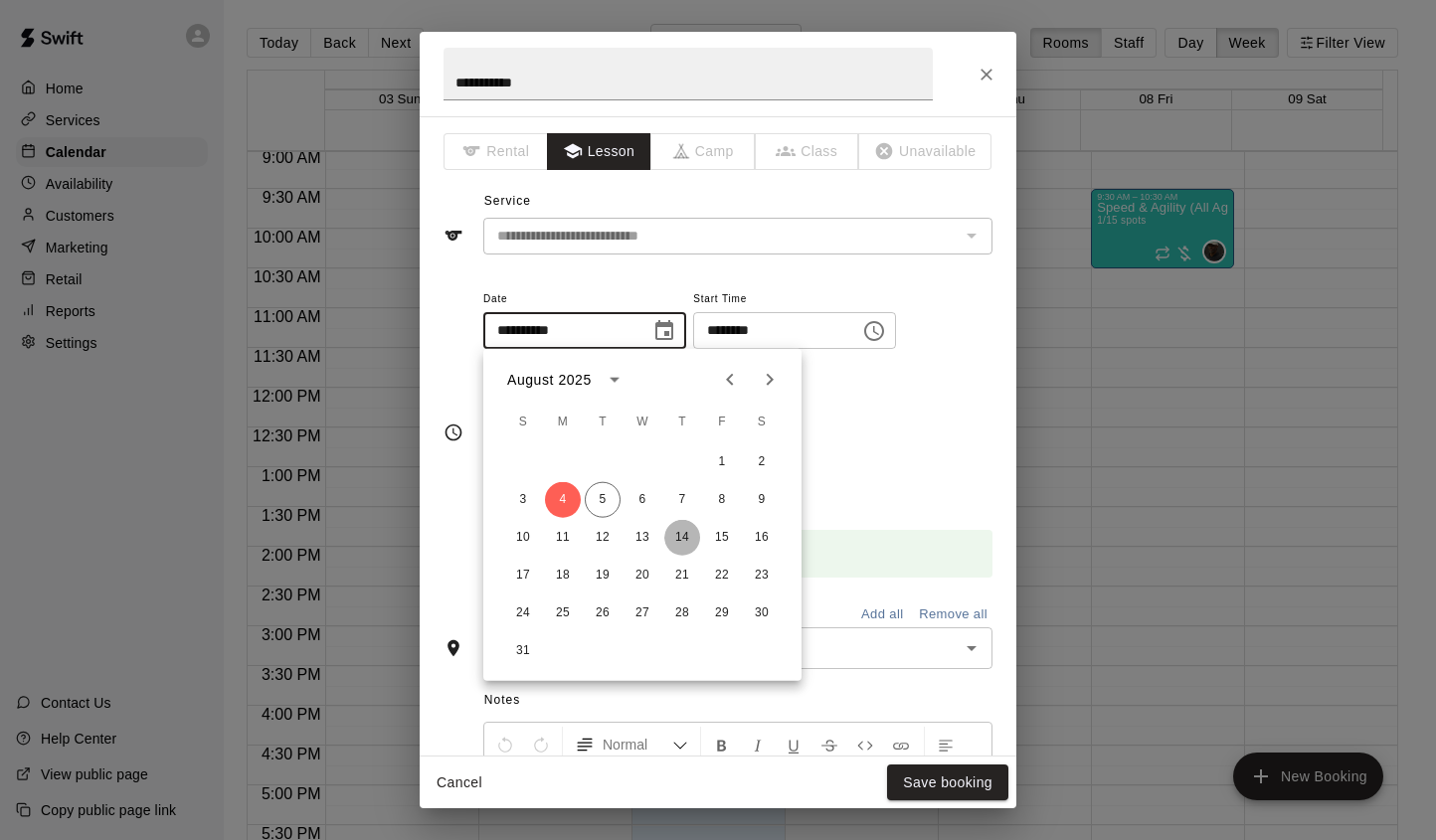 click on "14" at bounding box center [682, 538] 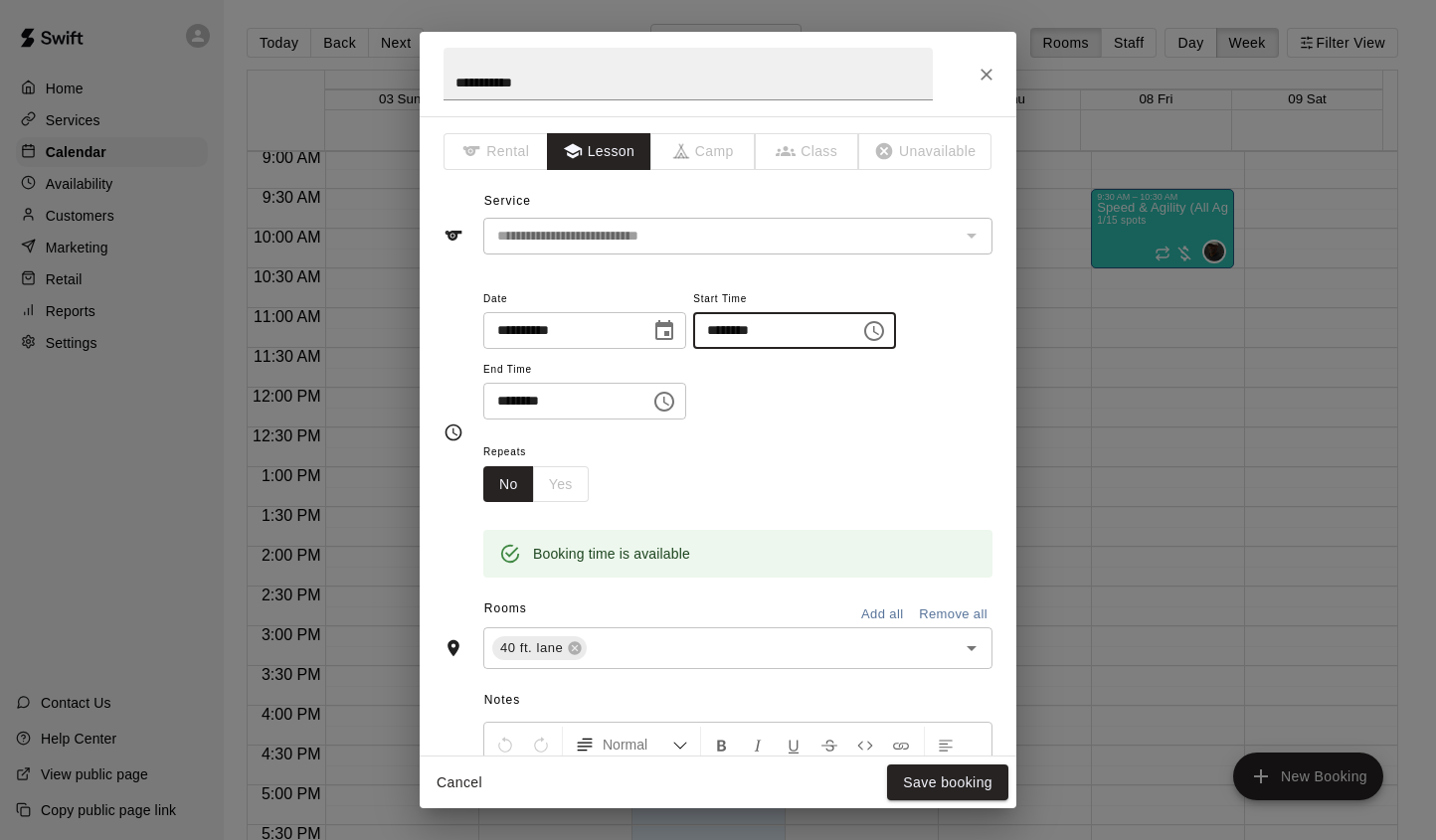 click on "********" at bounding box center [770, 330] 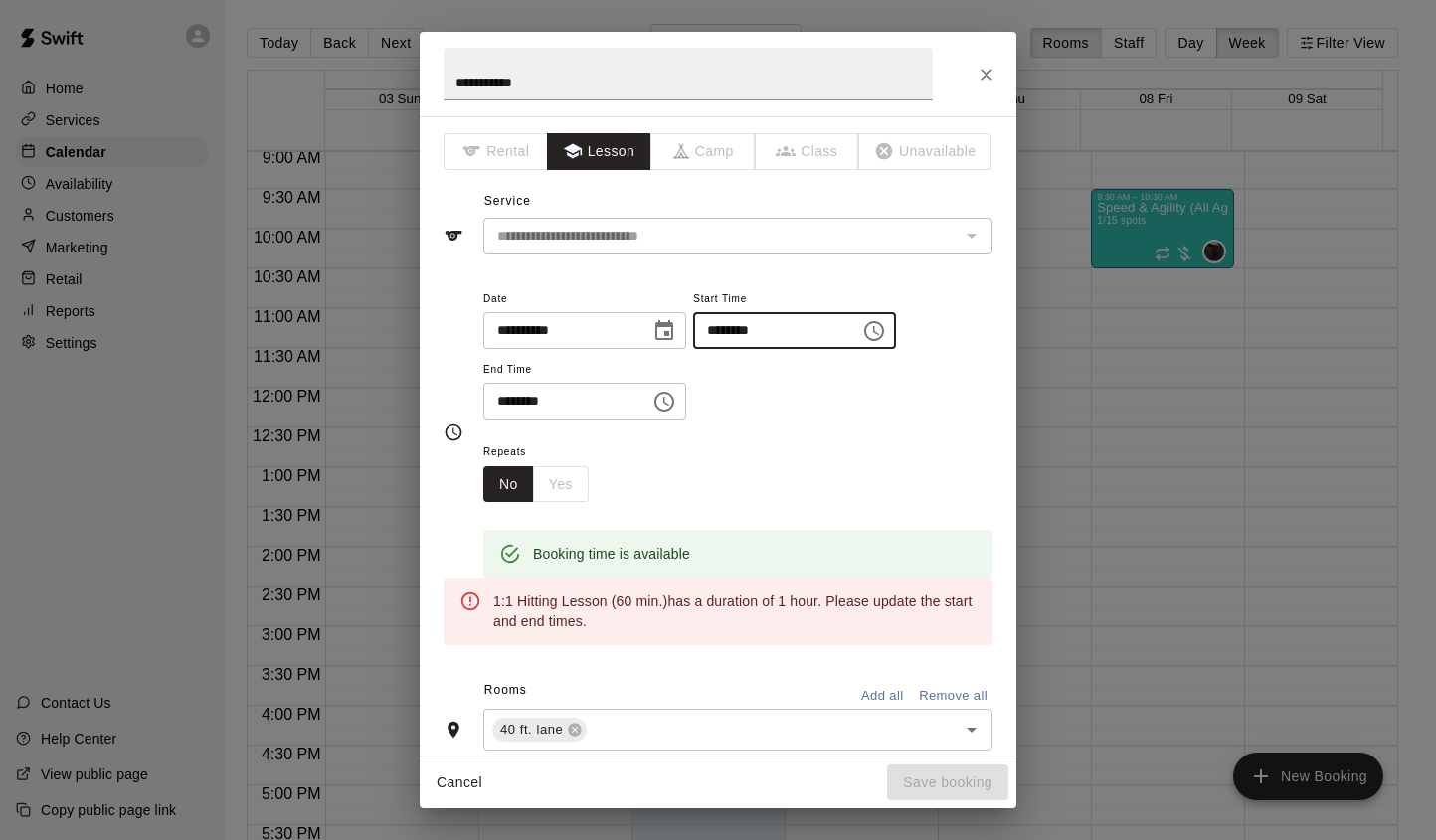 click on "********" at bounding box center [770, 330] 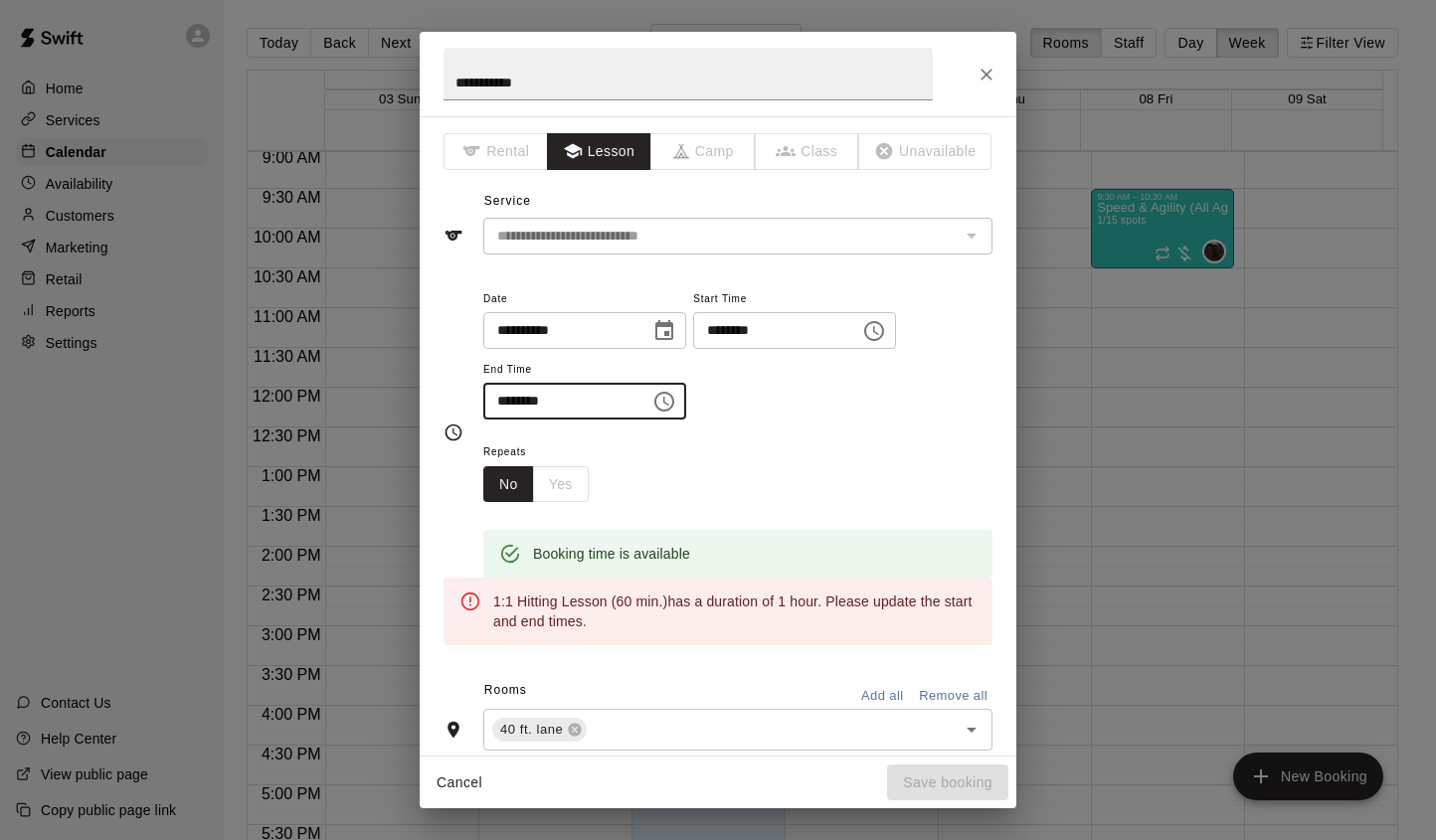 type on "********" 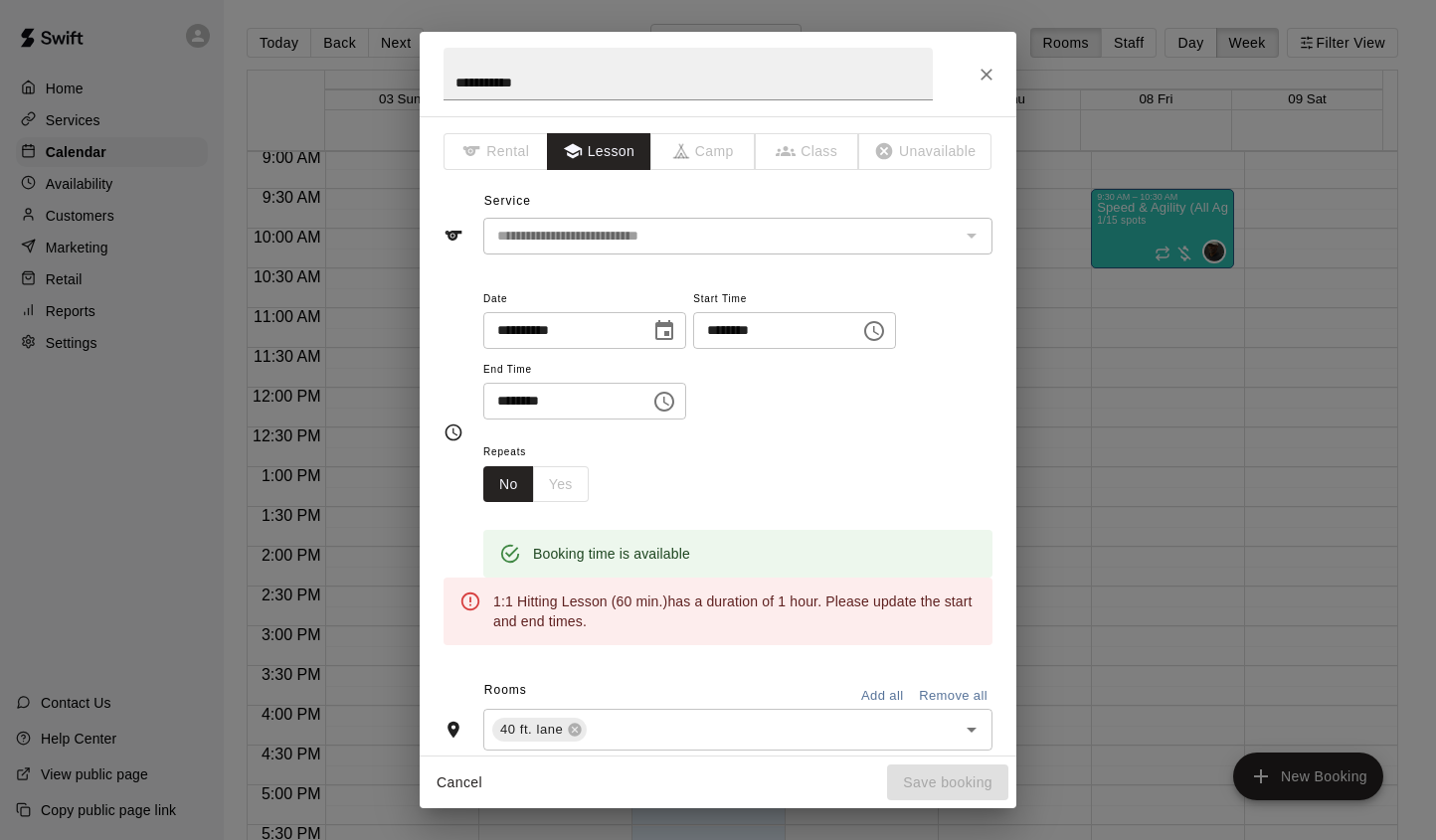 click on "Repeats No Yes" at bounding box center (738, 470) 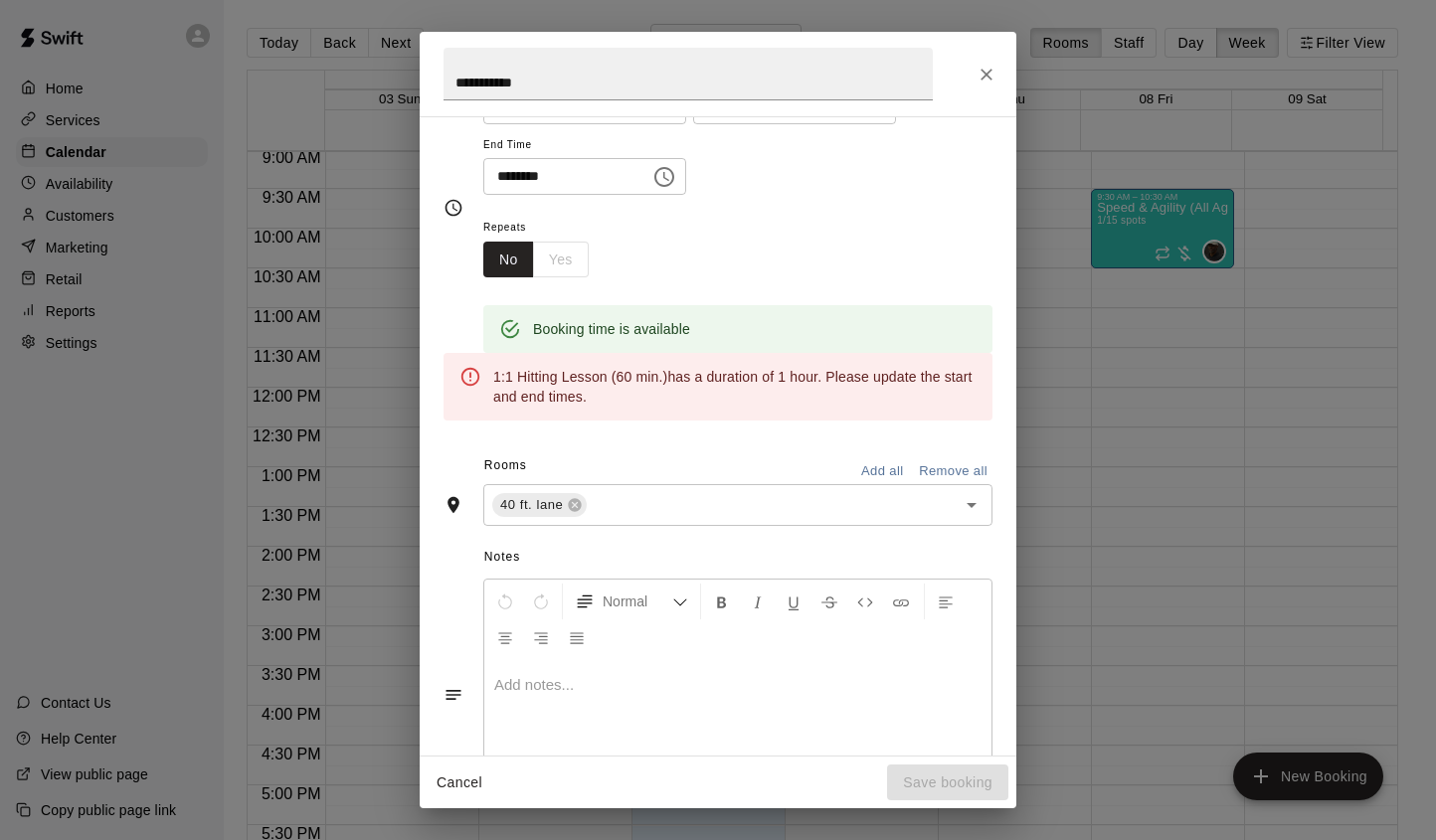 scroll, scrollTop: 224, scrollLeft: 0, axis: vertical 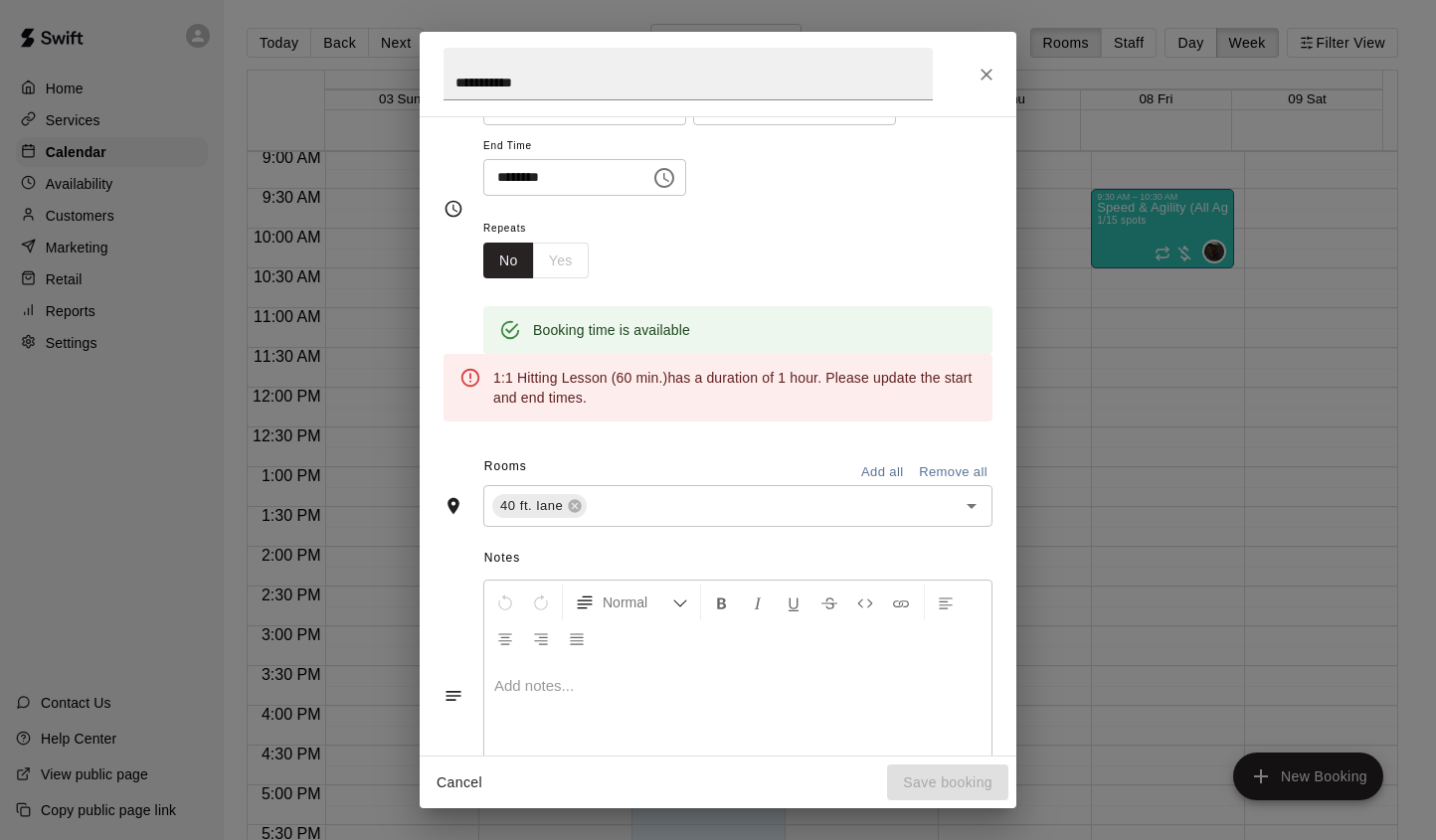 click on "Repeats No Yes" at bounding box center [738, 247] 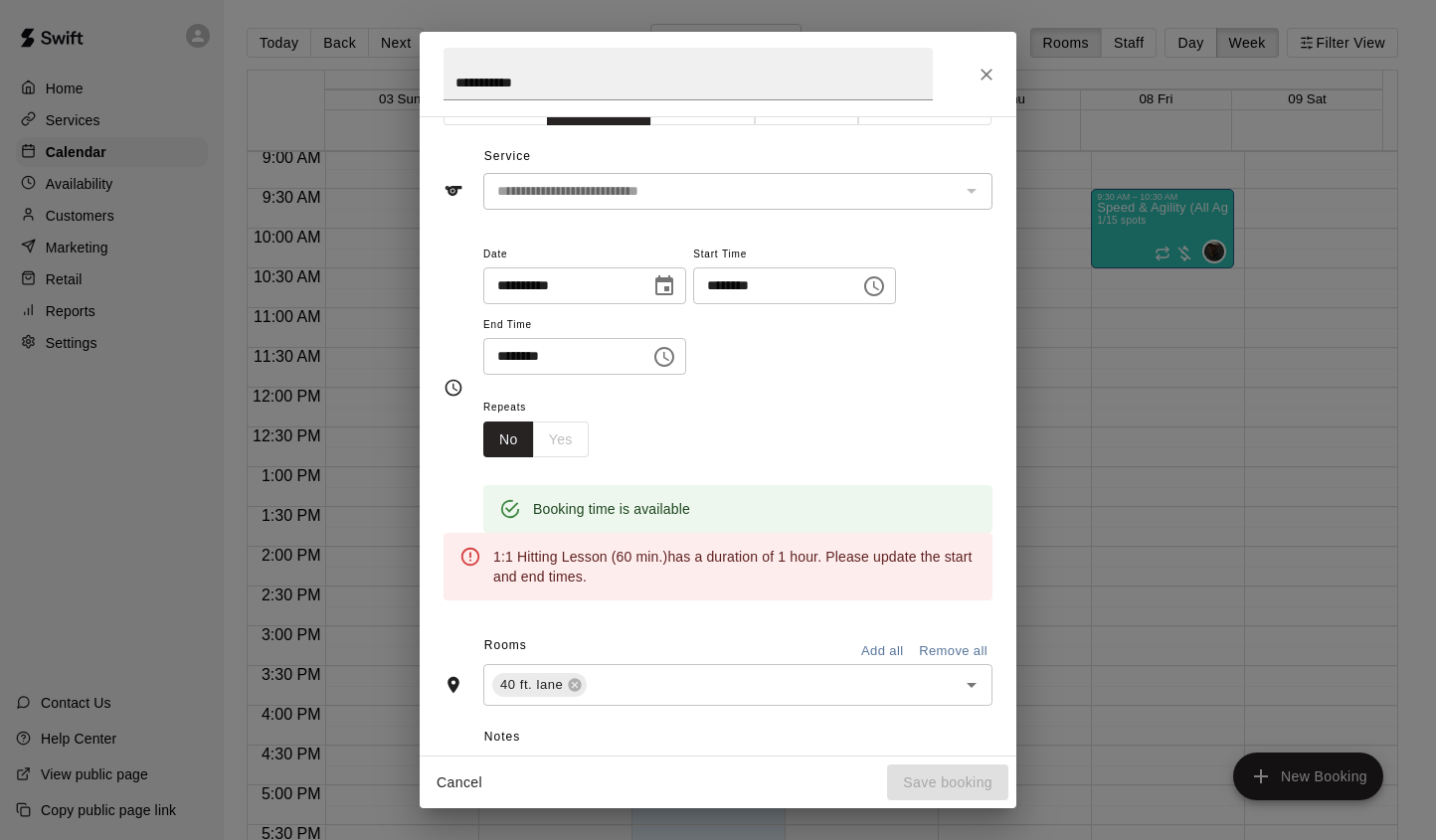 scroll, scrollTop: 0, scrollLeft: 0, axis: both 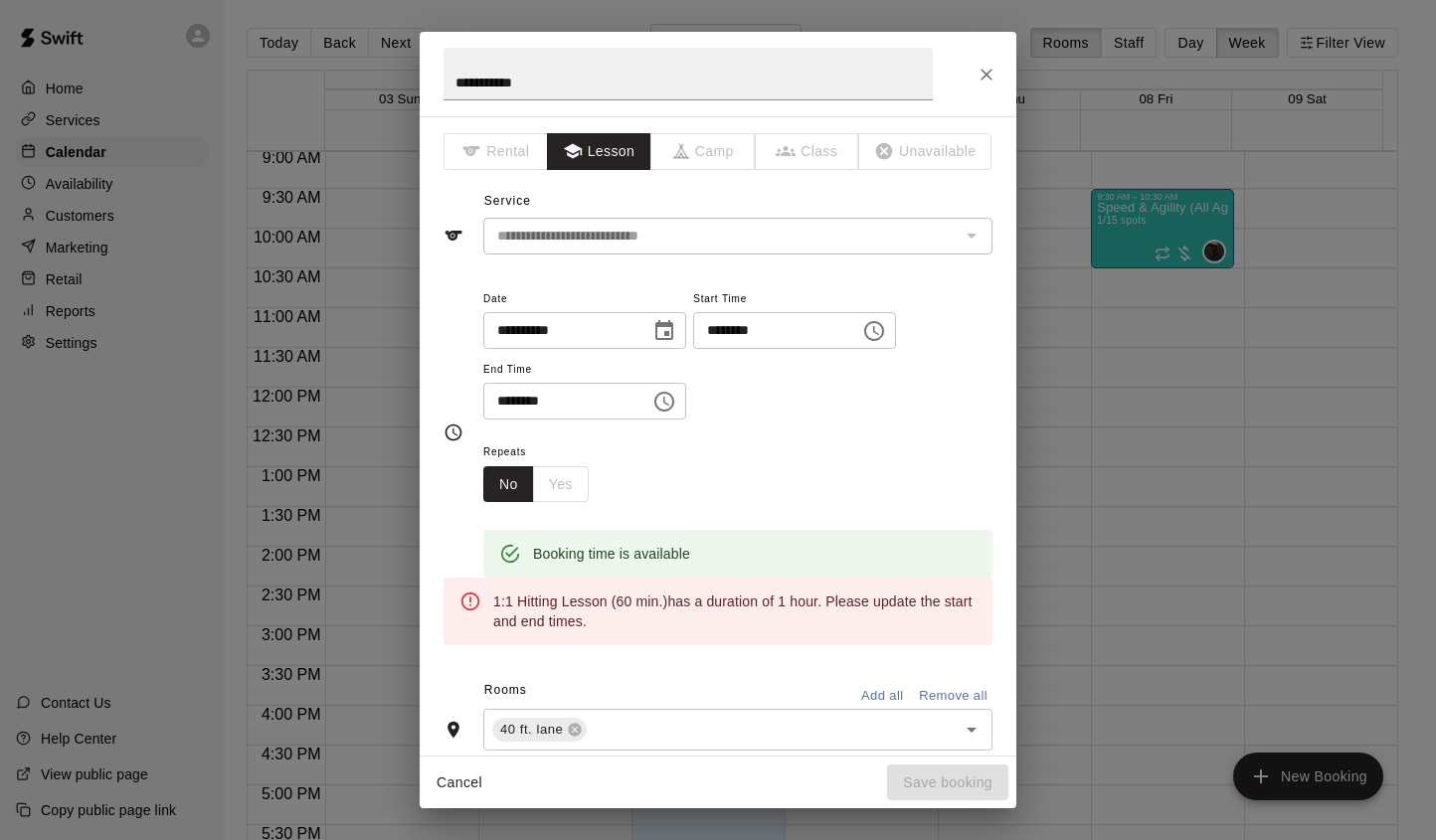 click on "**********" at bounding box center [738, 353] 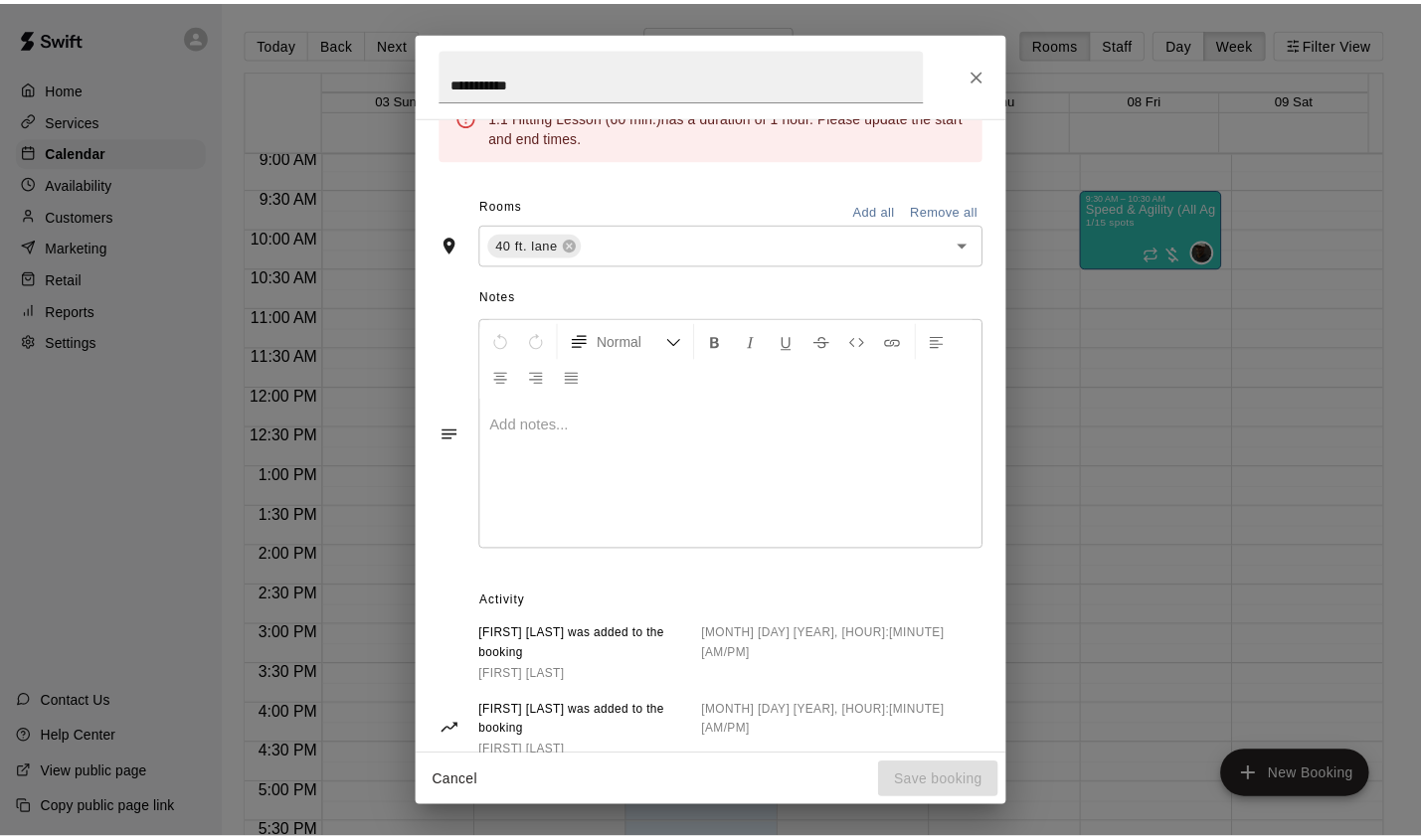 scroll, scrollTop: 563, scrollLeft: 0, axis: vertical 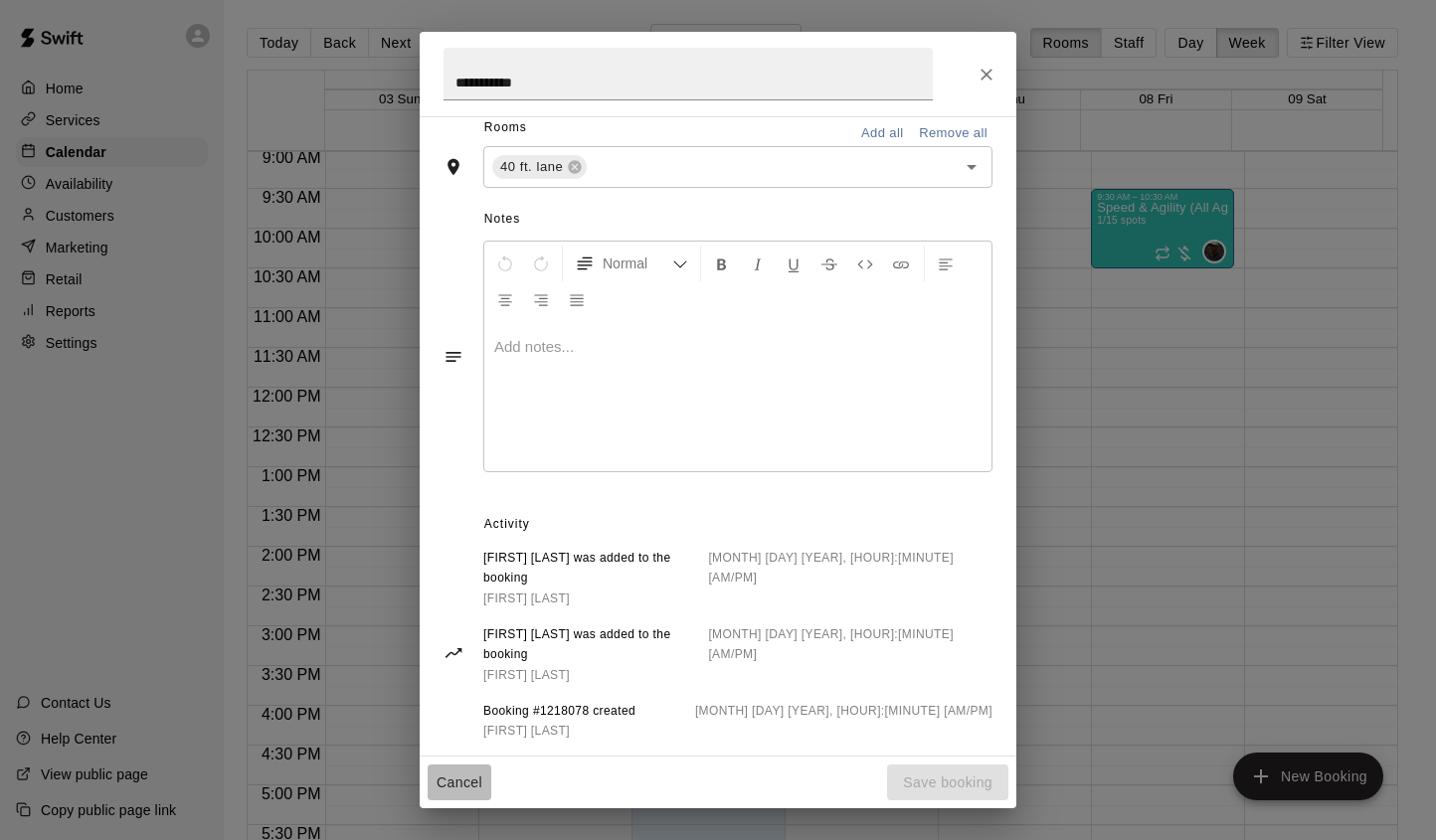 click on "Cancel" at bounding box center (459, 782) 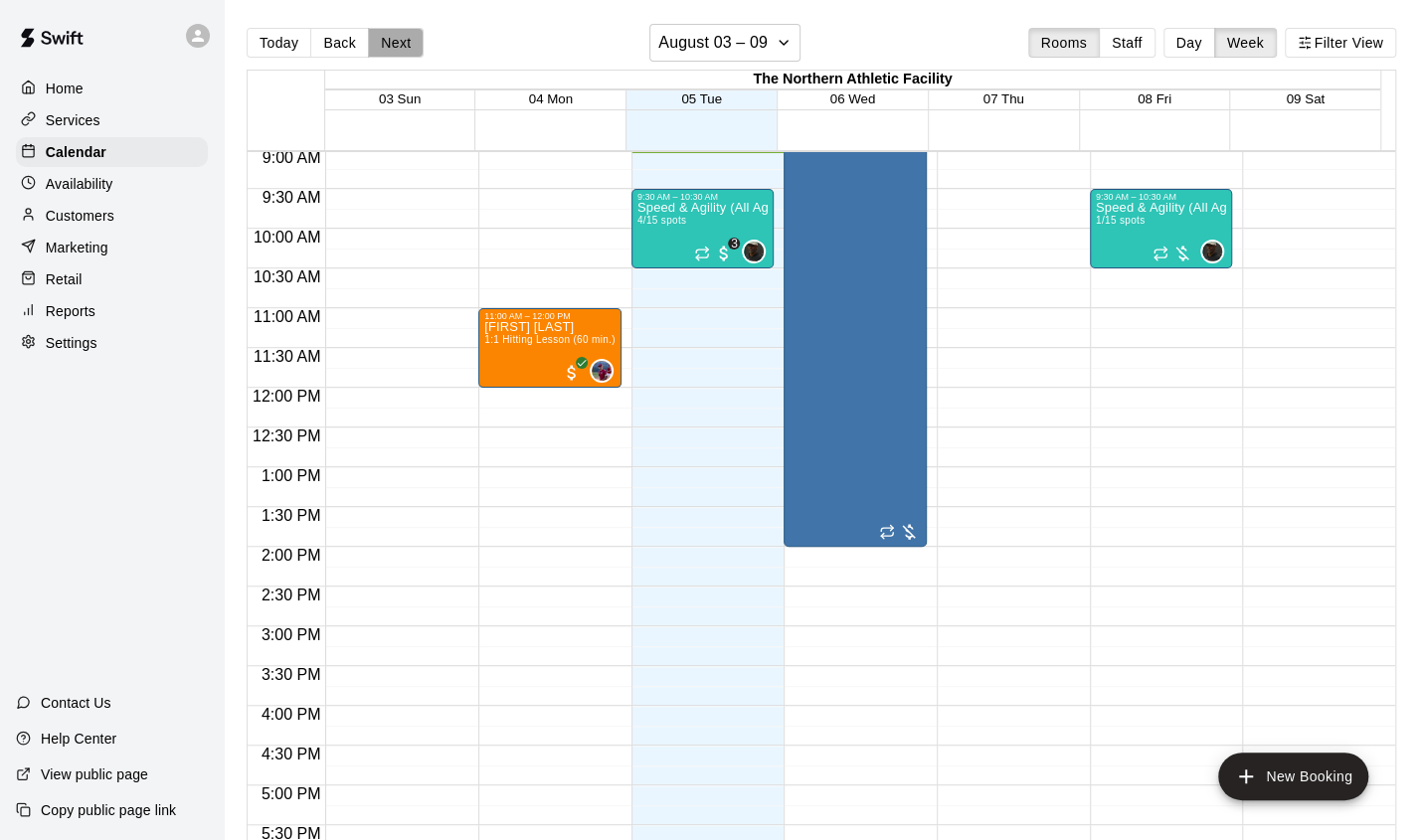 click on "Next" at bounding box center [396, 43] 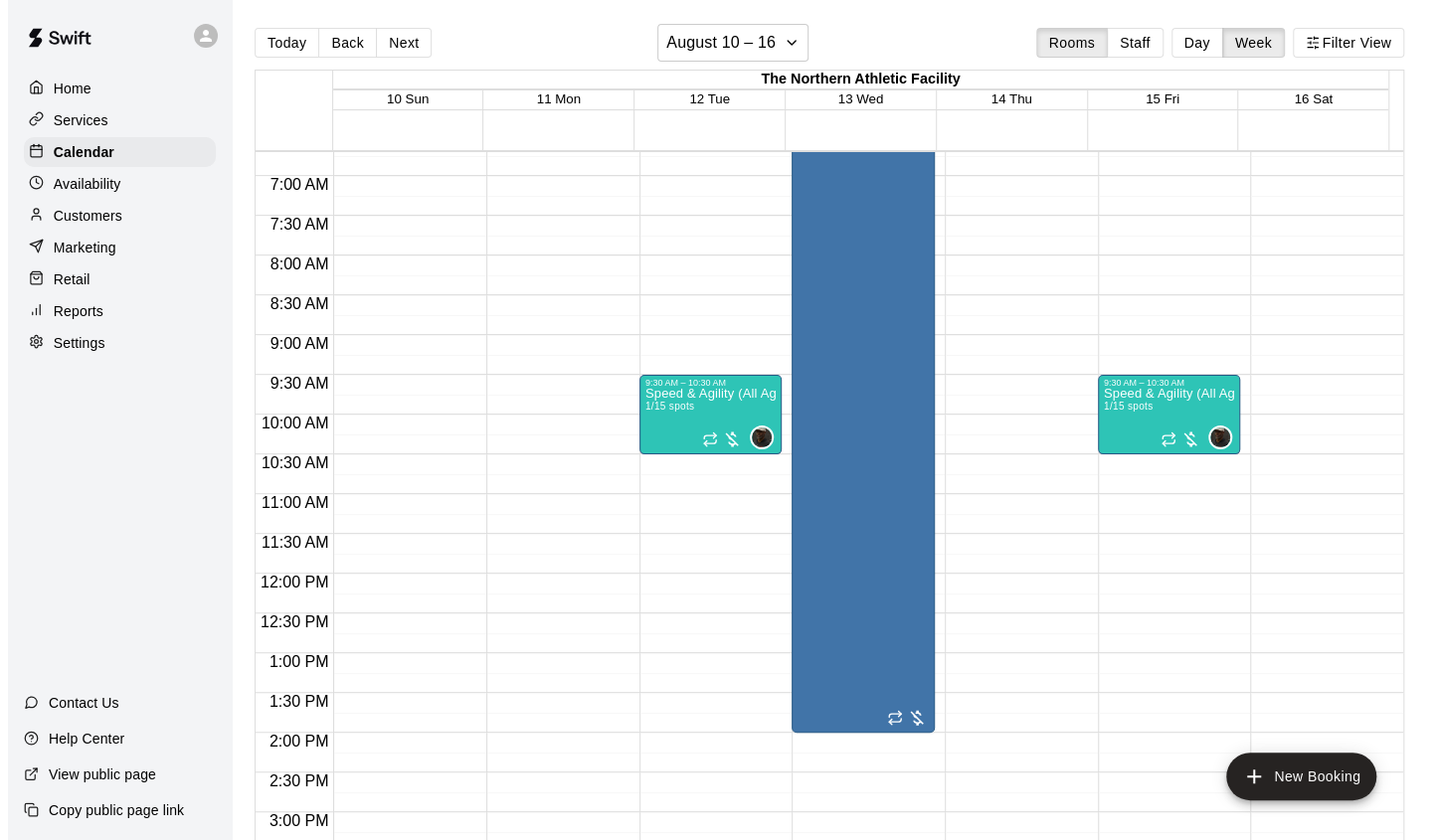scroll, scrollTop: 534, scrollLeft: 0, axis: vertical 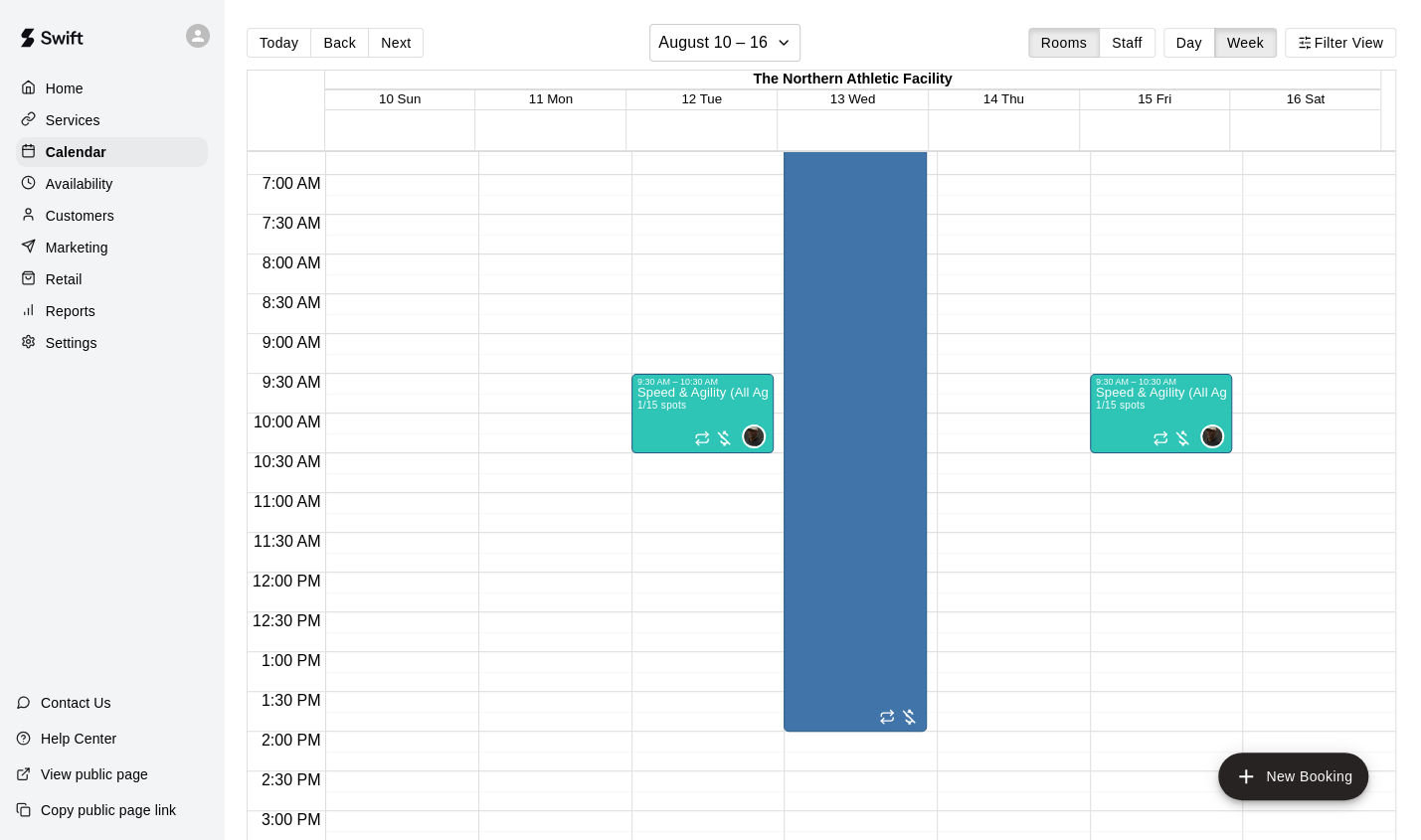 click at bounding box center (1008, 573) 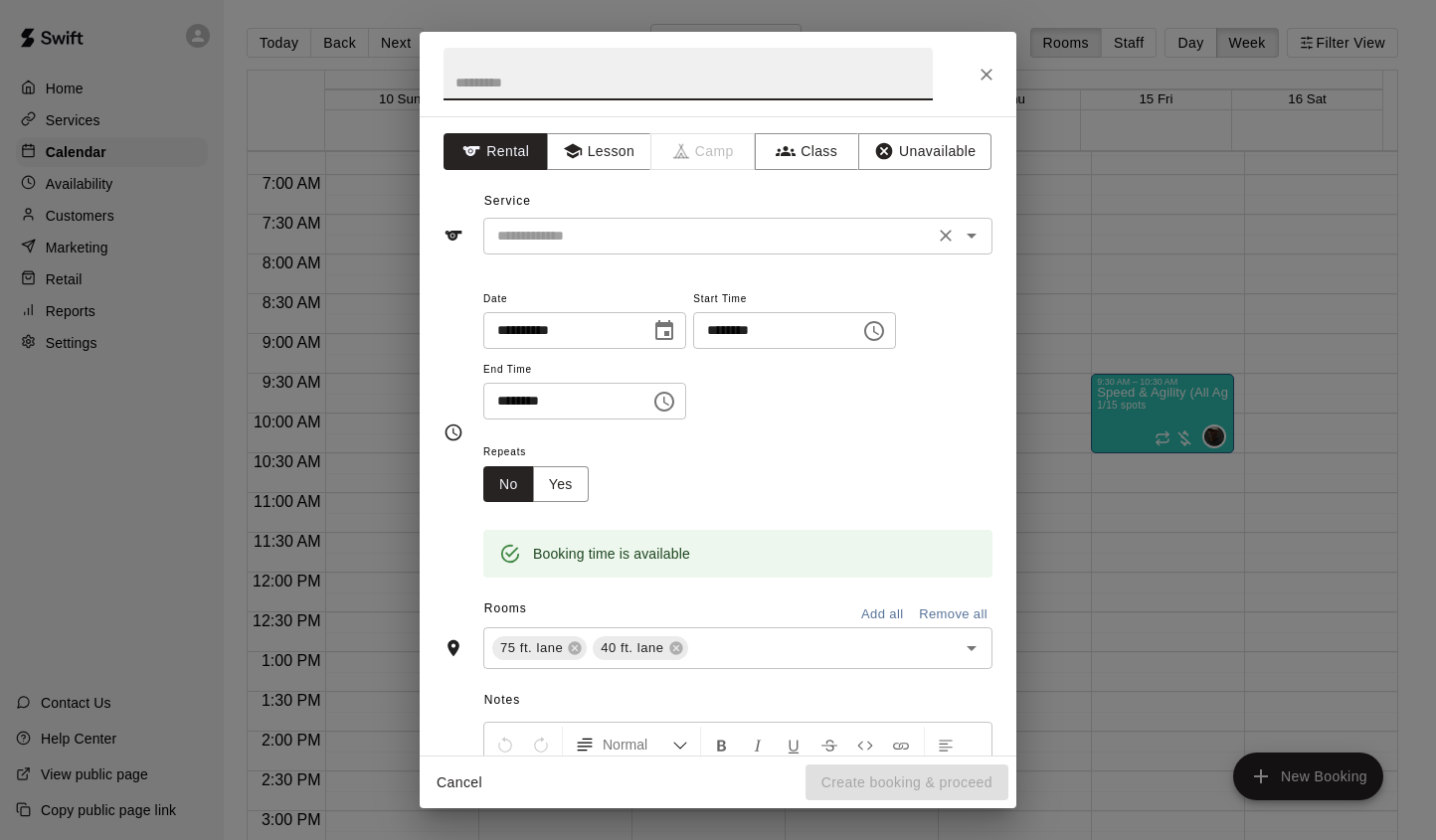 click 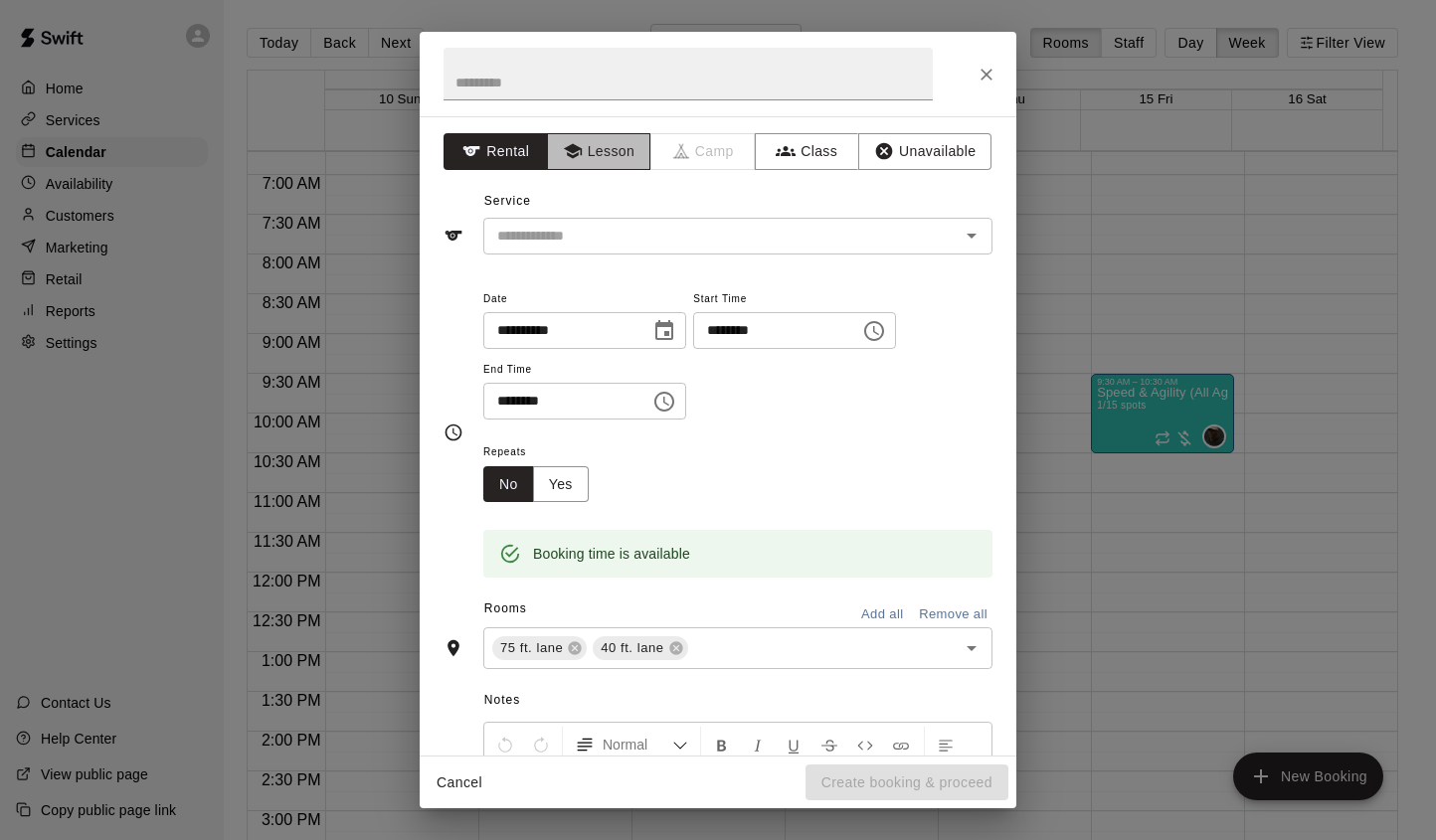 click on "Lesson" at bounding box center [599, 151] 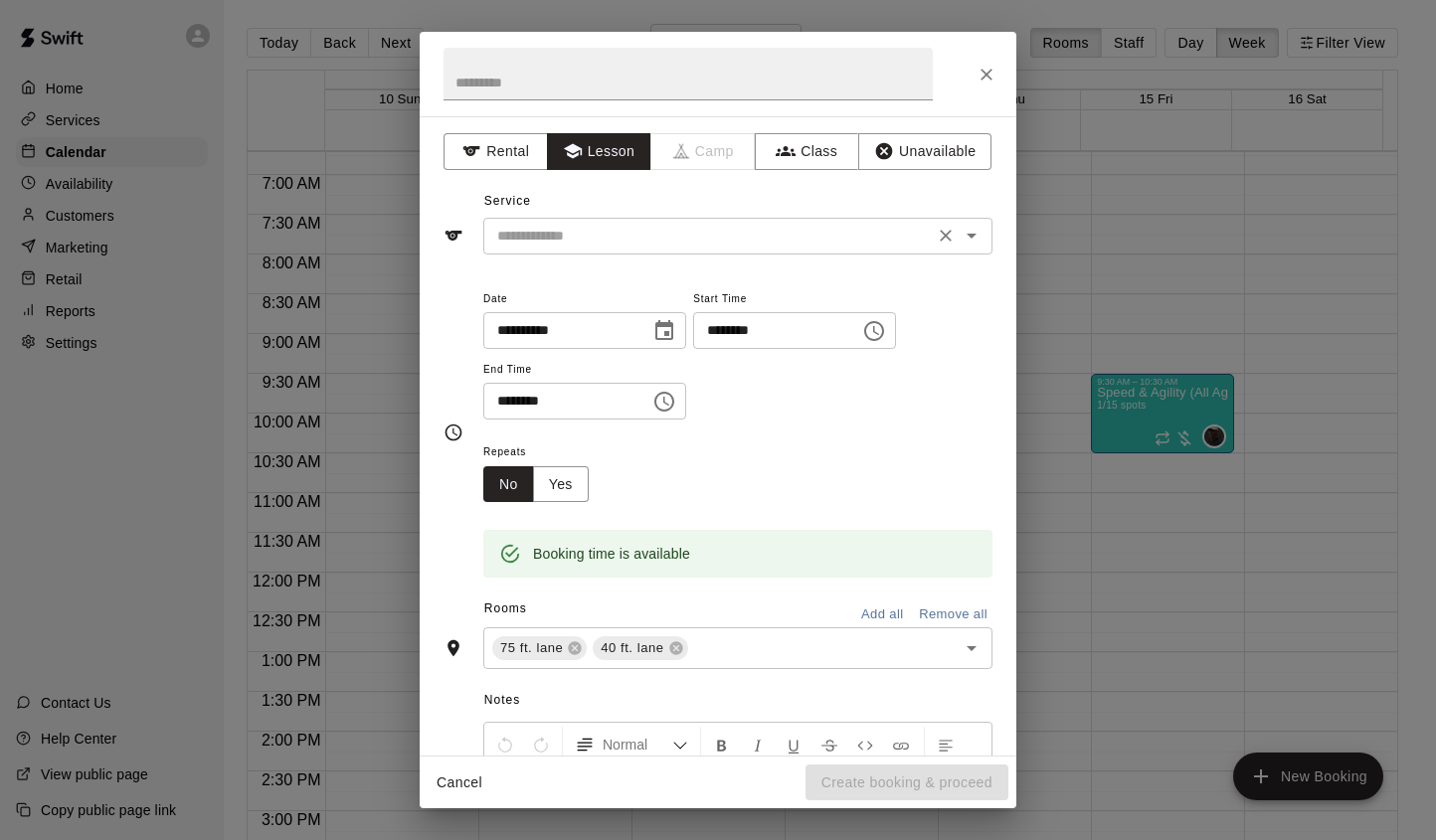 click 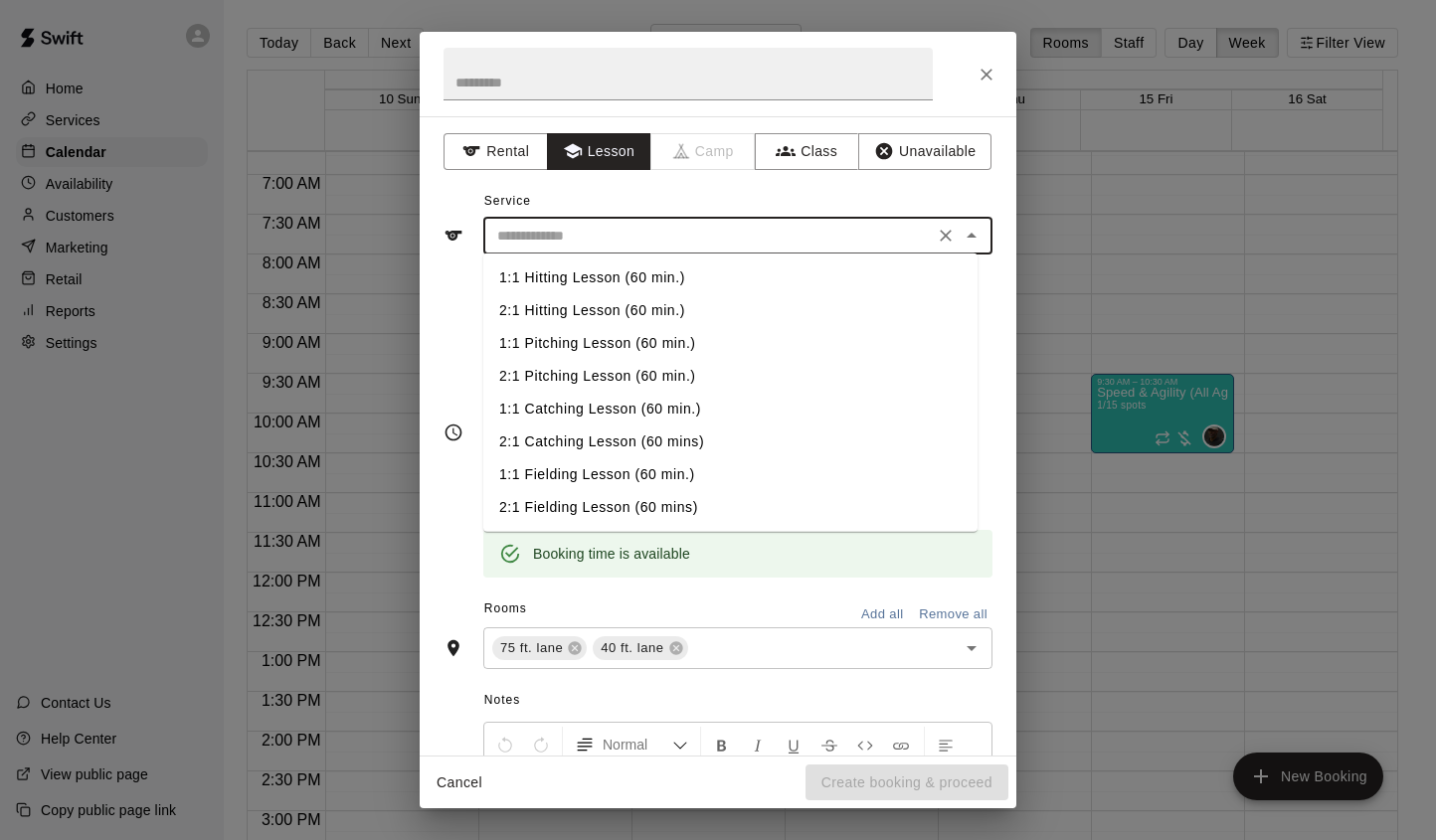 click on "1:1 Hitting Lesson (60 min.)" at bounding box center [730, 277] 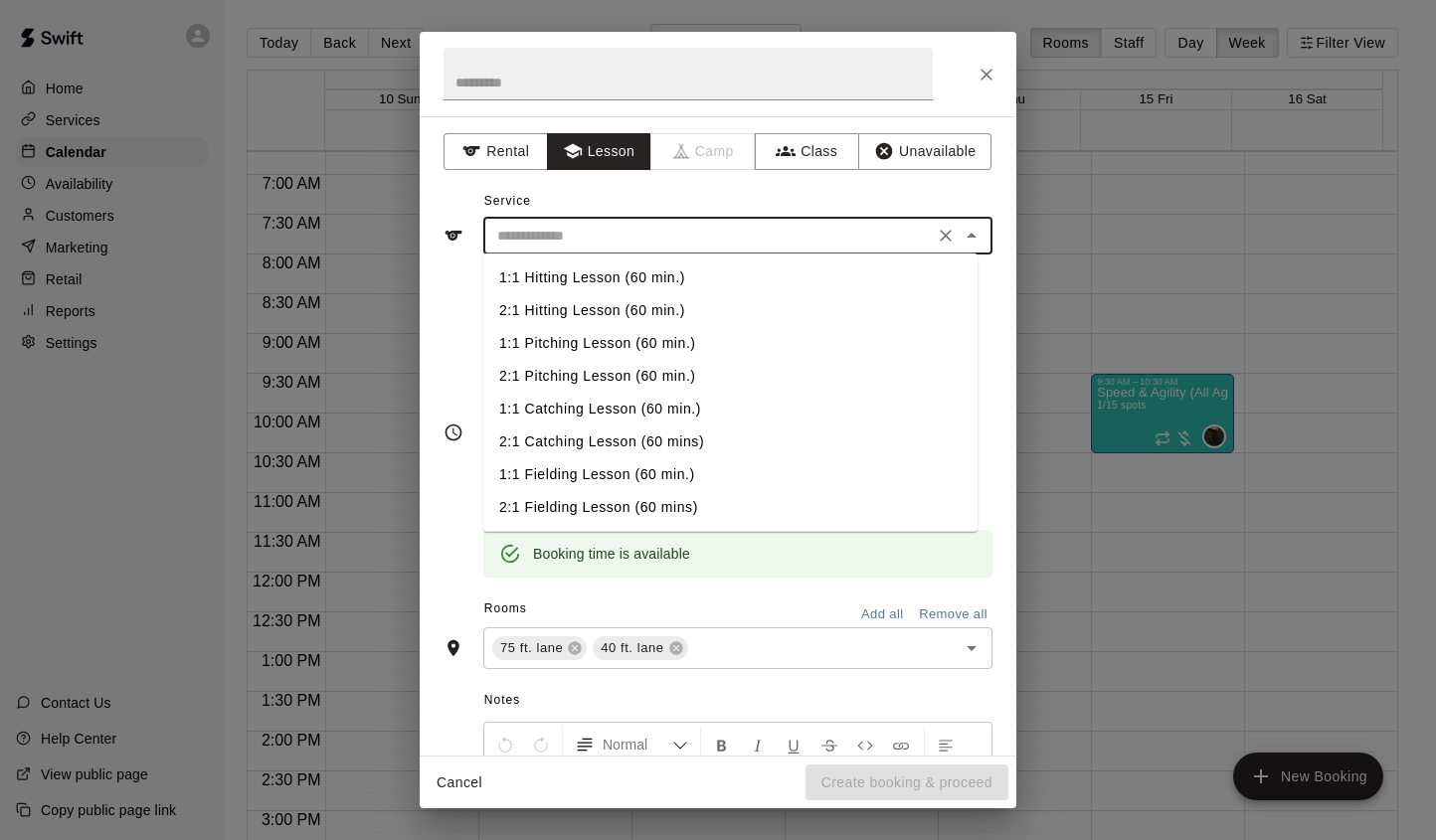 type on "**********" 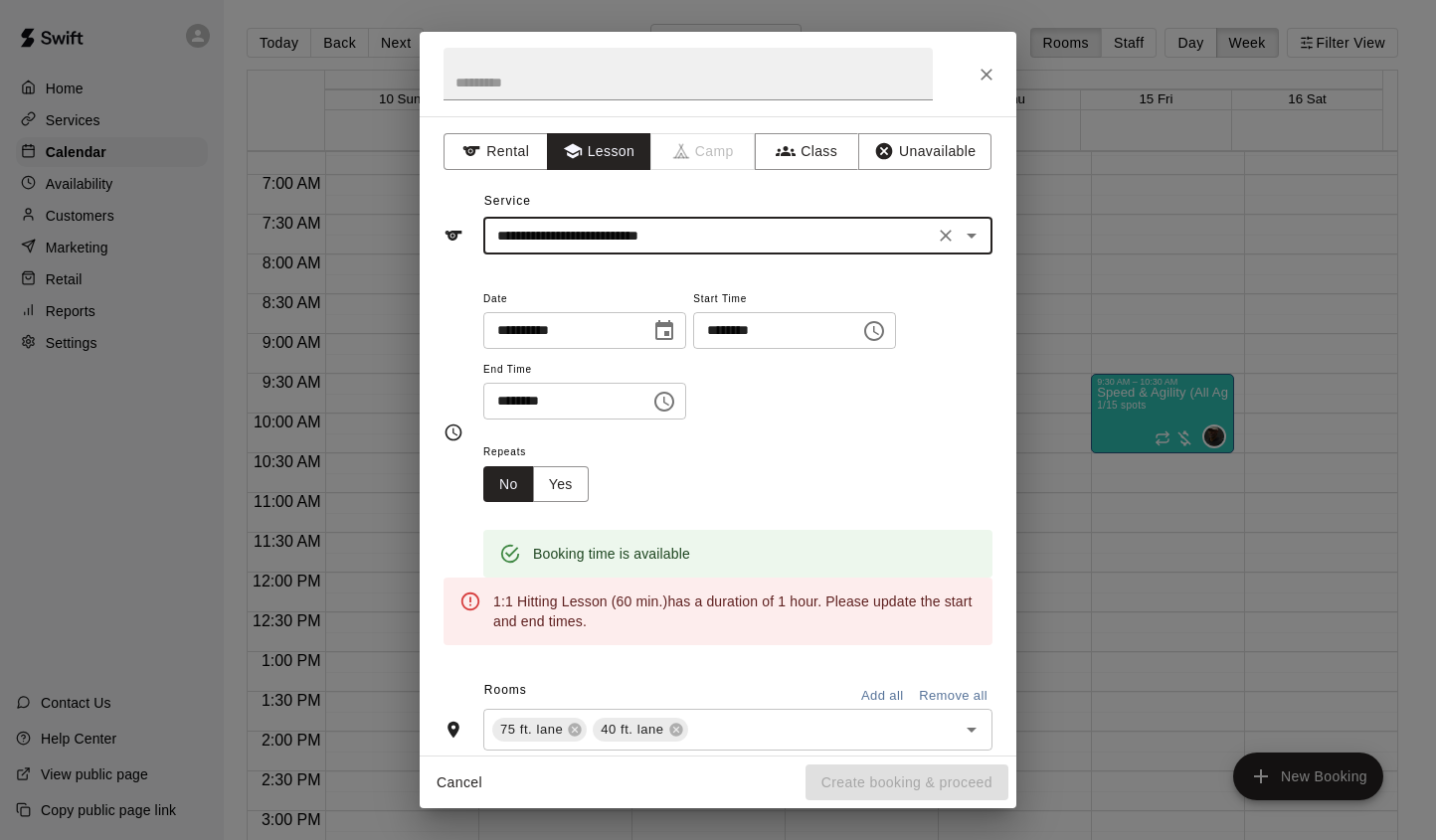 click on "********" at bounding box center (560, 401) 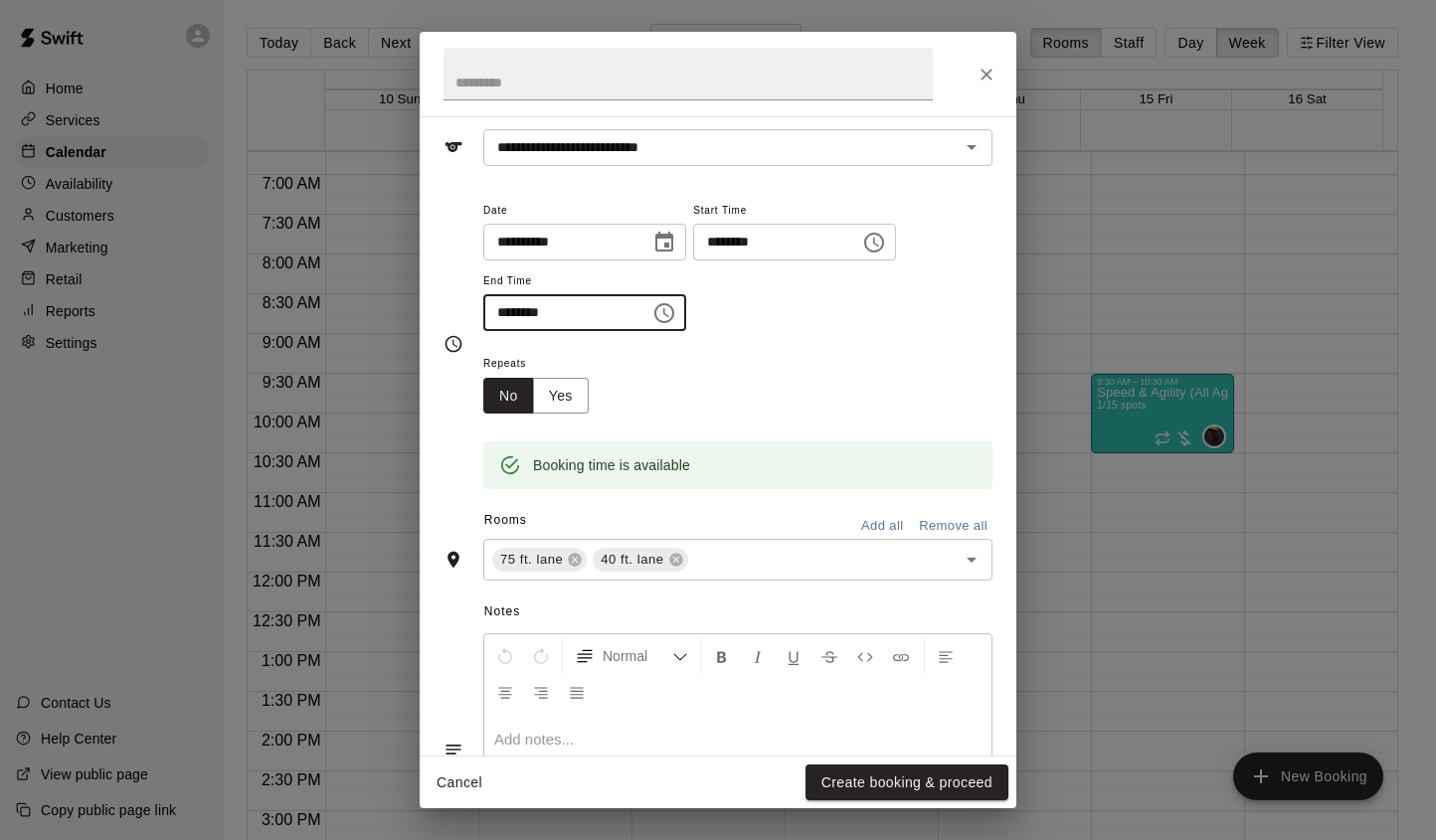 scroll, scrollTop: 89, scrollLeft: 0, axis: vertical 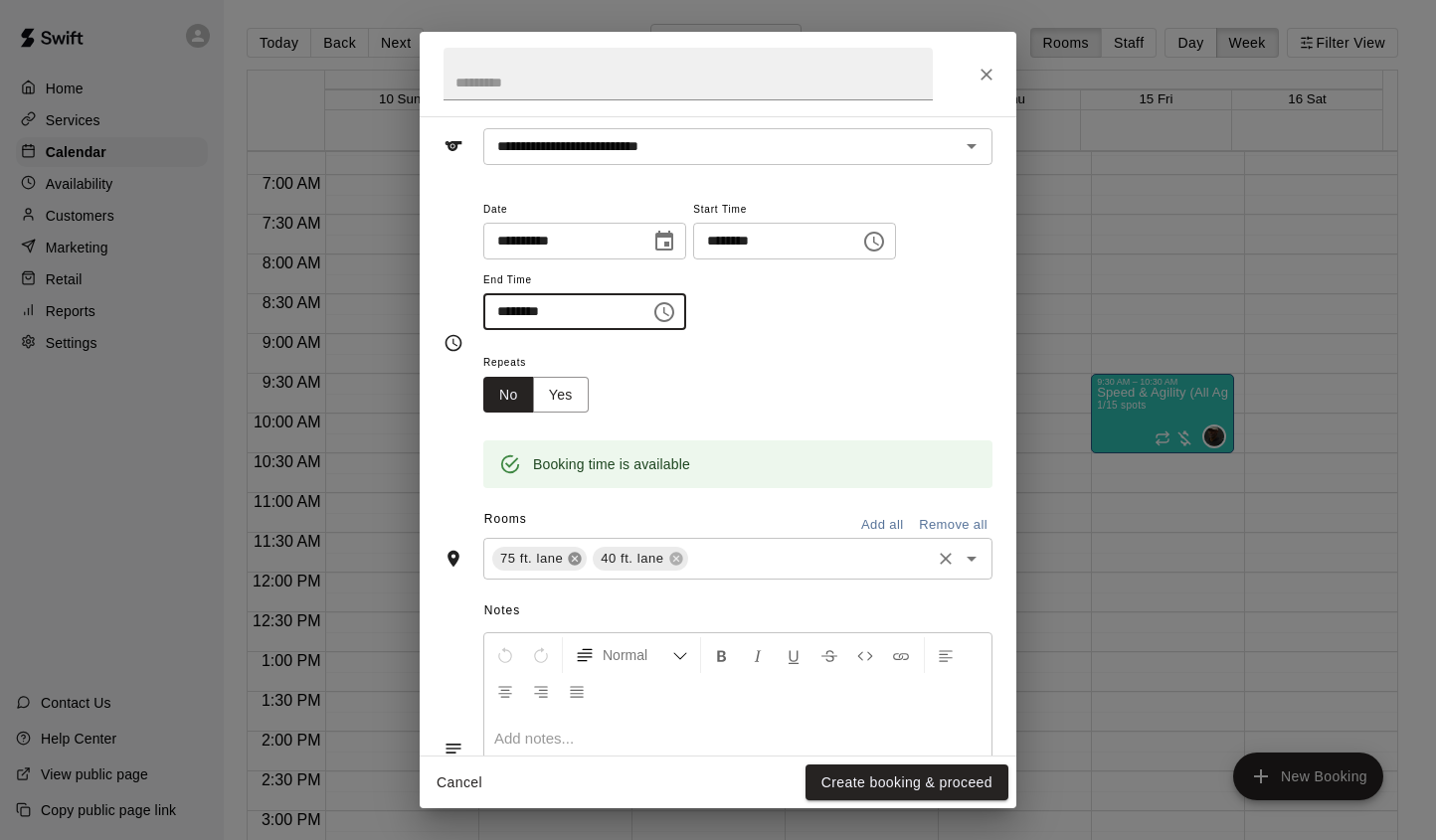 click 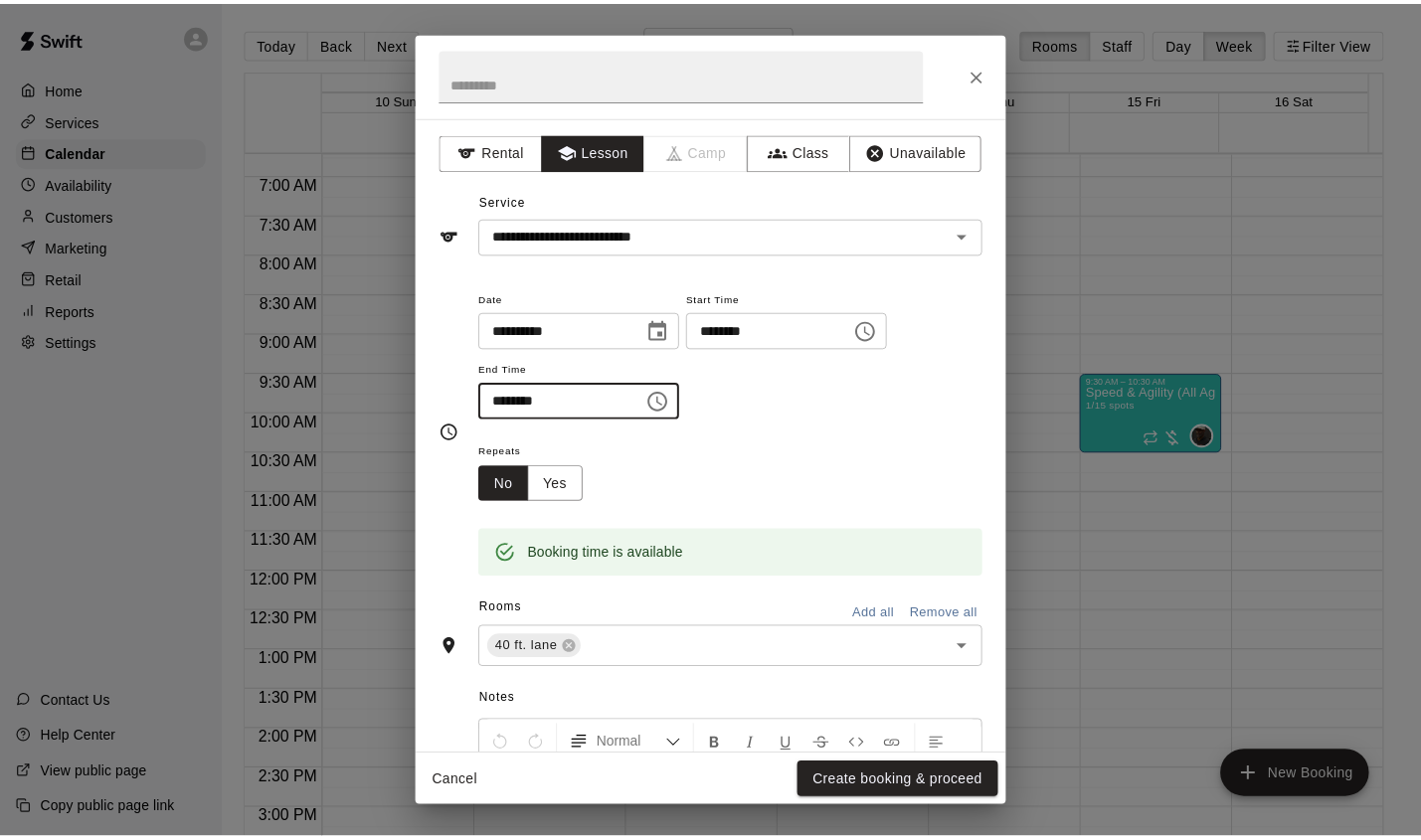 scroll, scrollTop: 232, scrollLeft: 0, axis: vertical 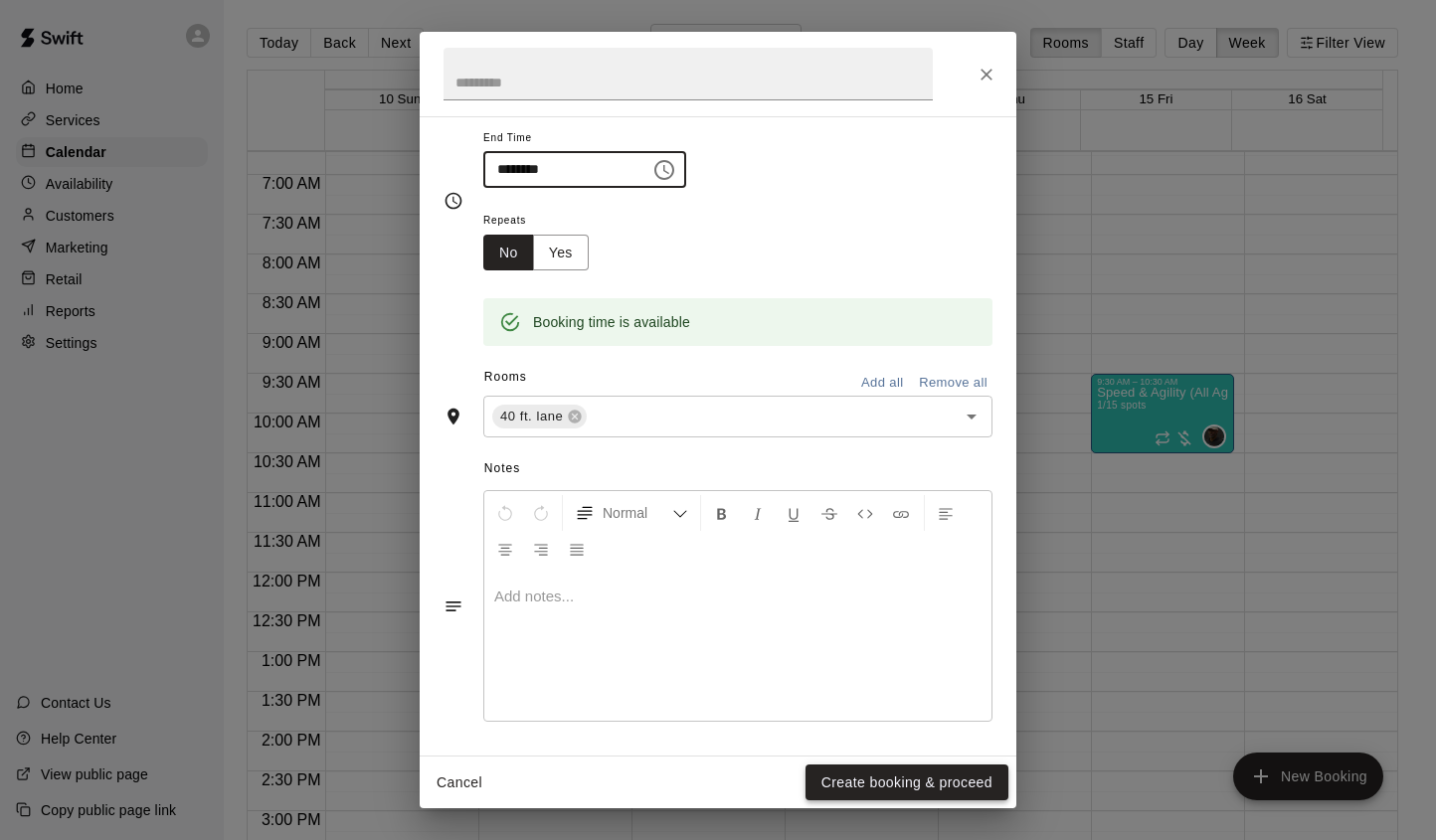 type on "********" 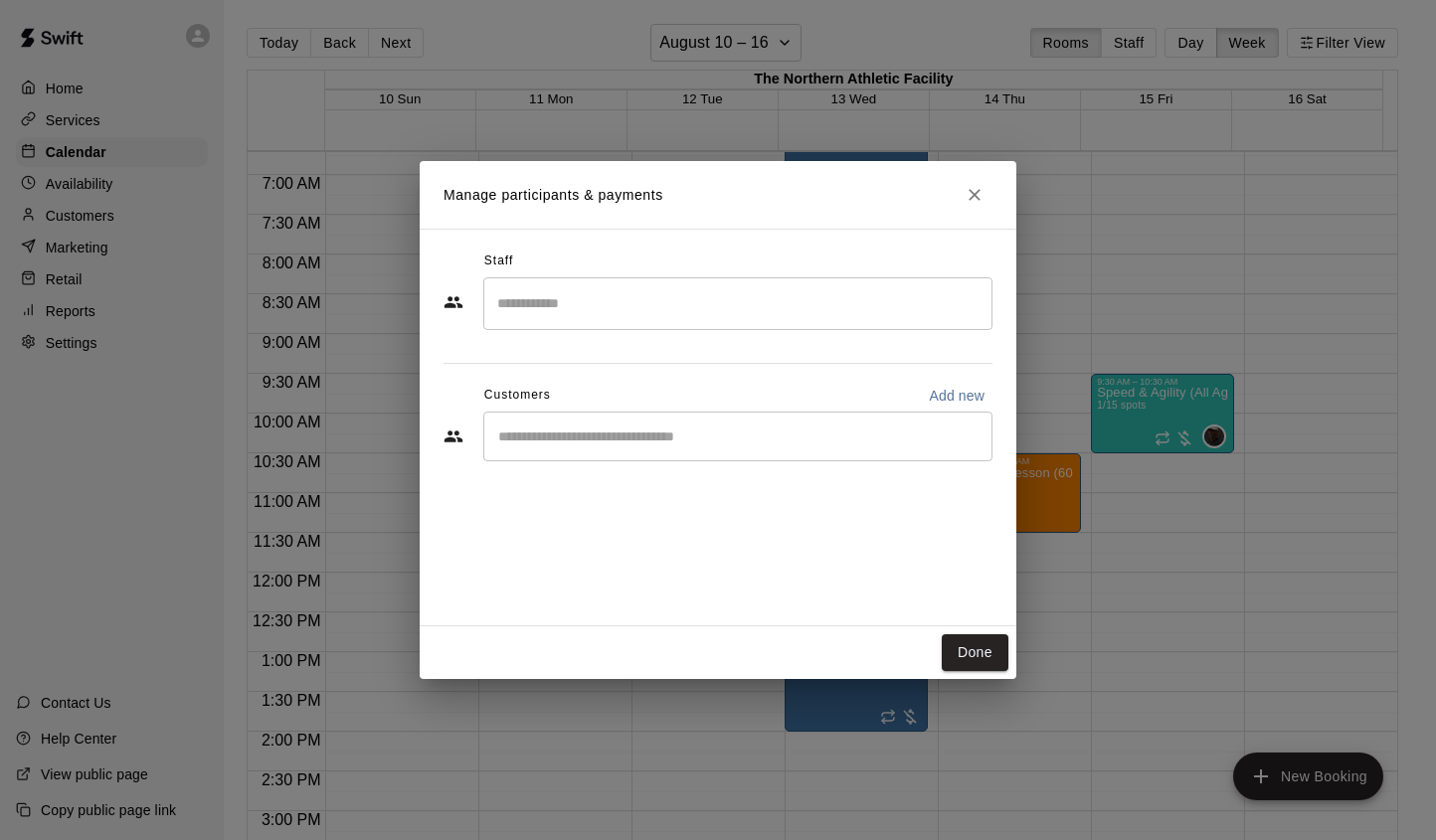click on "​" at bounding box center (738, 303) 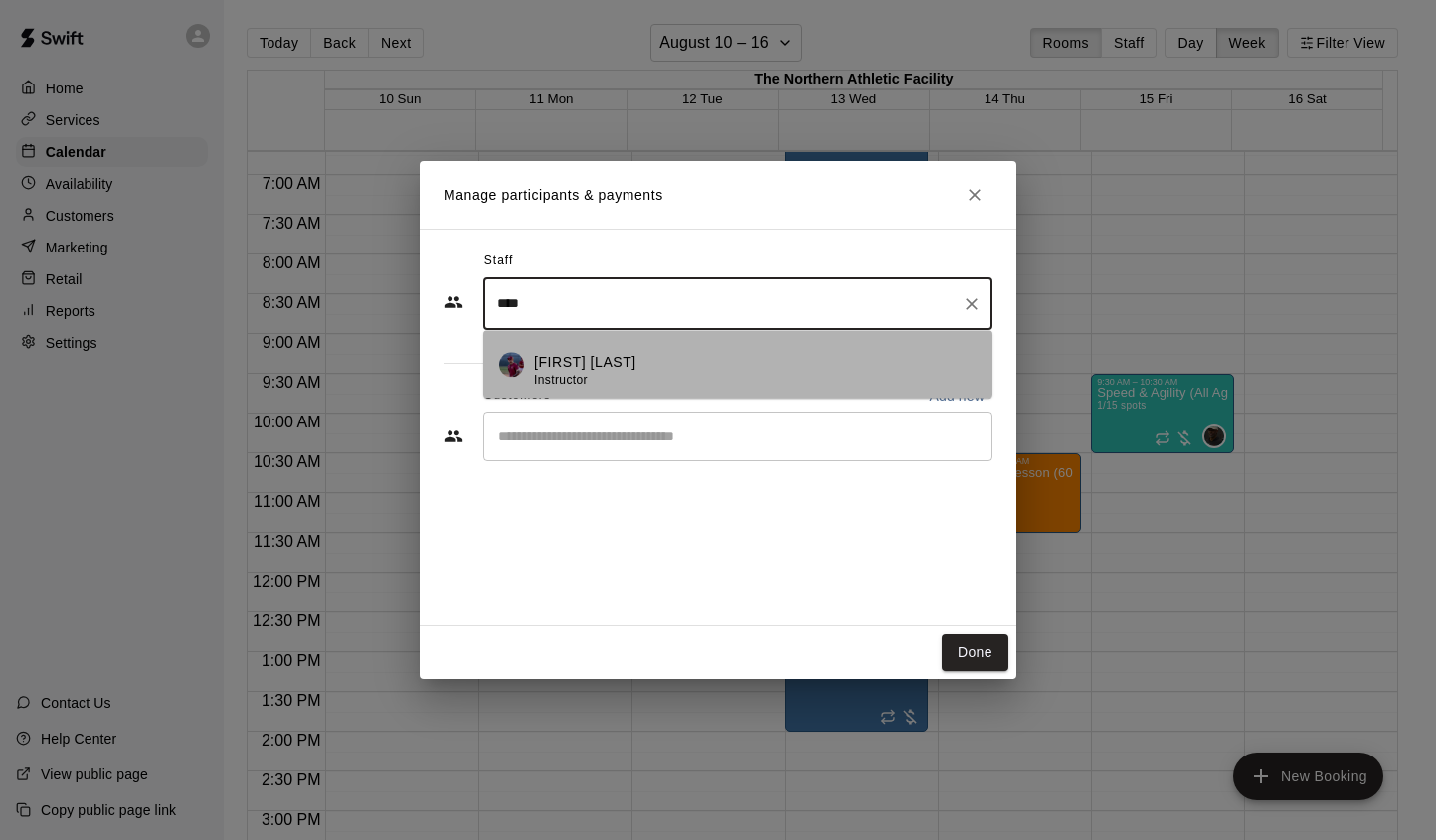 click on "[FIRST] [LAST] Instructor" at bounding box center (755, 371) 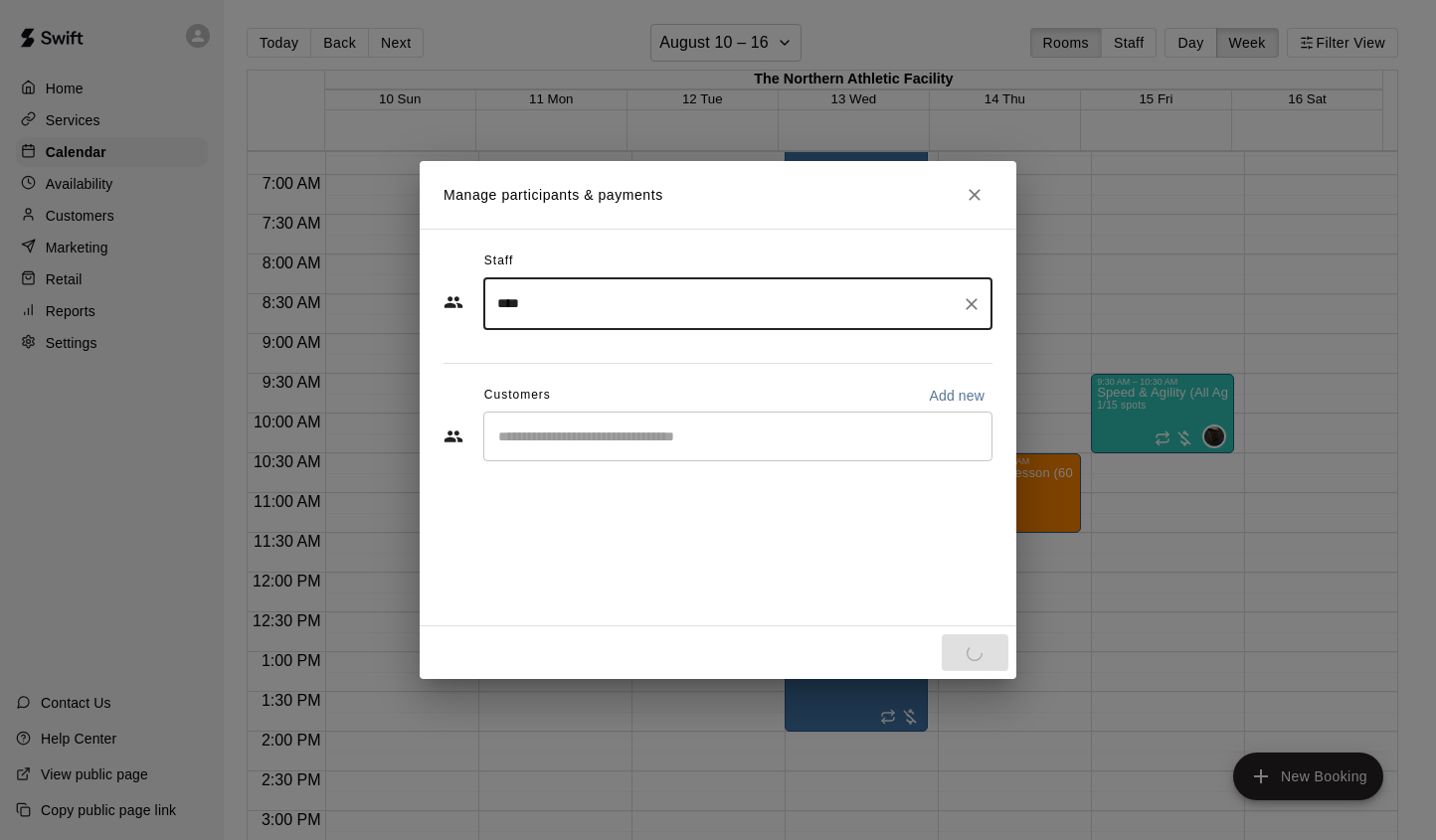 type on "****" 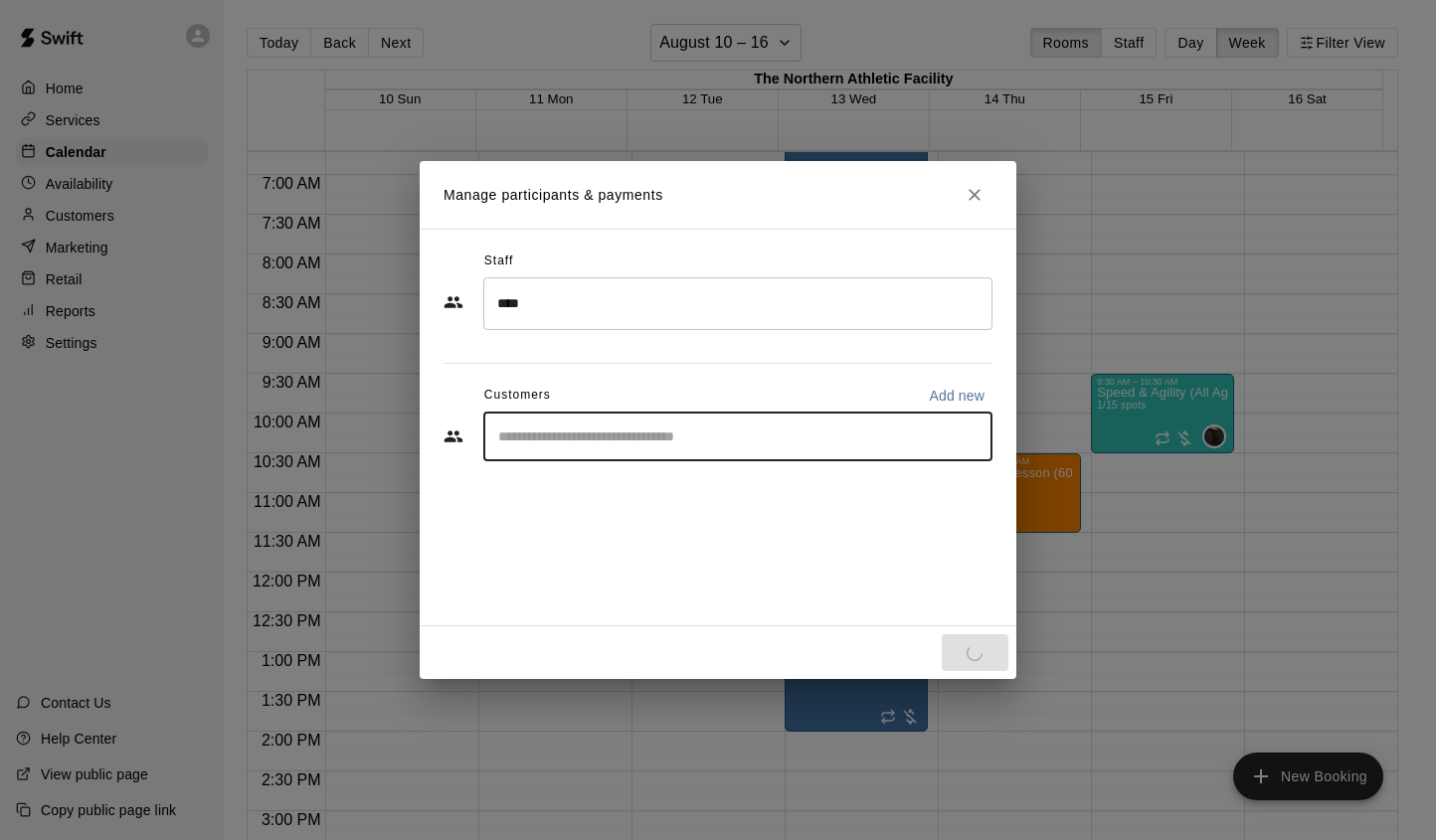 click at bounding box center [738, 436] 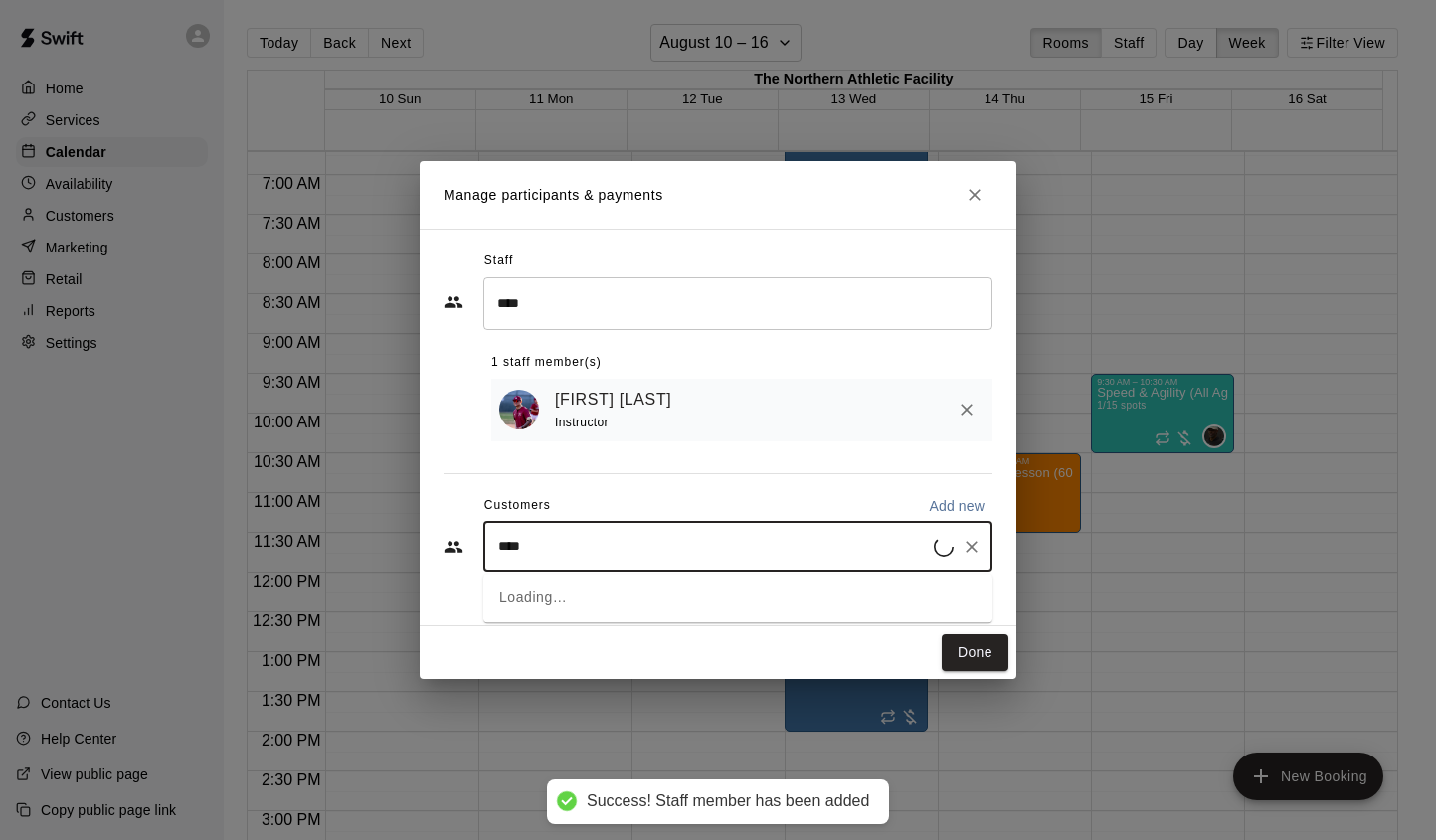 type on "*****" 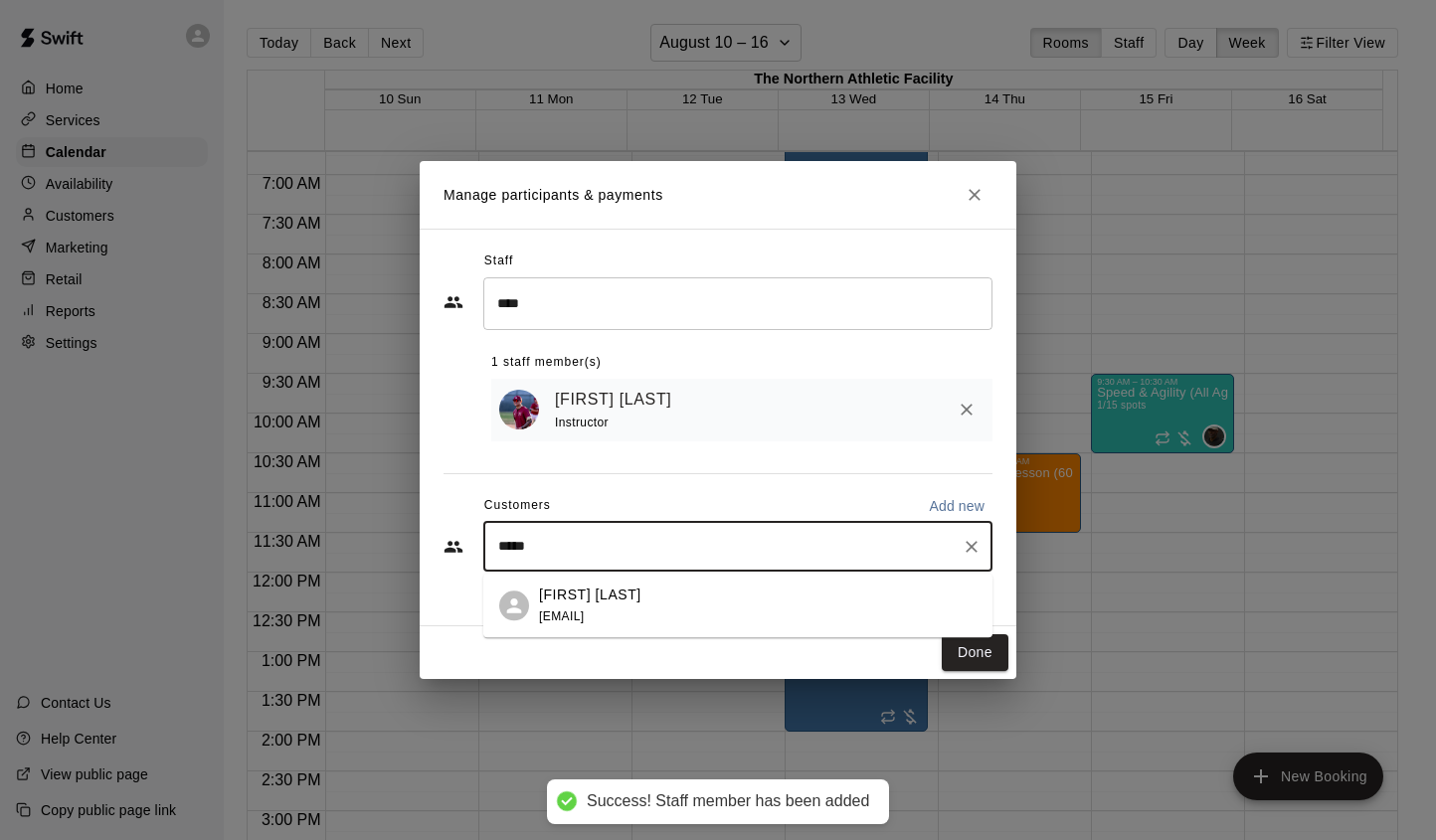 click on "[FIRST] [LAST]" at bounding box center [590, 594] 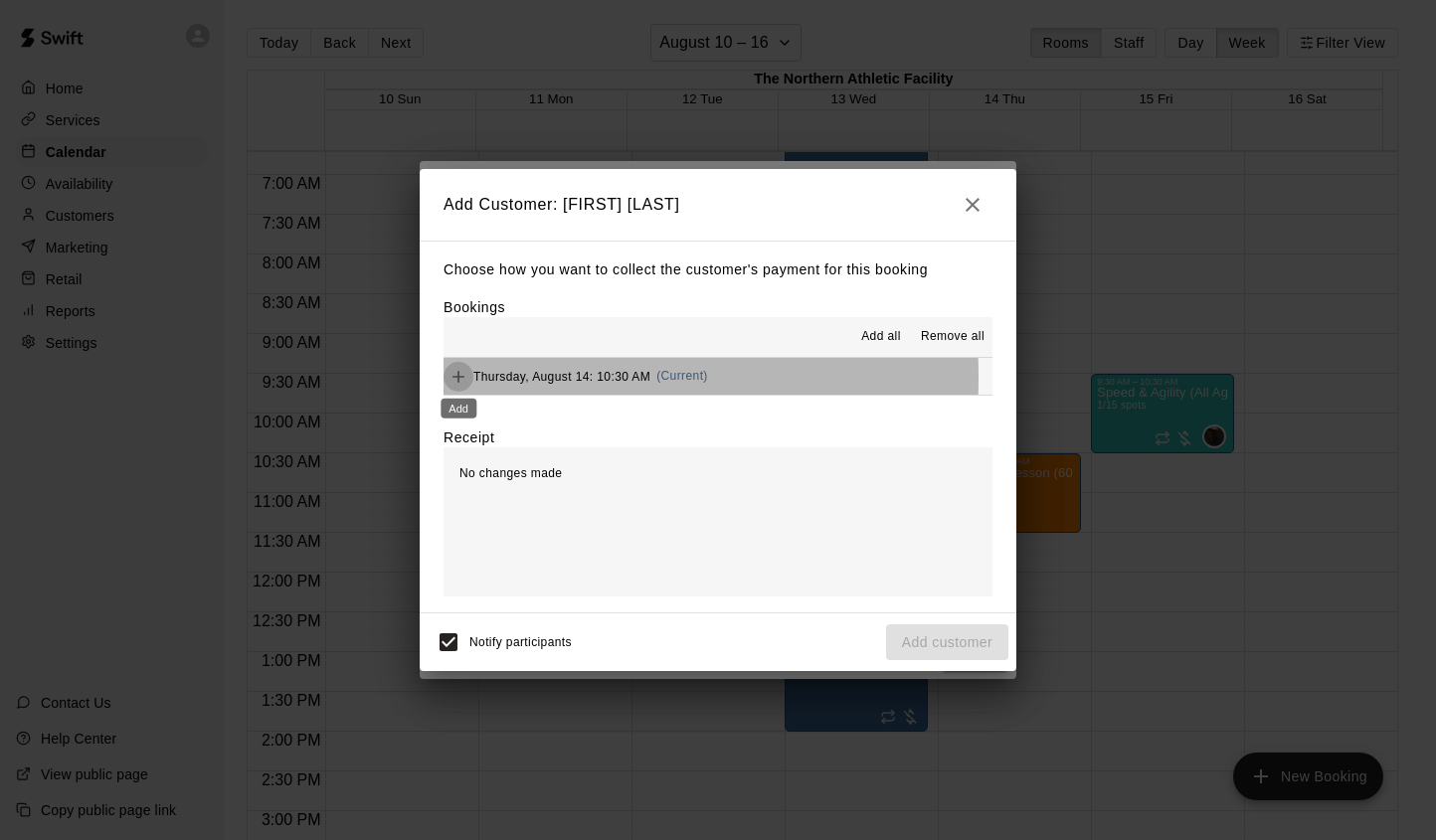 click 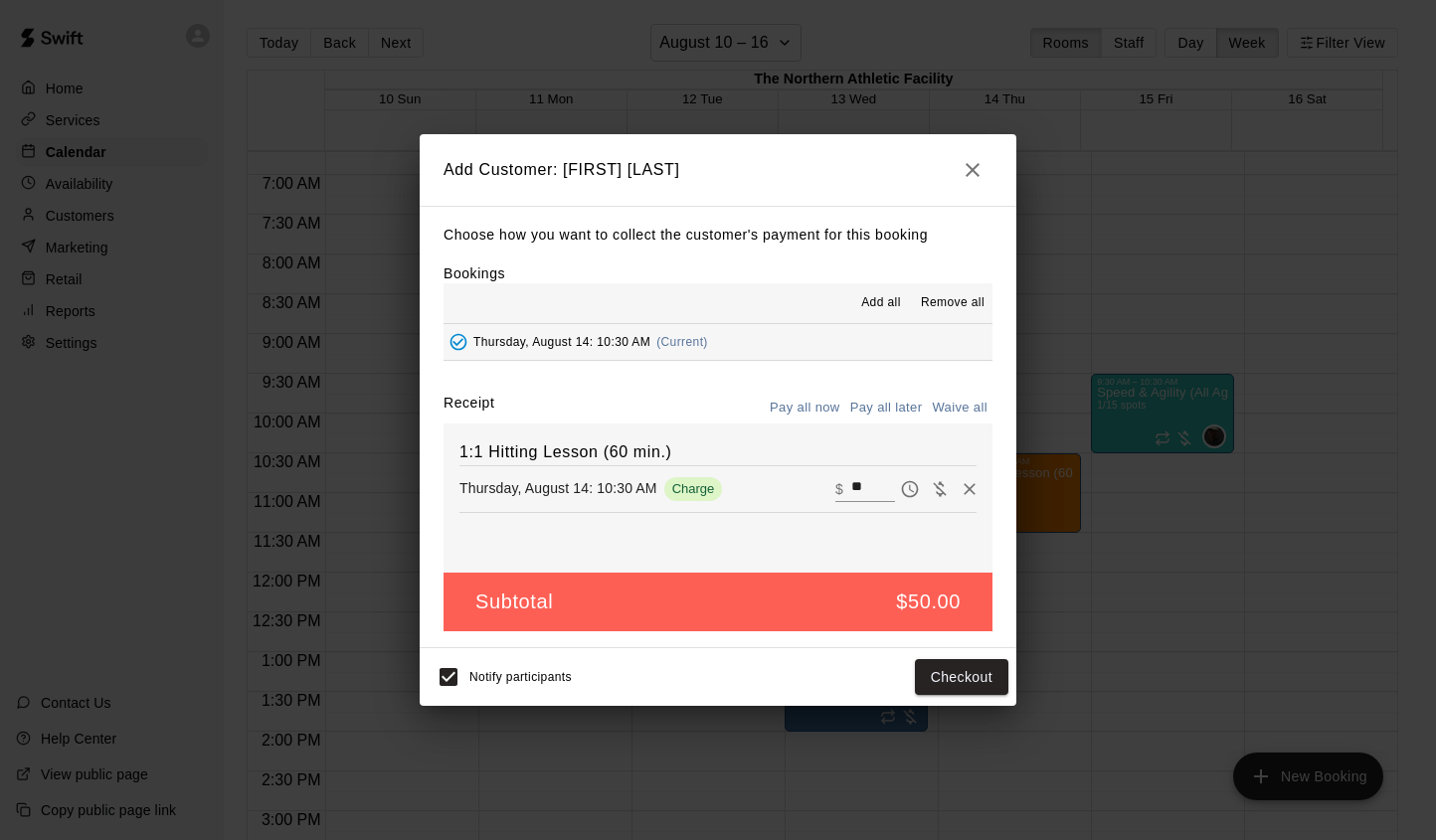 click on "Waive all" at bounding box center (960, 408) 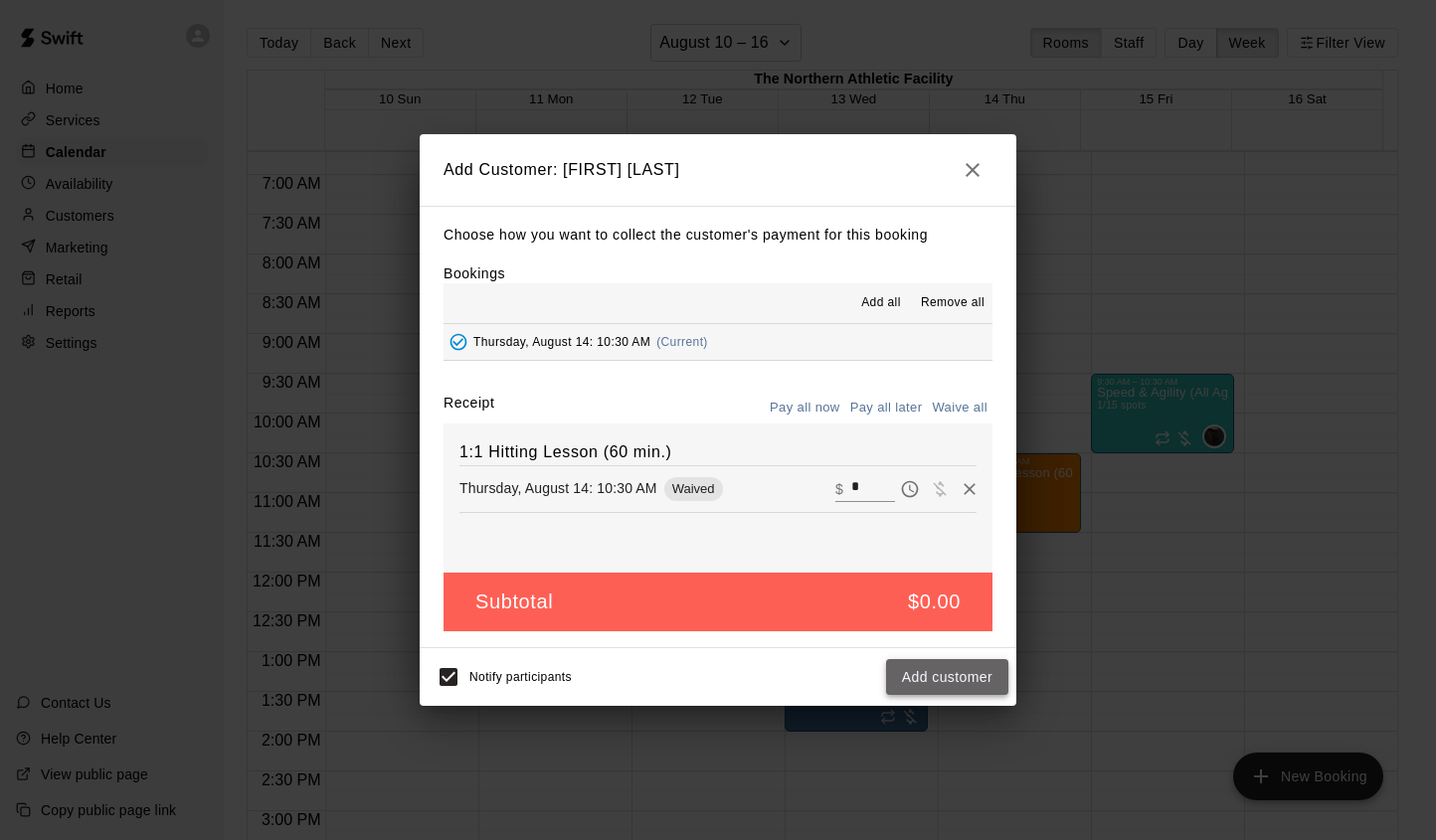 click on "Add customer" at bounding box center (947, 677) 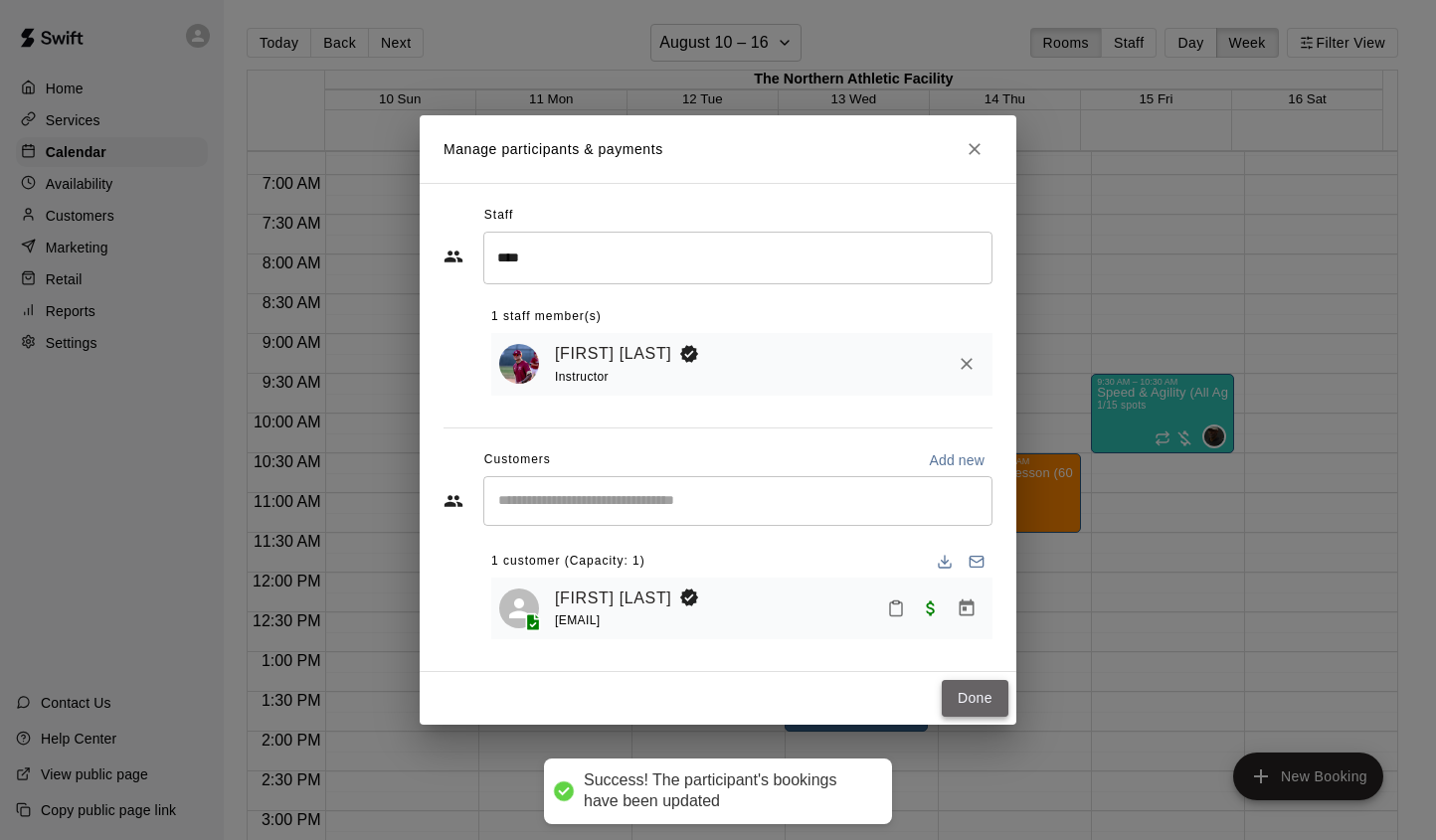 click on "Done" at bounding box center (975, 698) 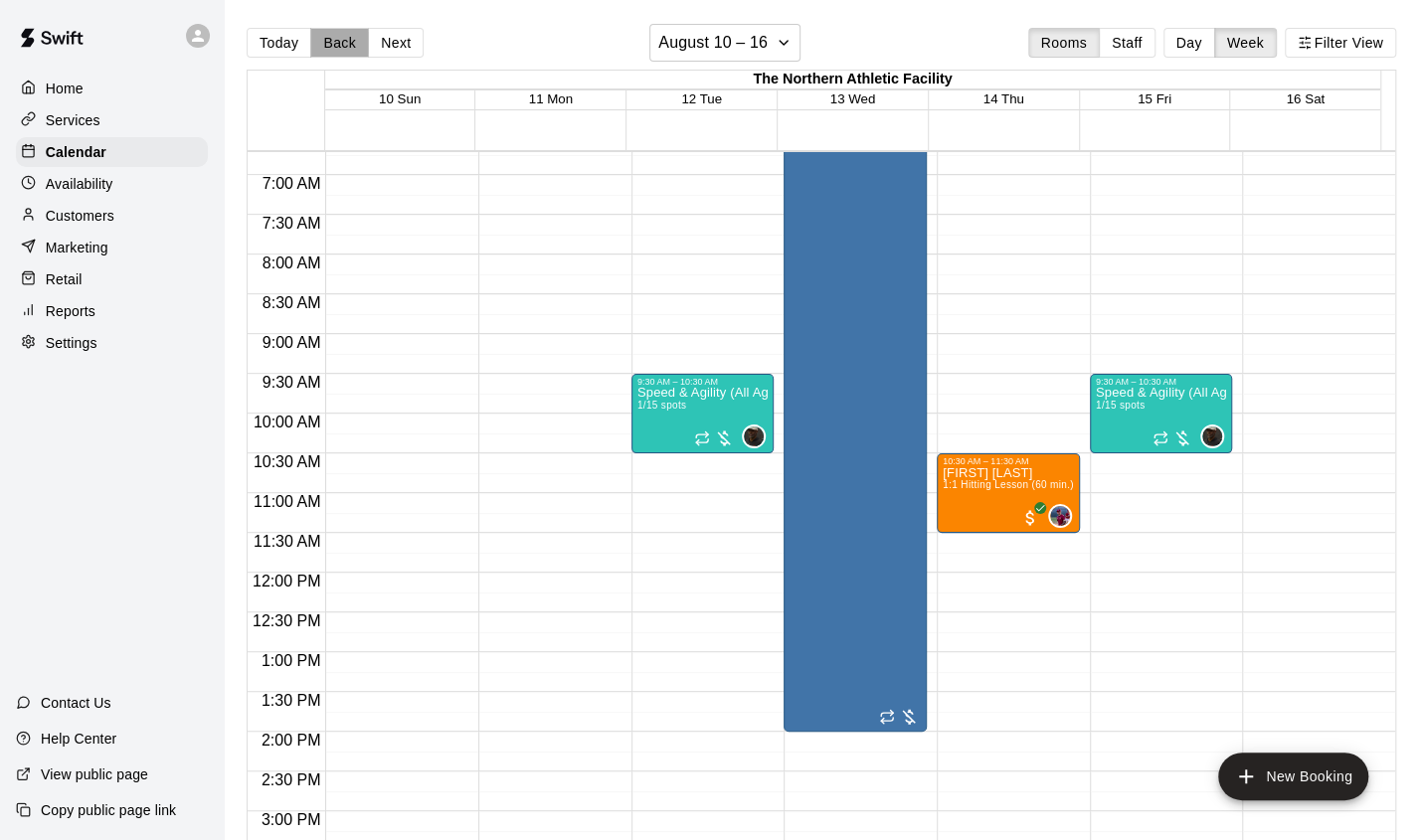 click on "Back" at bounding box center (339, 43) 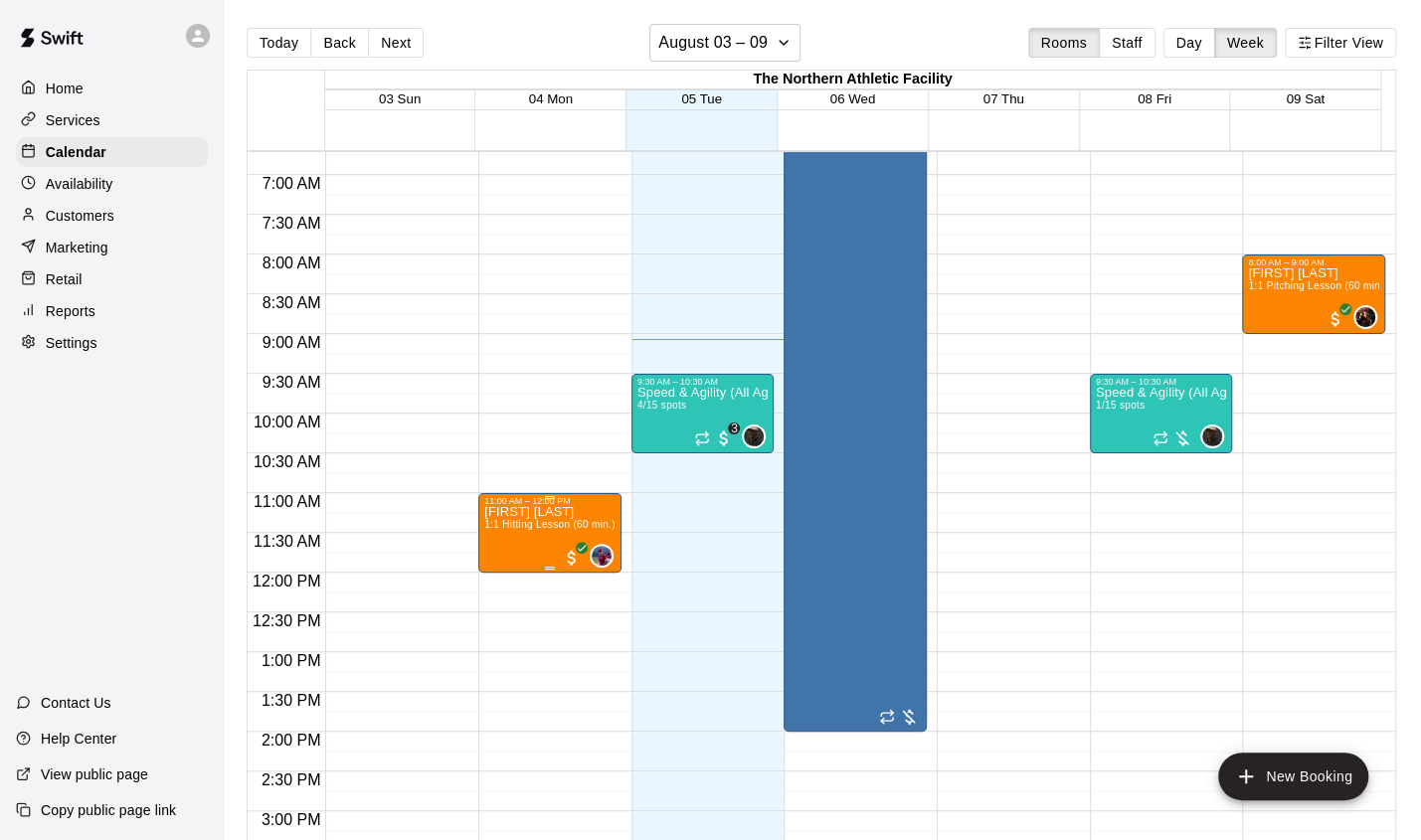 click on "[FIRST] [LAST]" at bounding box center (550, 512) 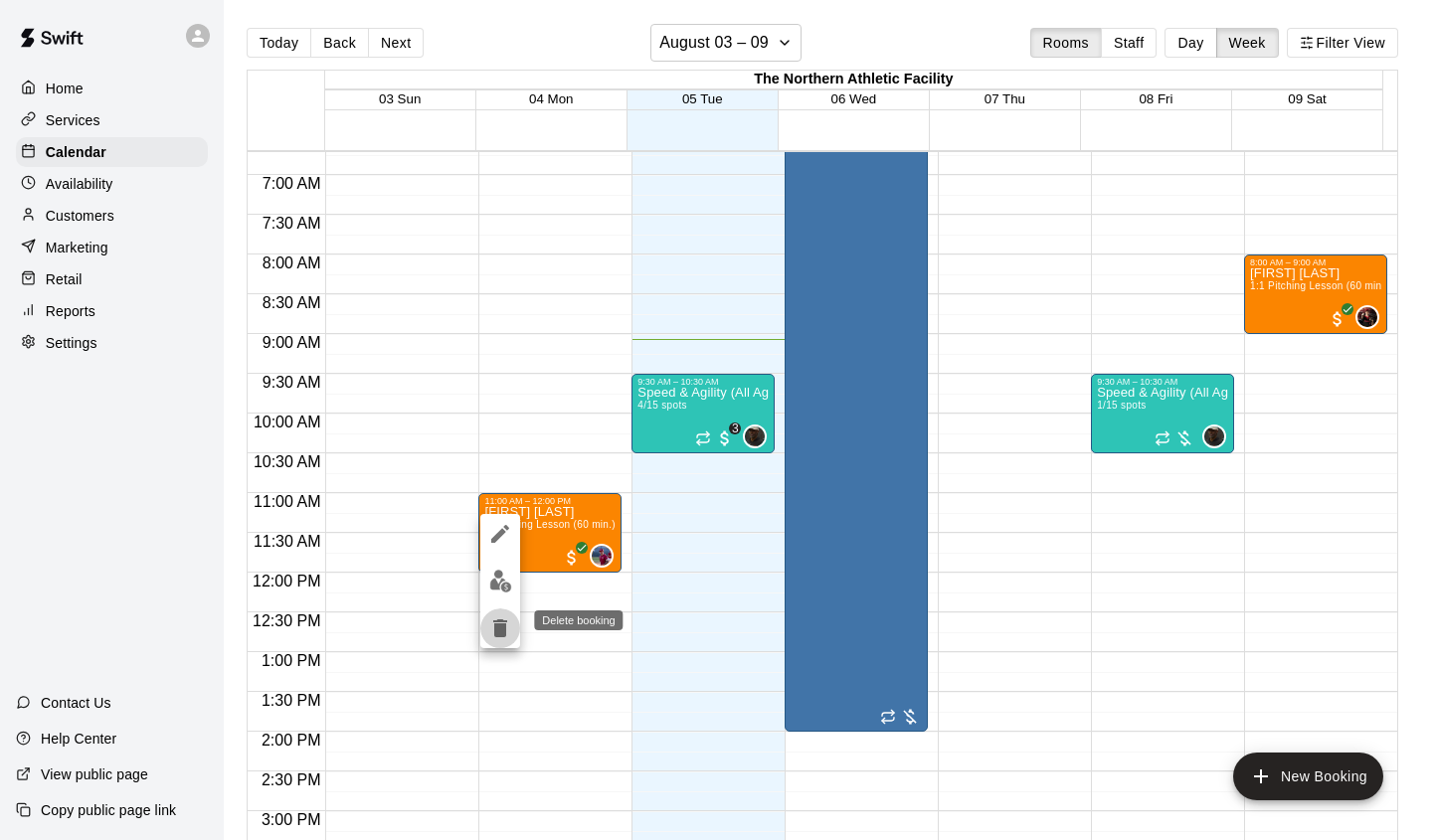 click 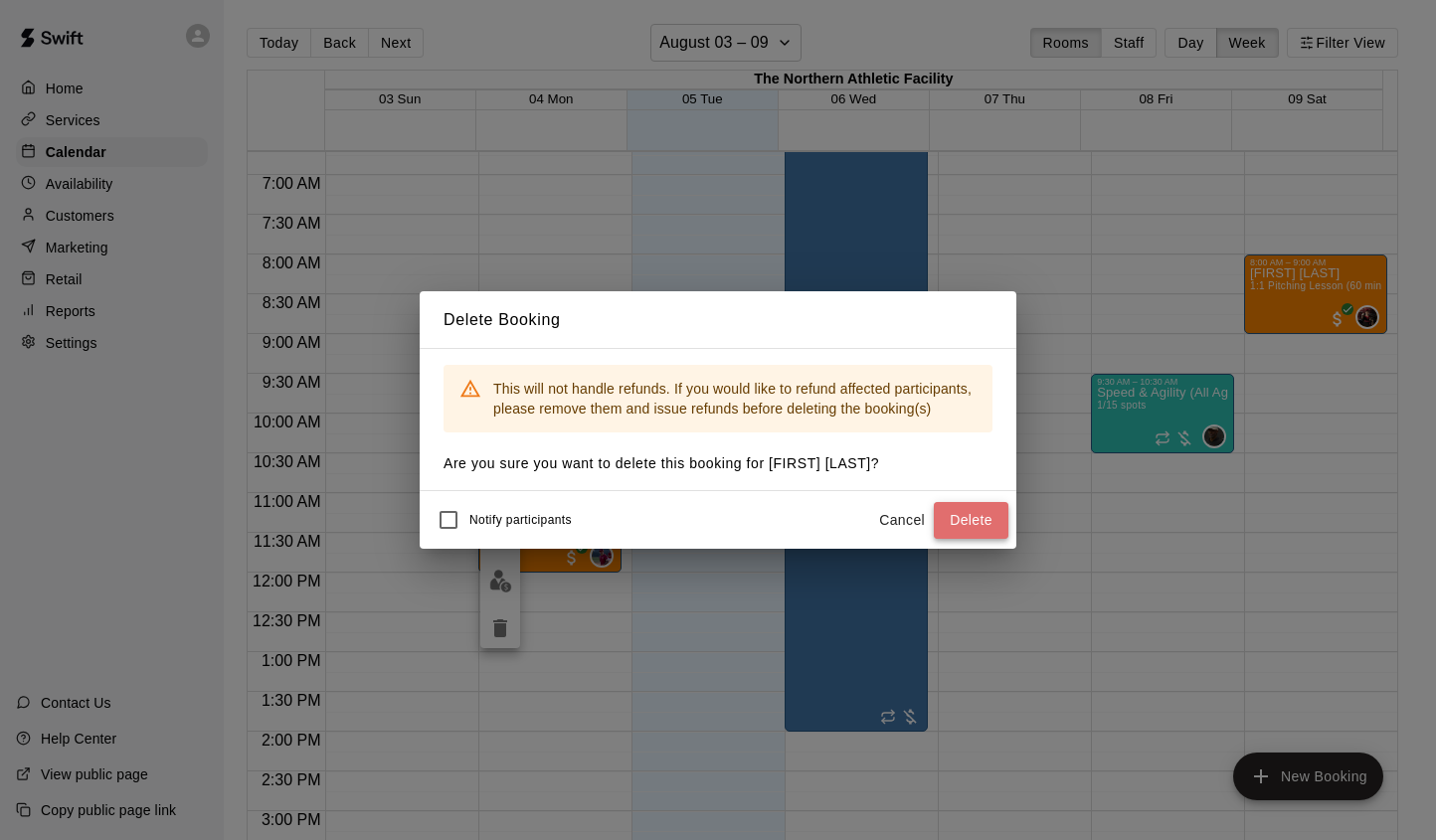 click on "Delete" at bounding box center (971, 520) 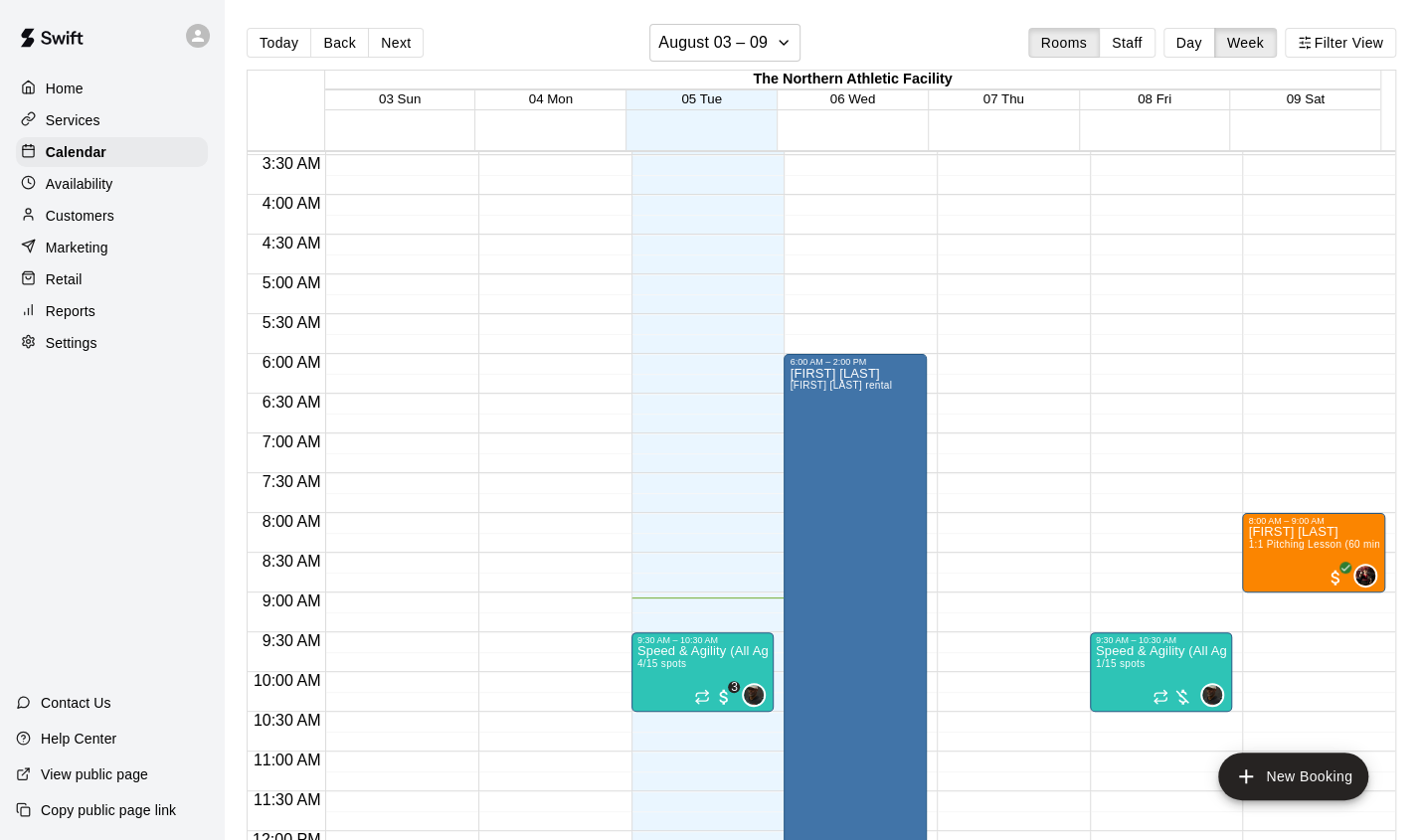 scroll, scrollTop: 274, scrollLeft: 0, axis: vertical 